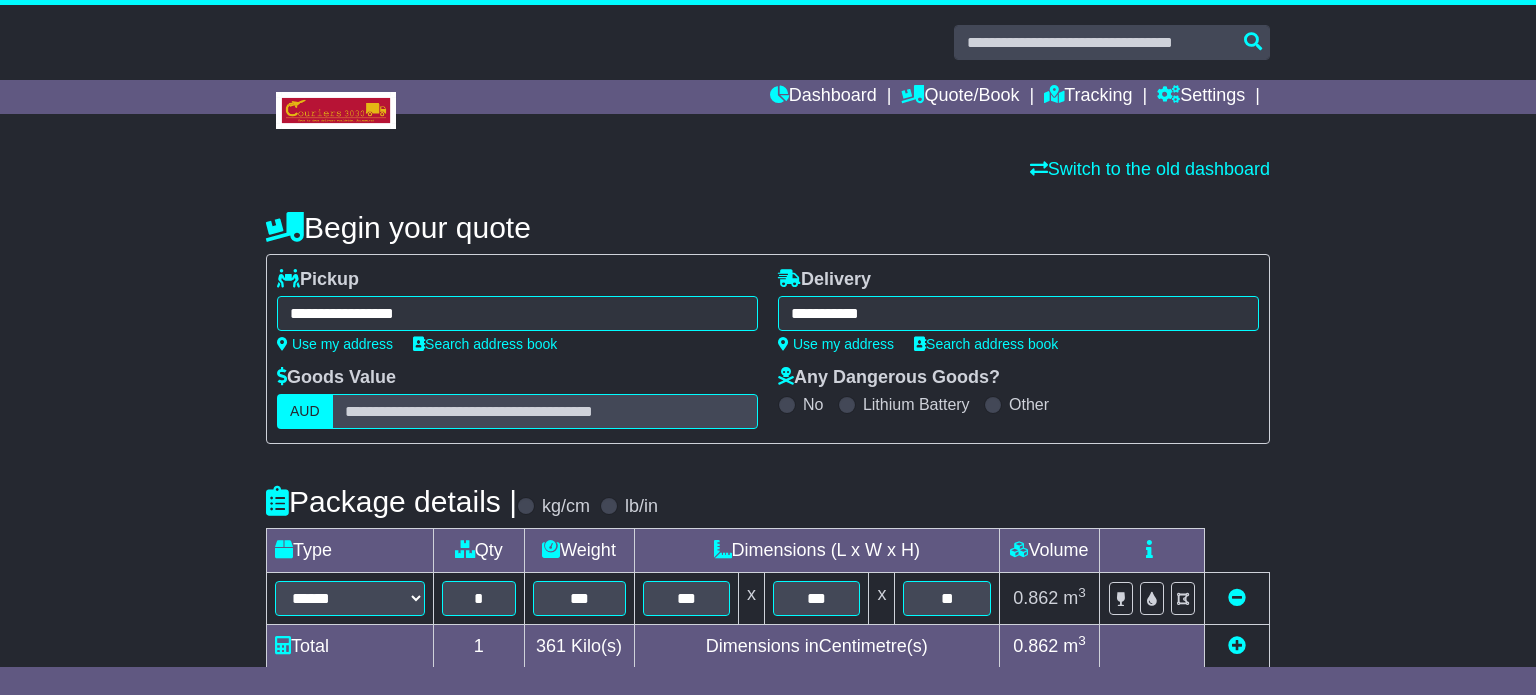 select on "*****" 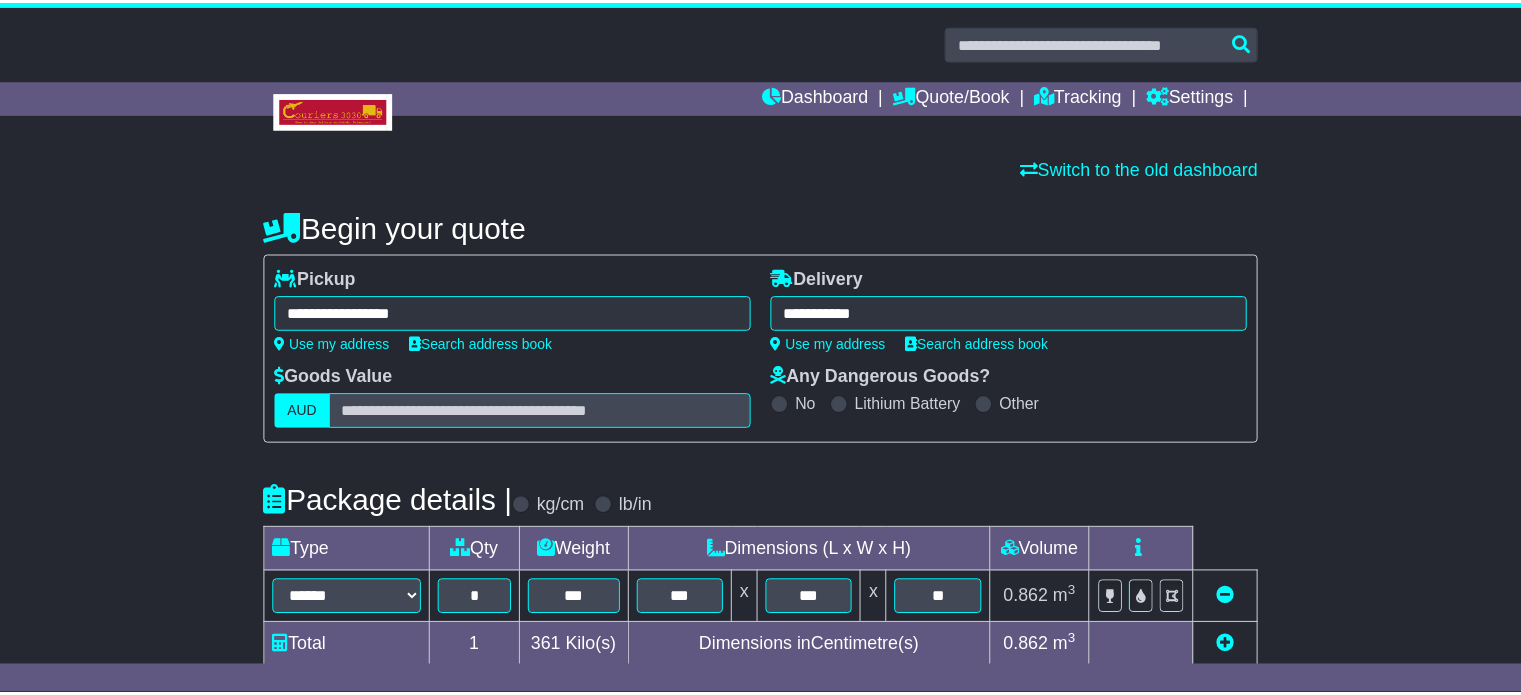 scroll, scrollTop: 0, scrollLeft: 0, axis: both 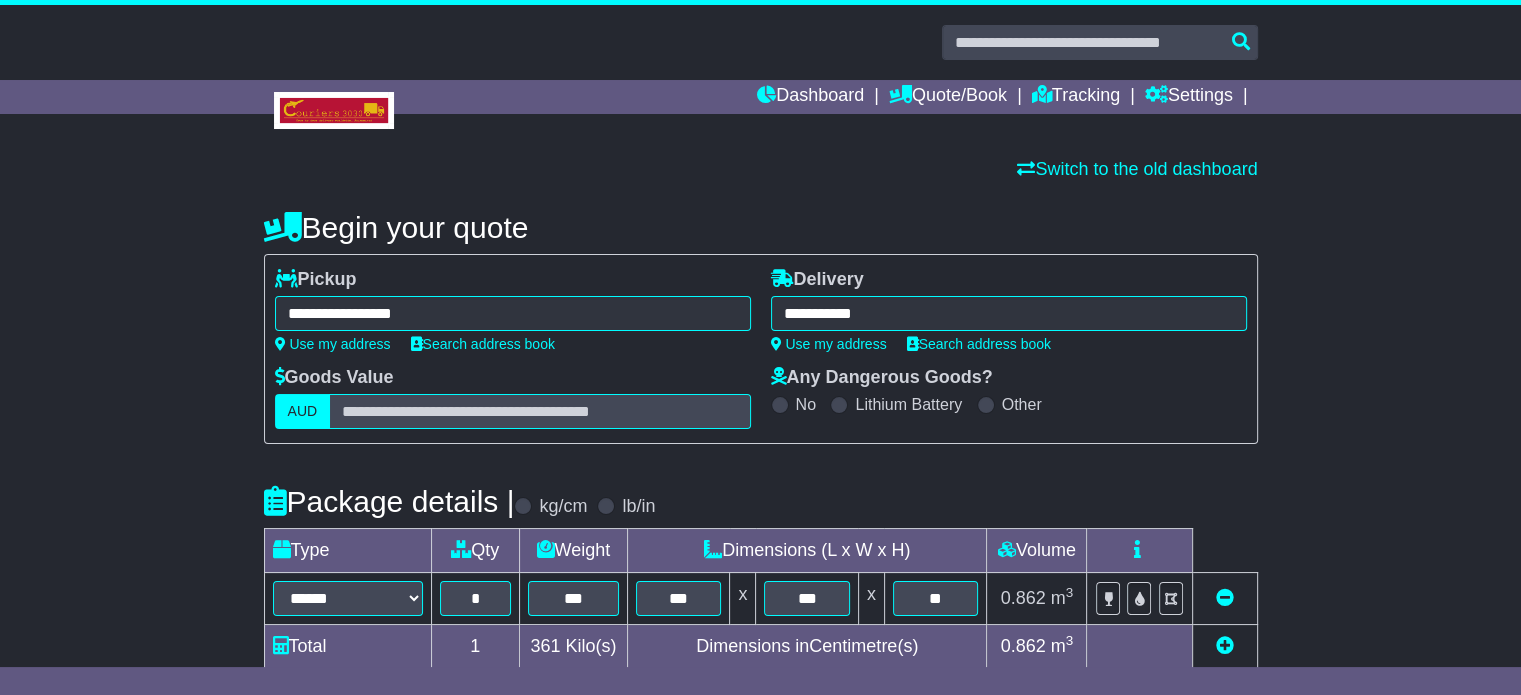 click on "**********" at bounding box center (513, 313) 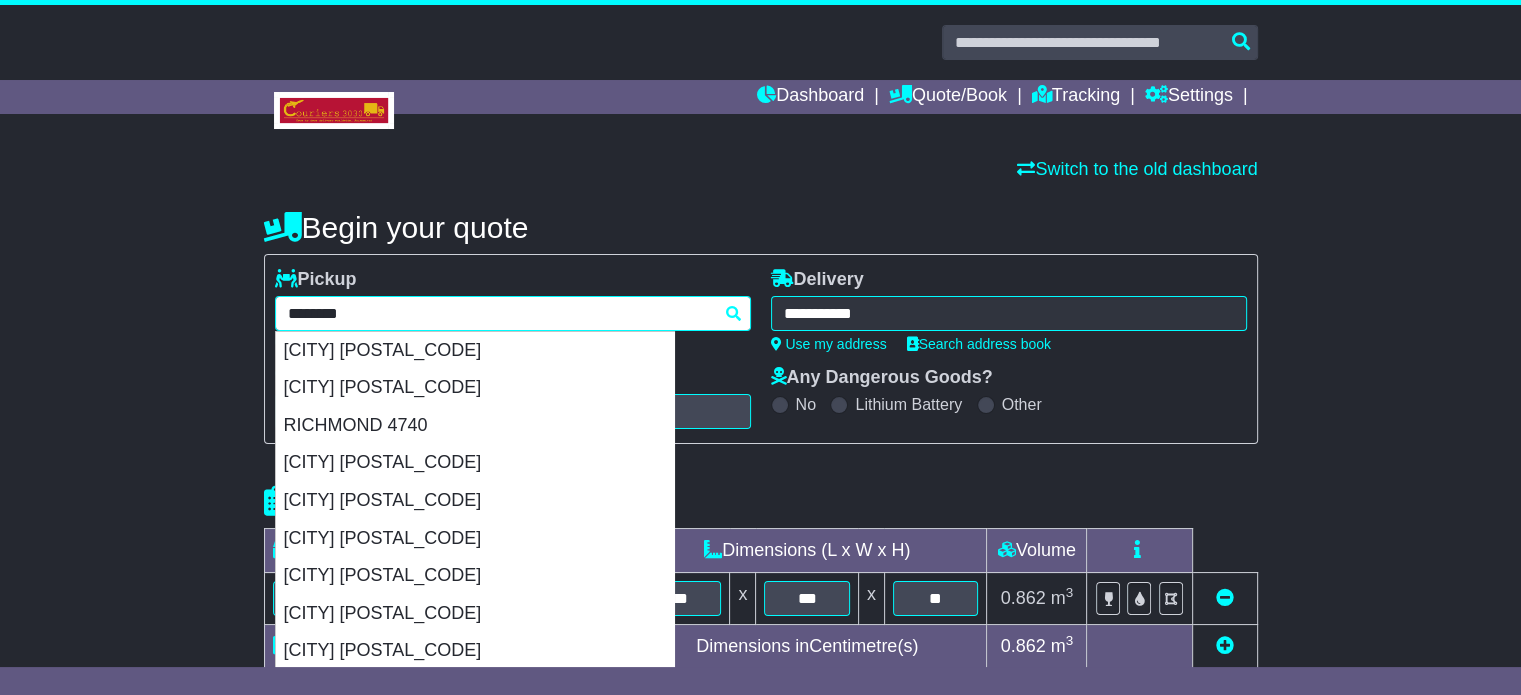 type on "********" 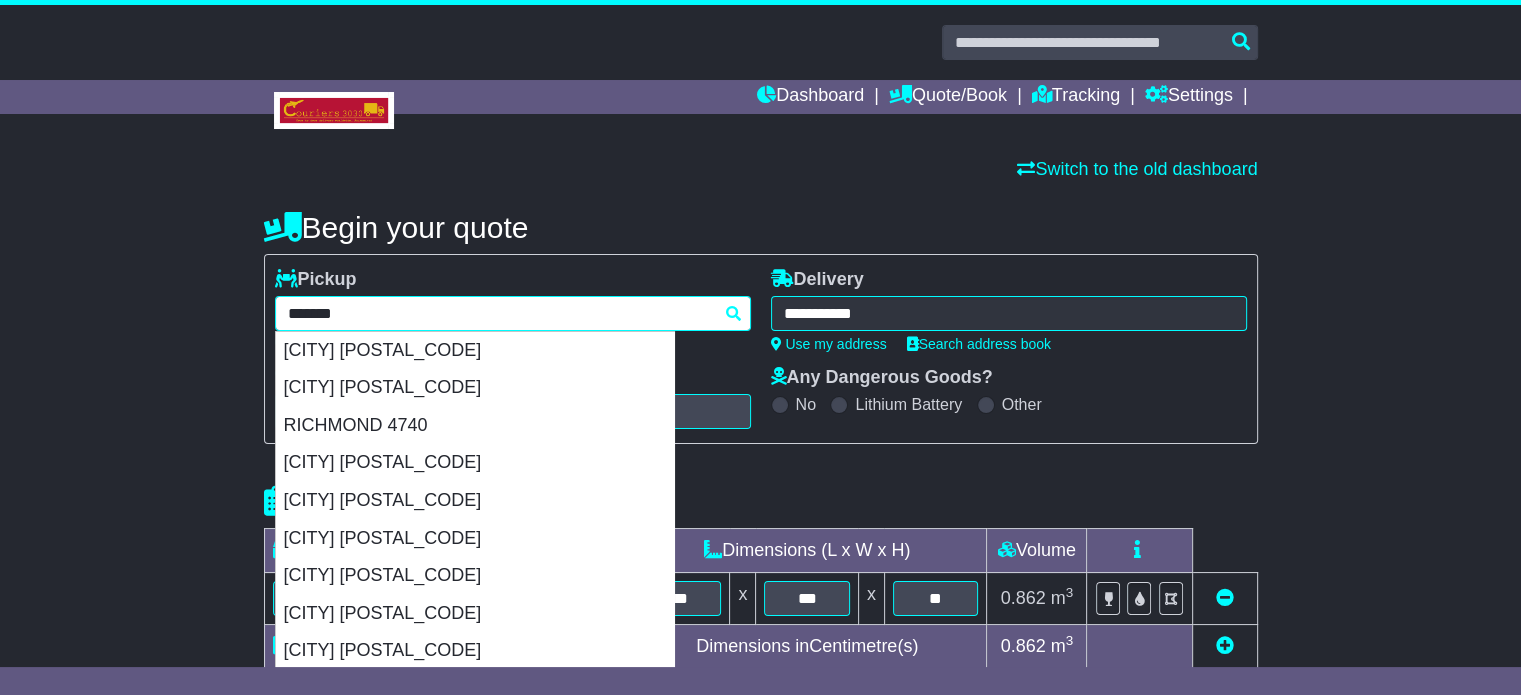 type 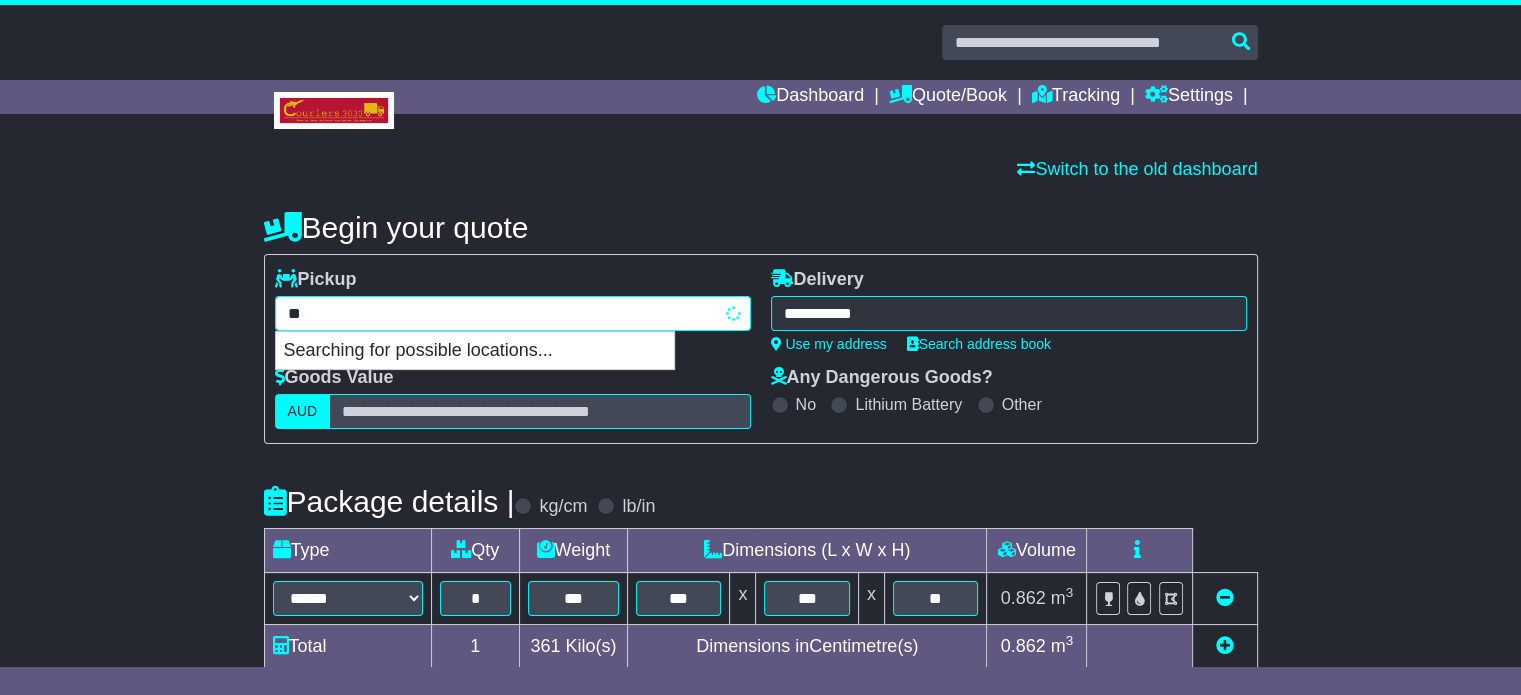 type on "*" 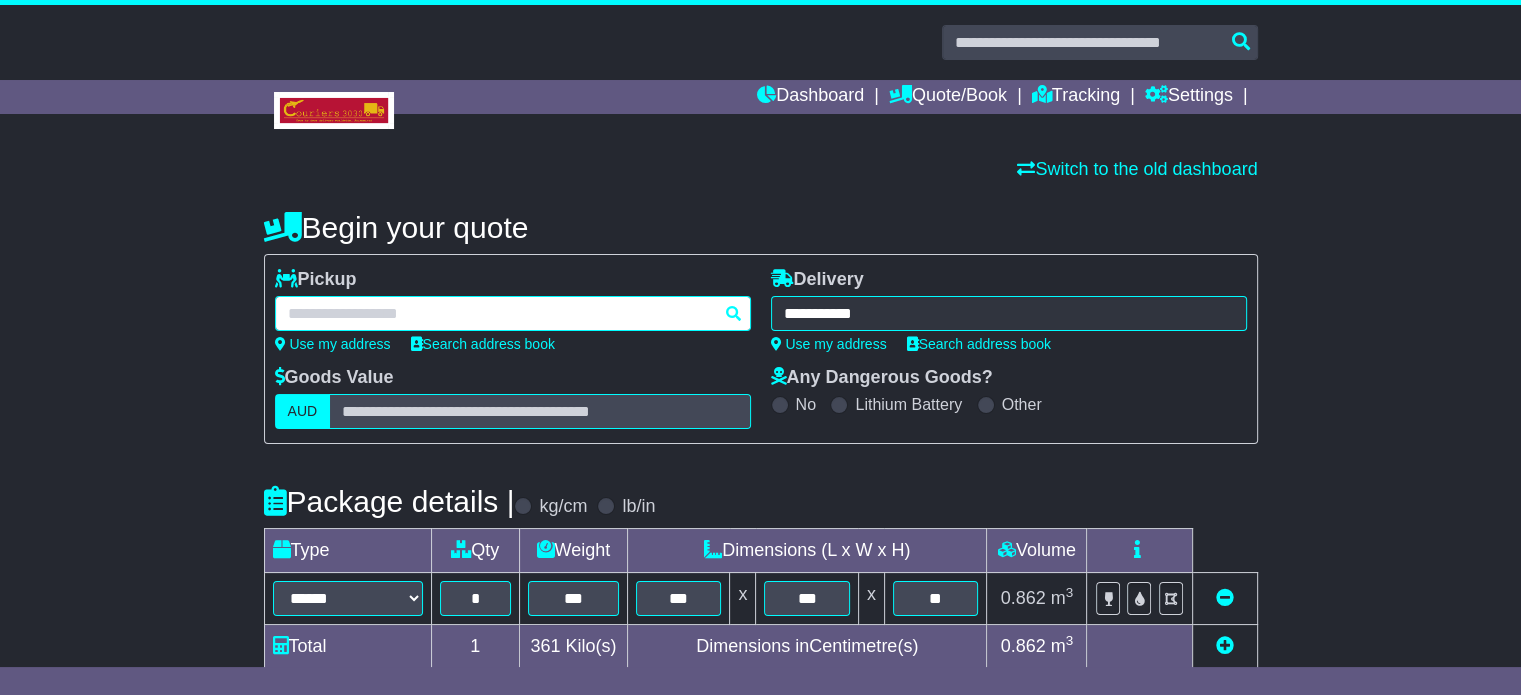 paste on "******" 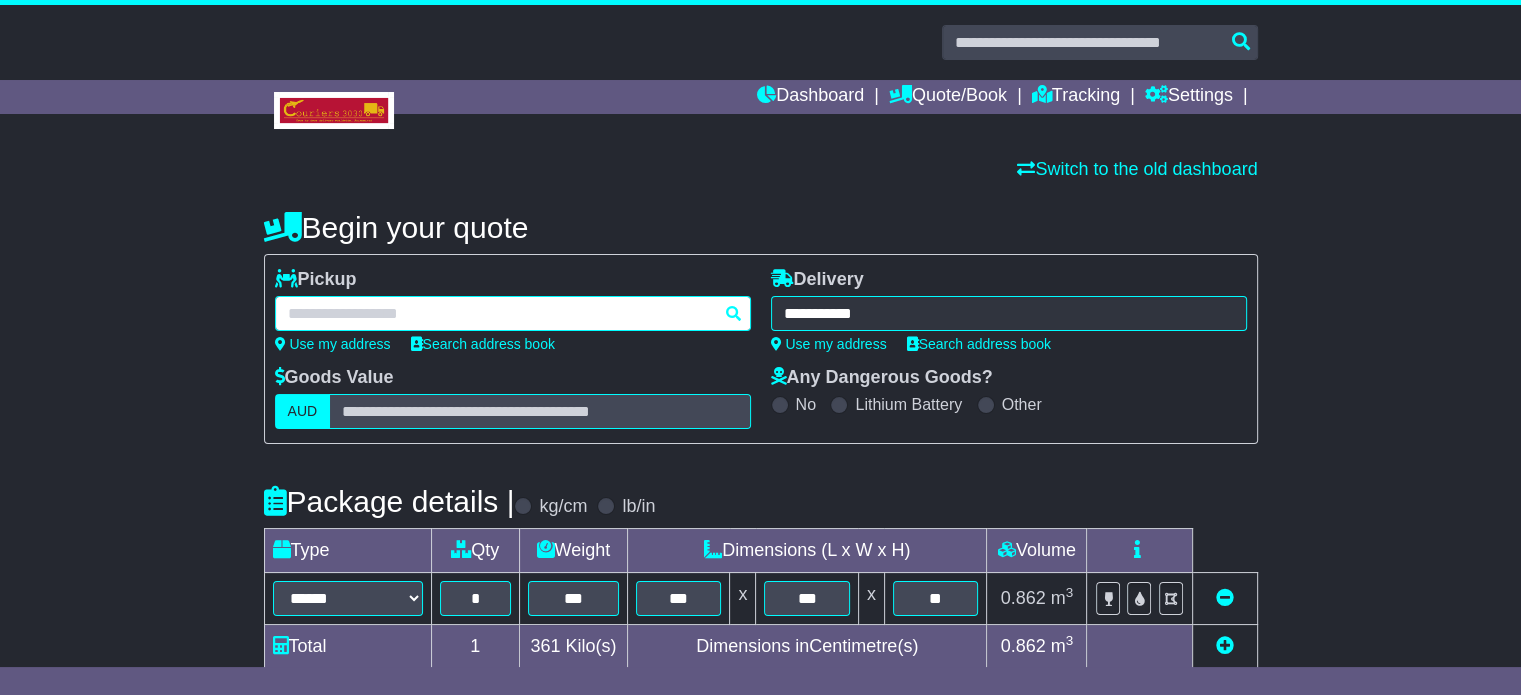 type on "******" 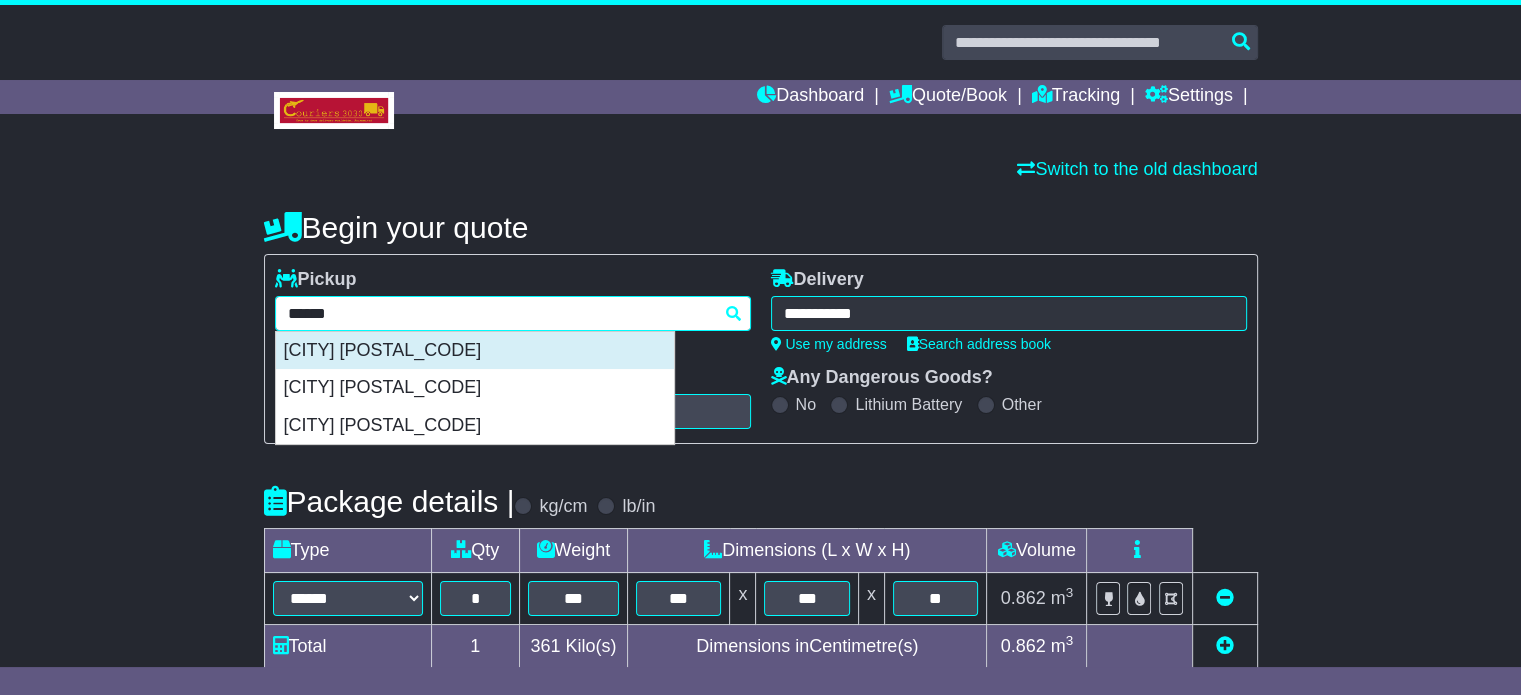 click on "[CITY] [POSTAL_CODE]" at bounding box center (475, 351) 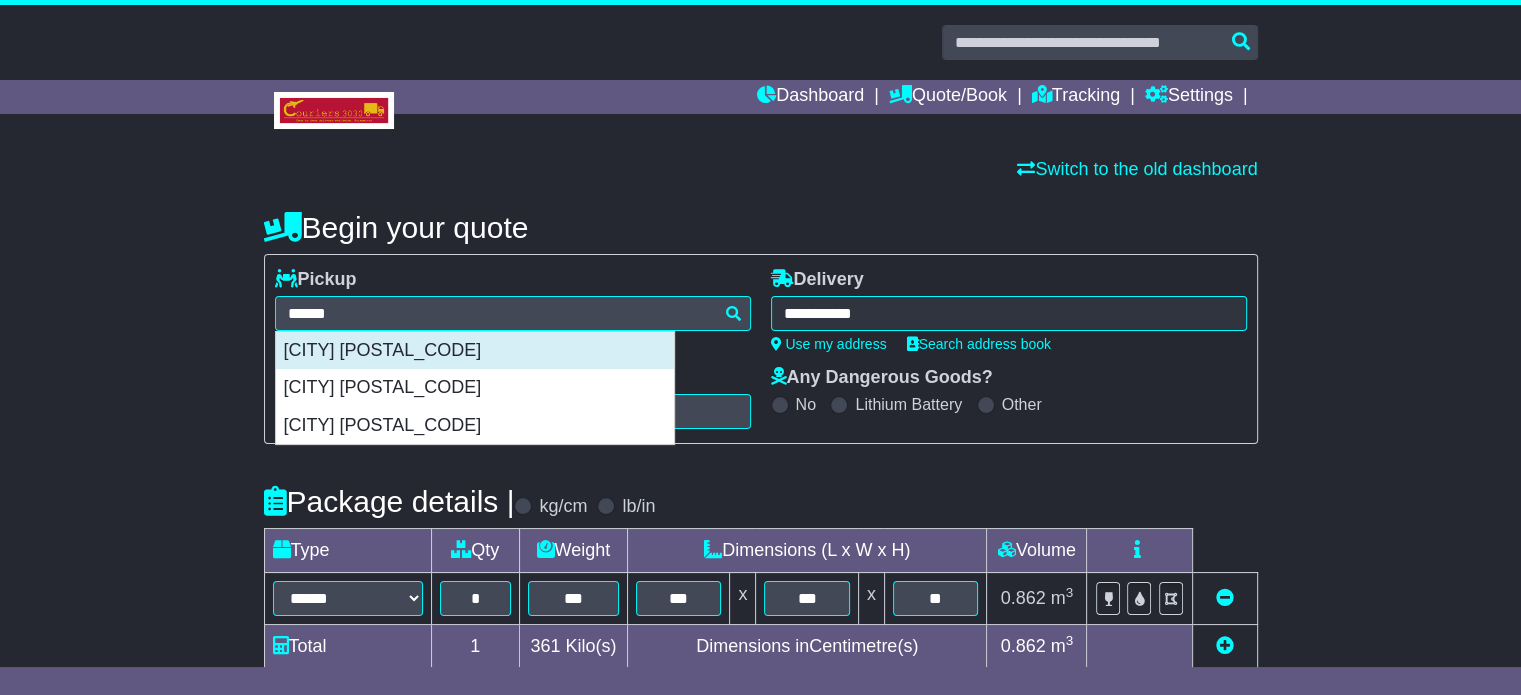 type on "**********" 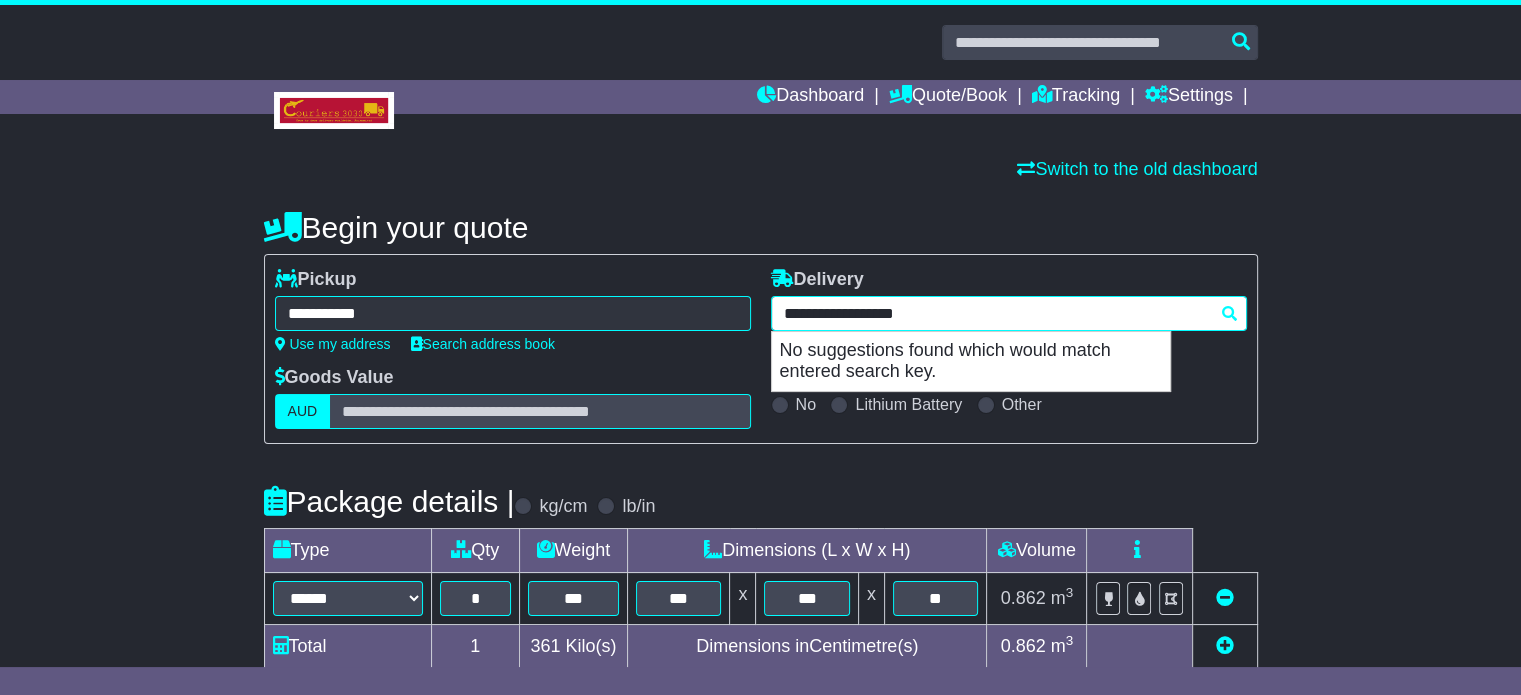 click on "**********" at bounding box center [1009, 313] 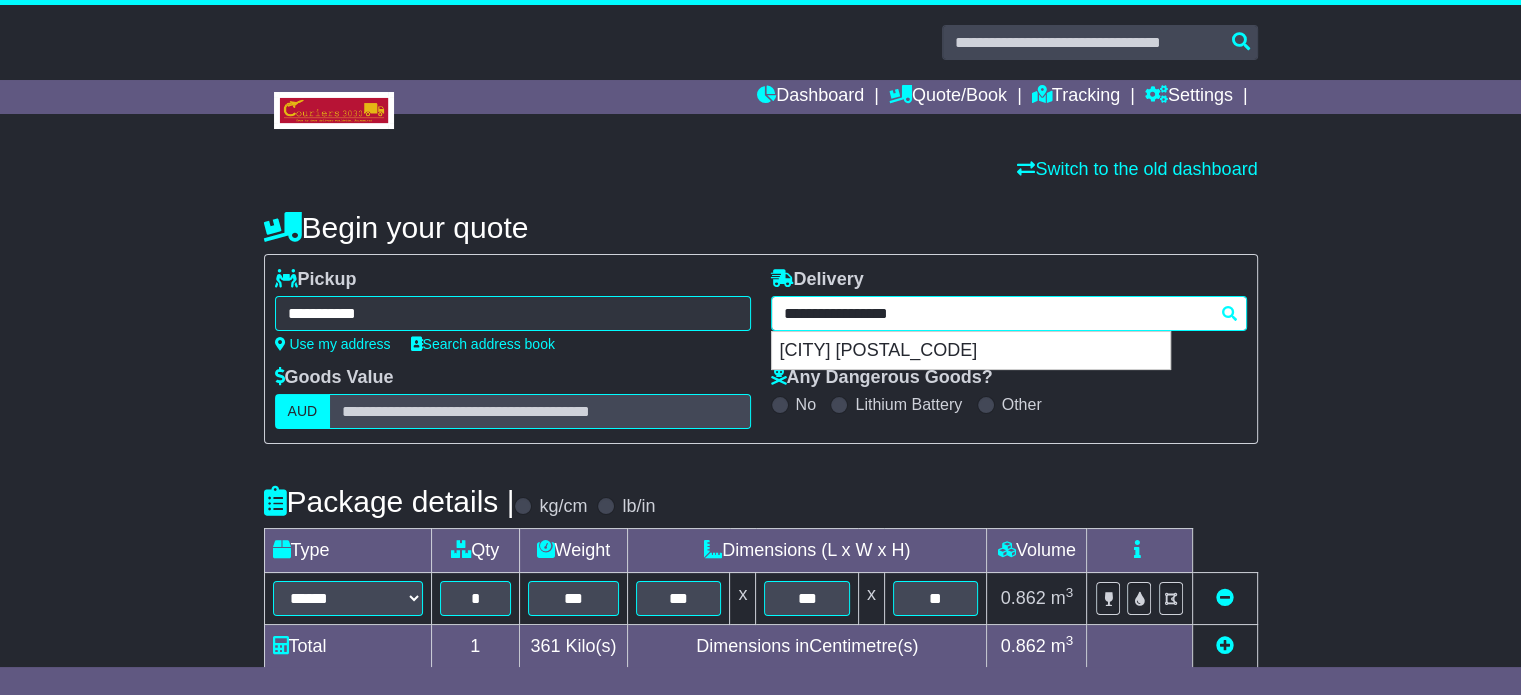 type 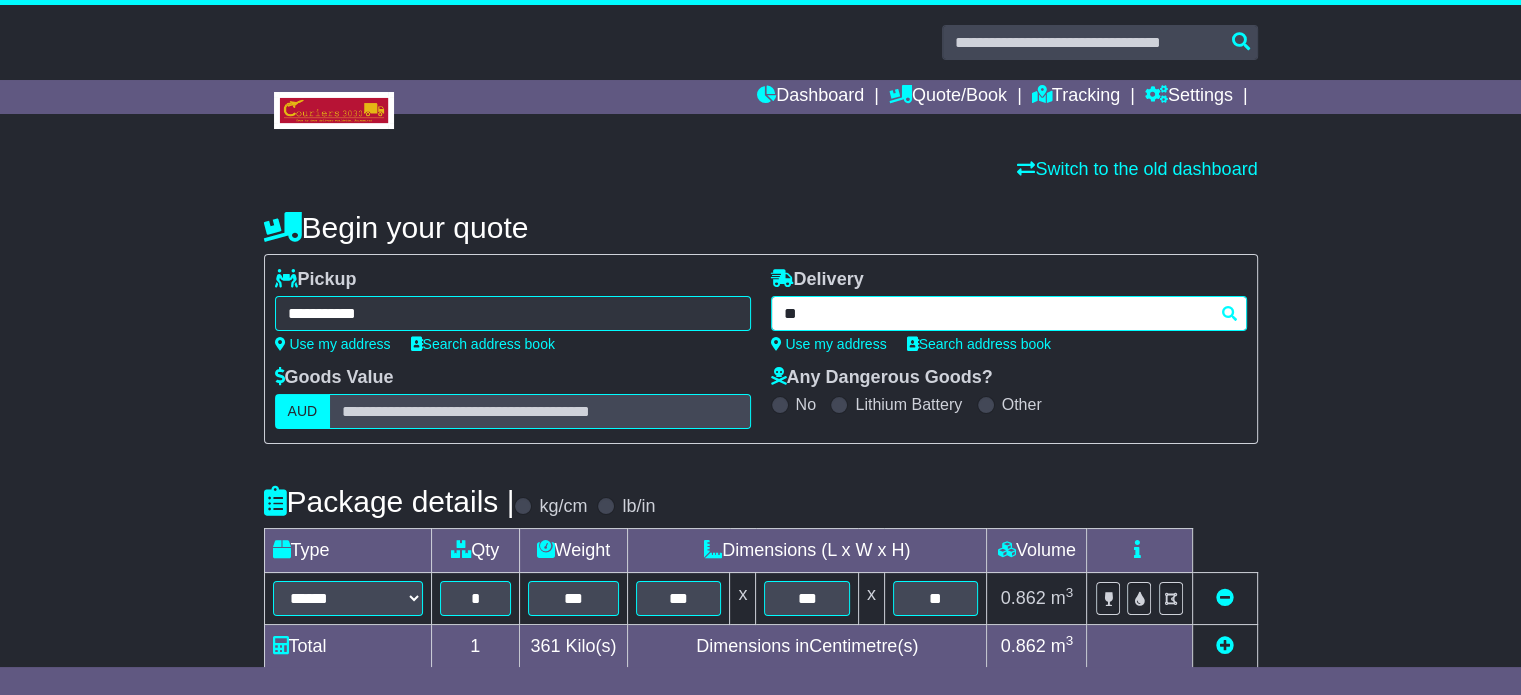 type on "*" 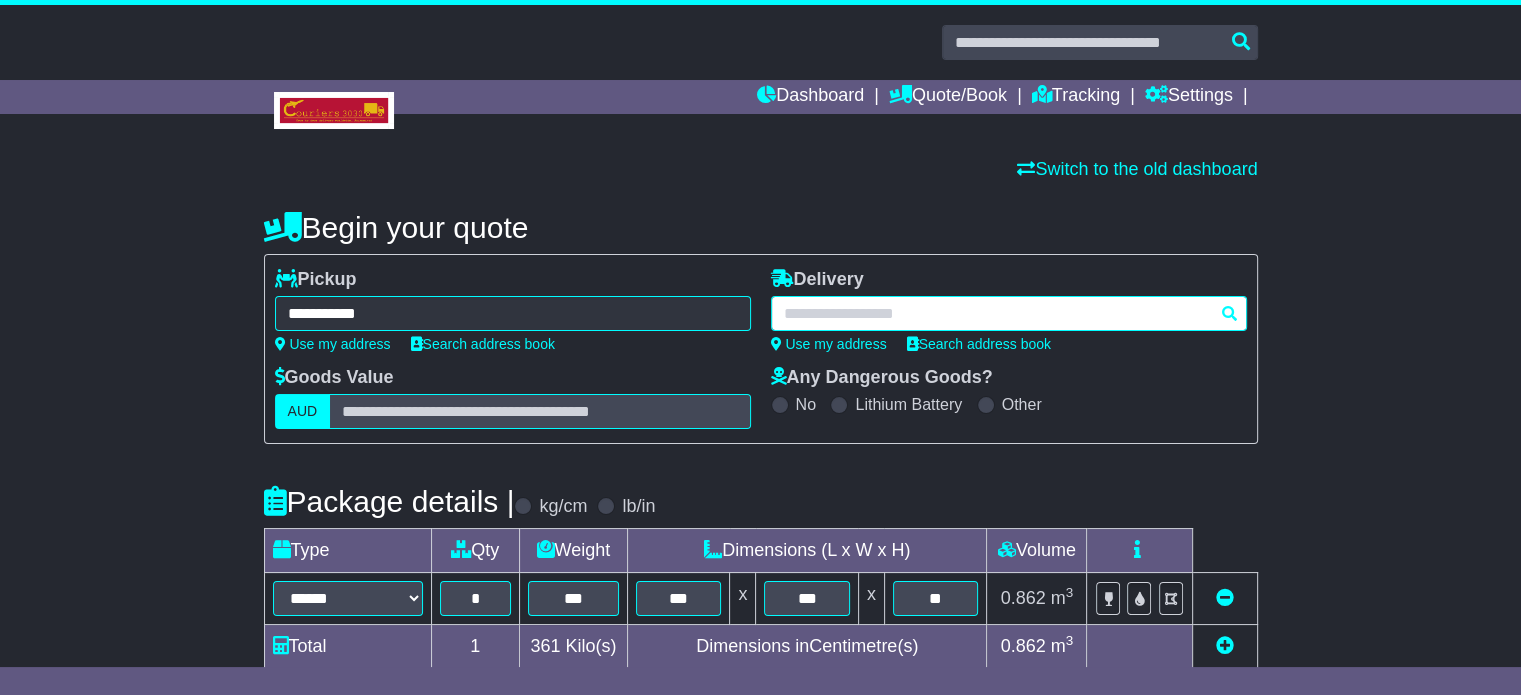 paste on "**********" 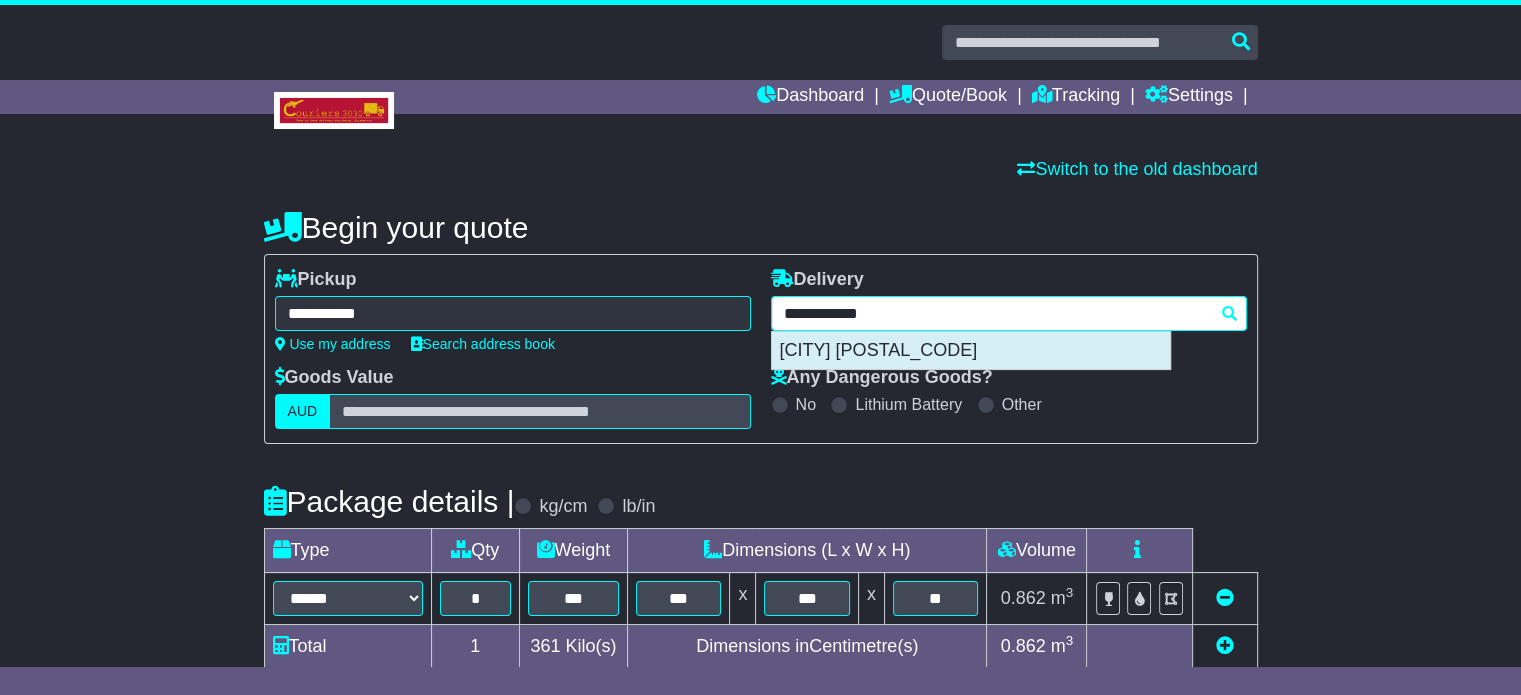 click on "[CITY] [POSTAL_CODE]" at bounding box center [971, 351] 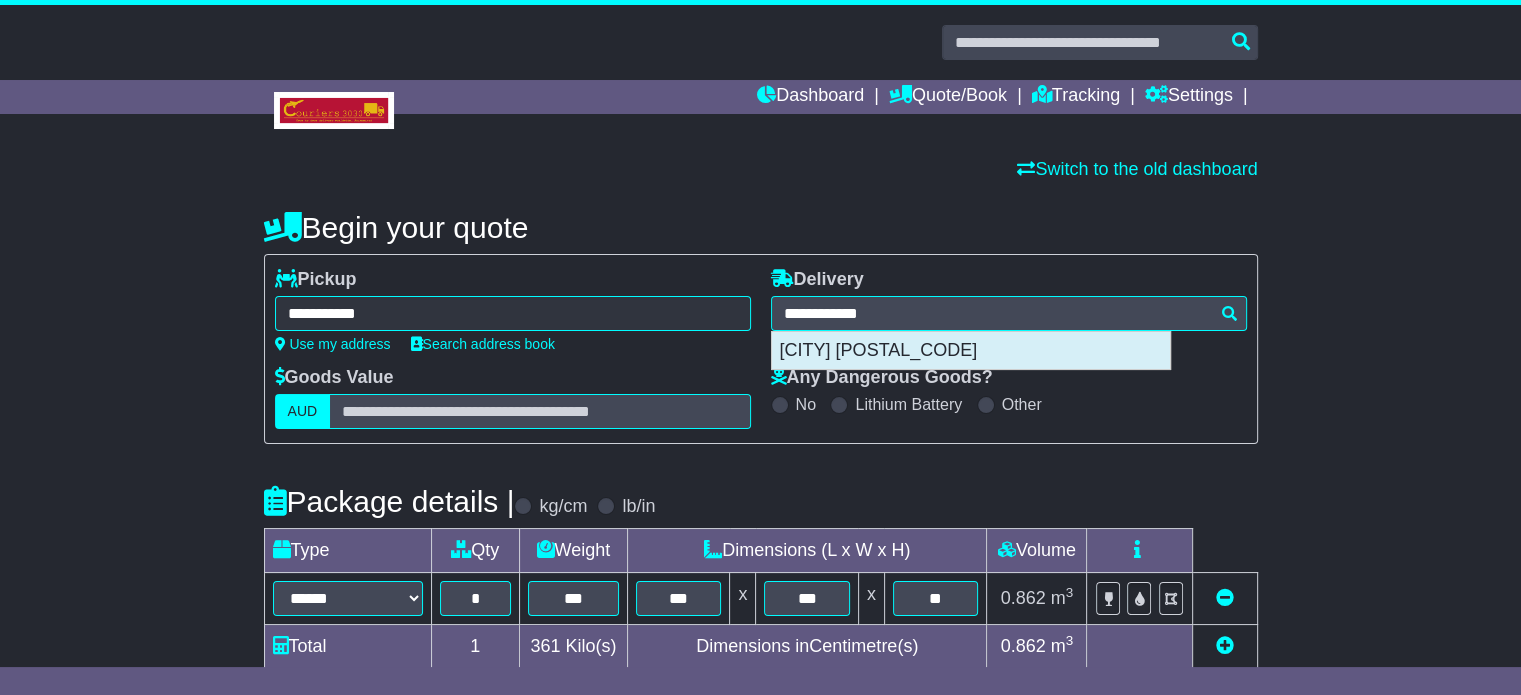 type on "**********" 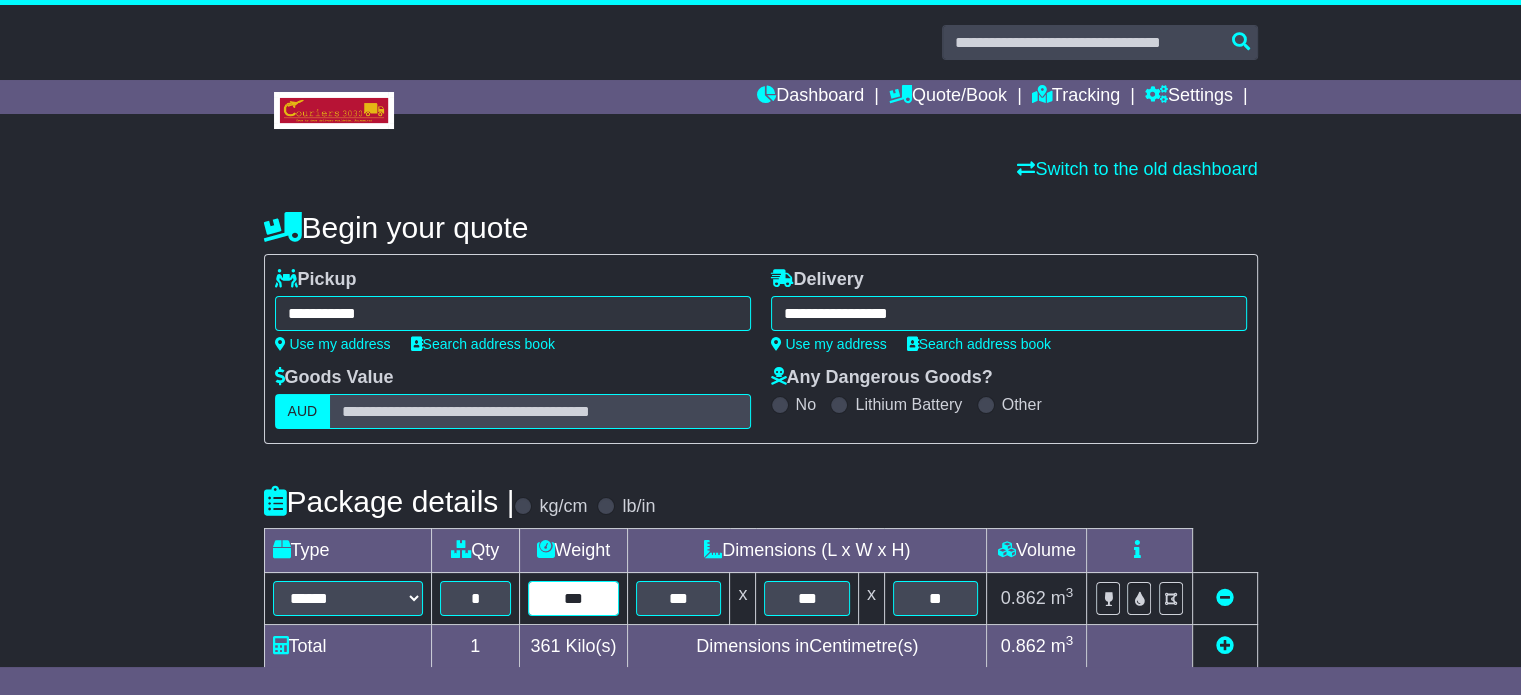 click on "***" at bounding box center [573, 598] 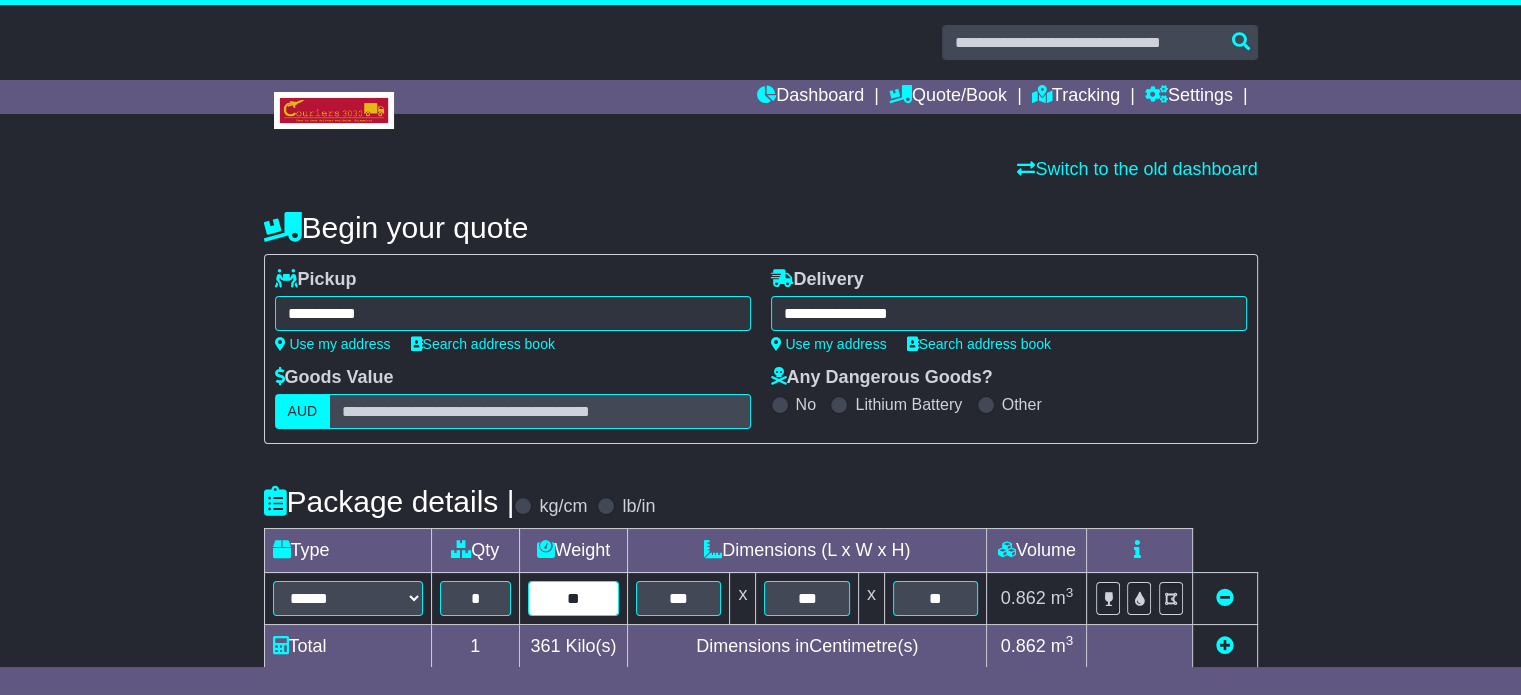 type on "*" 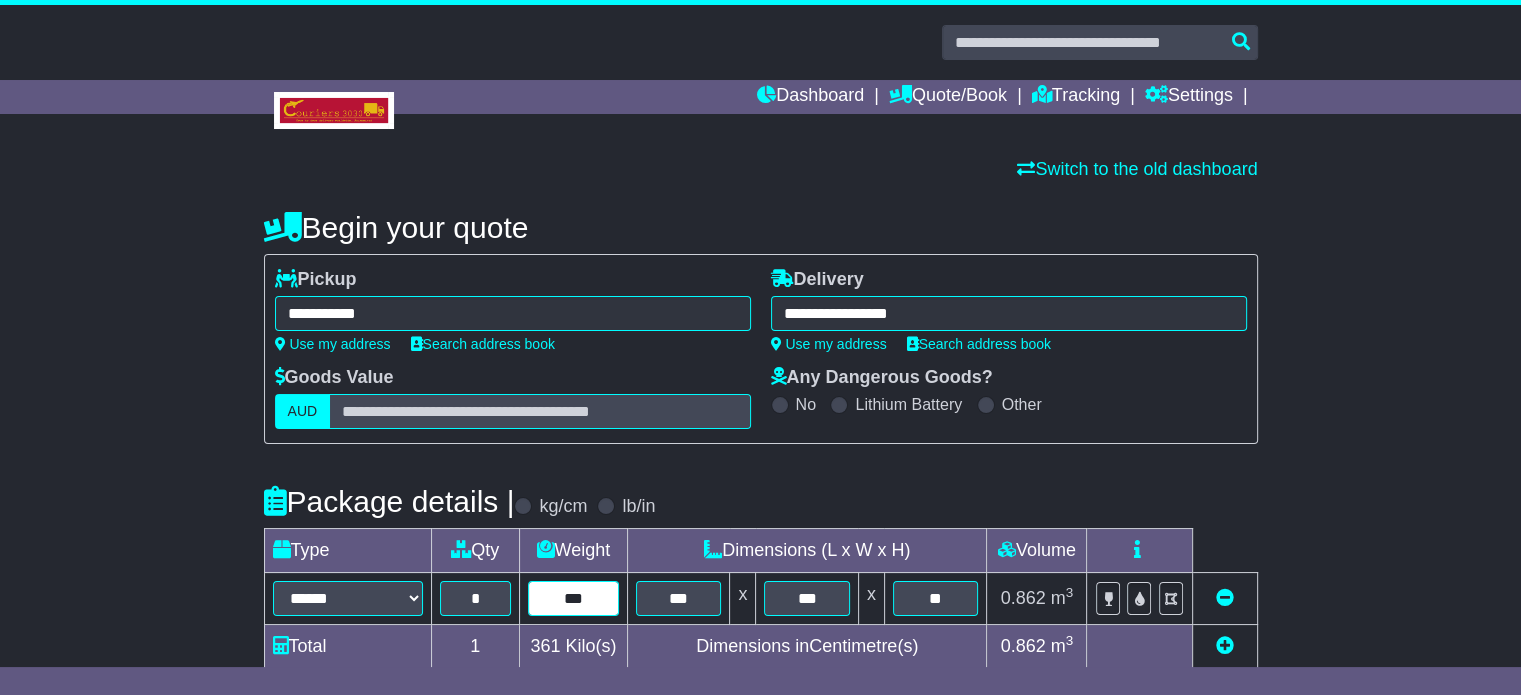 type on "***" 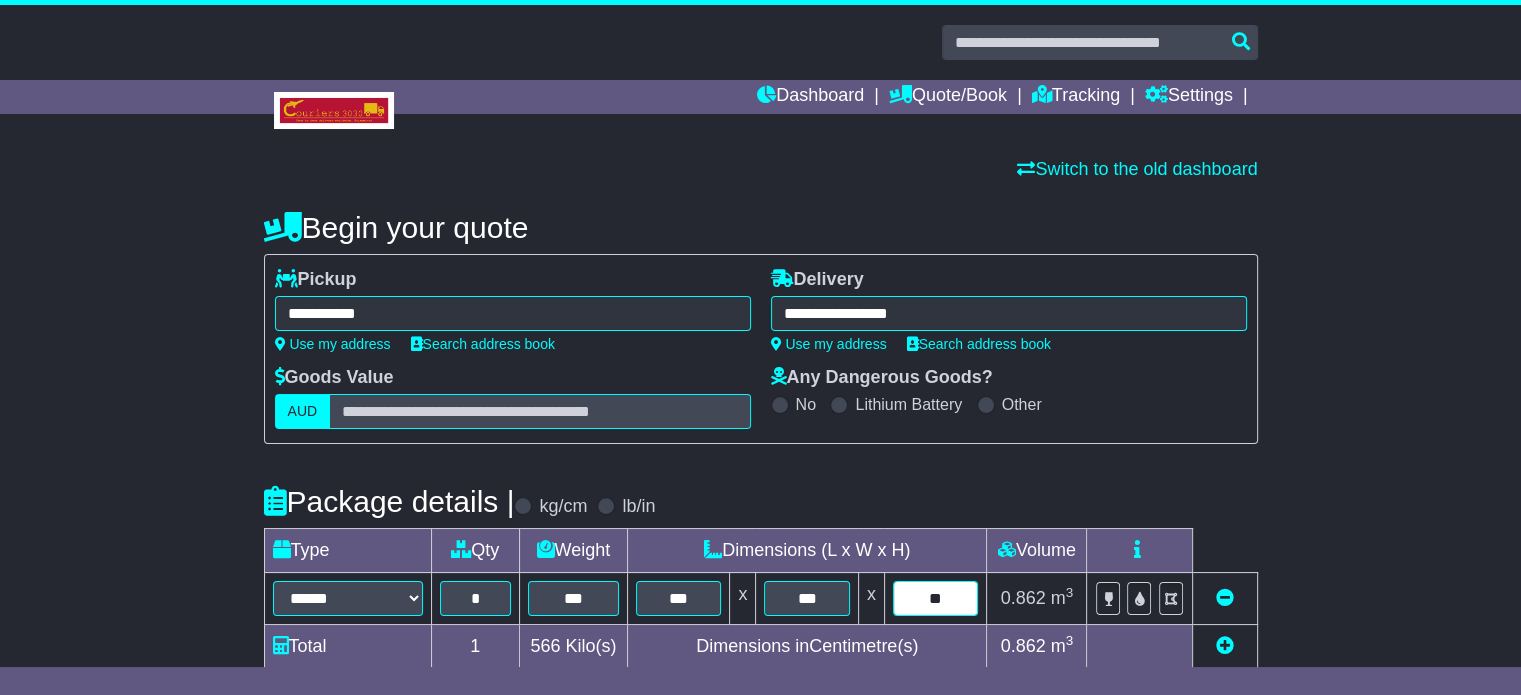 click on "**" at bounding box center [936, 598] 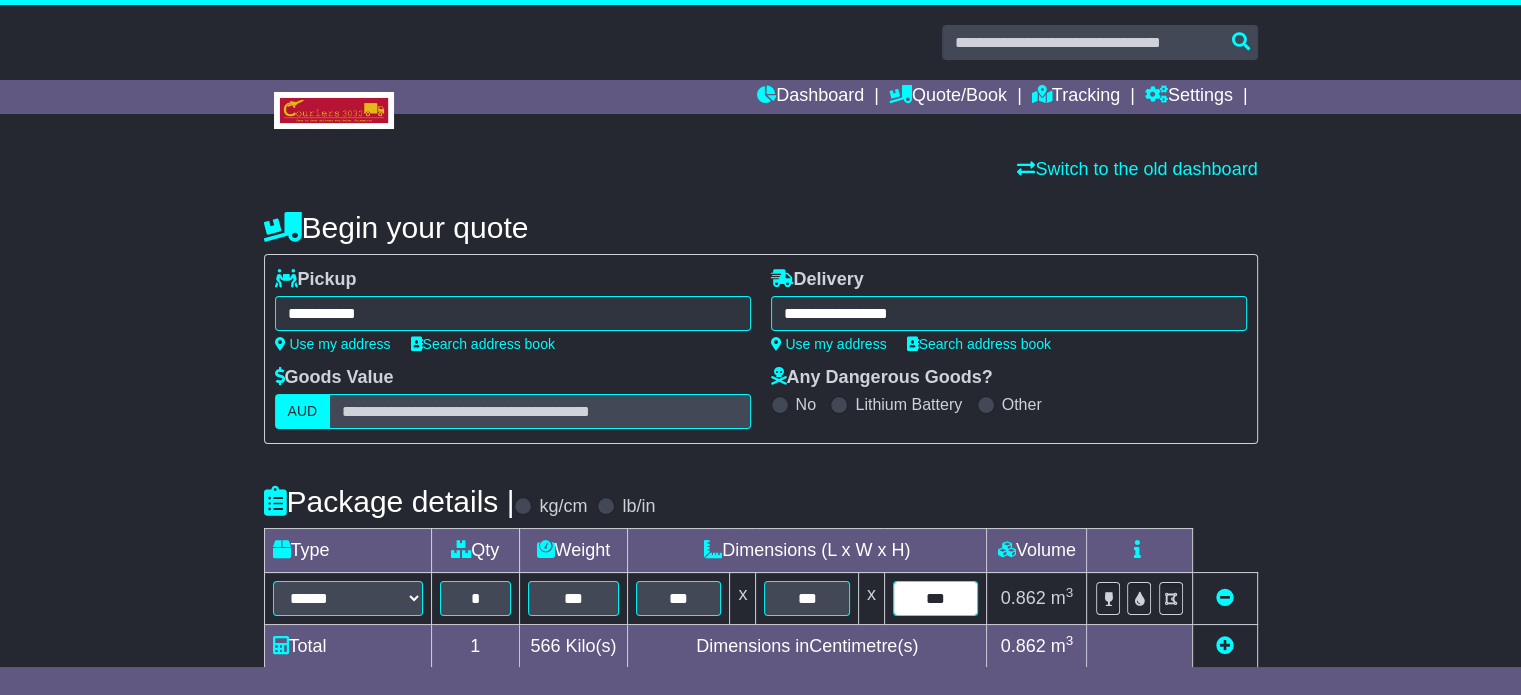 type on "***" 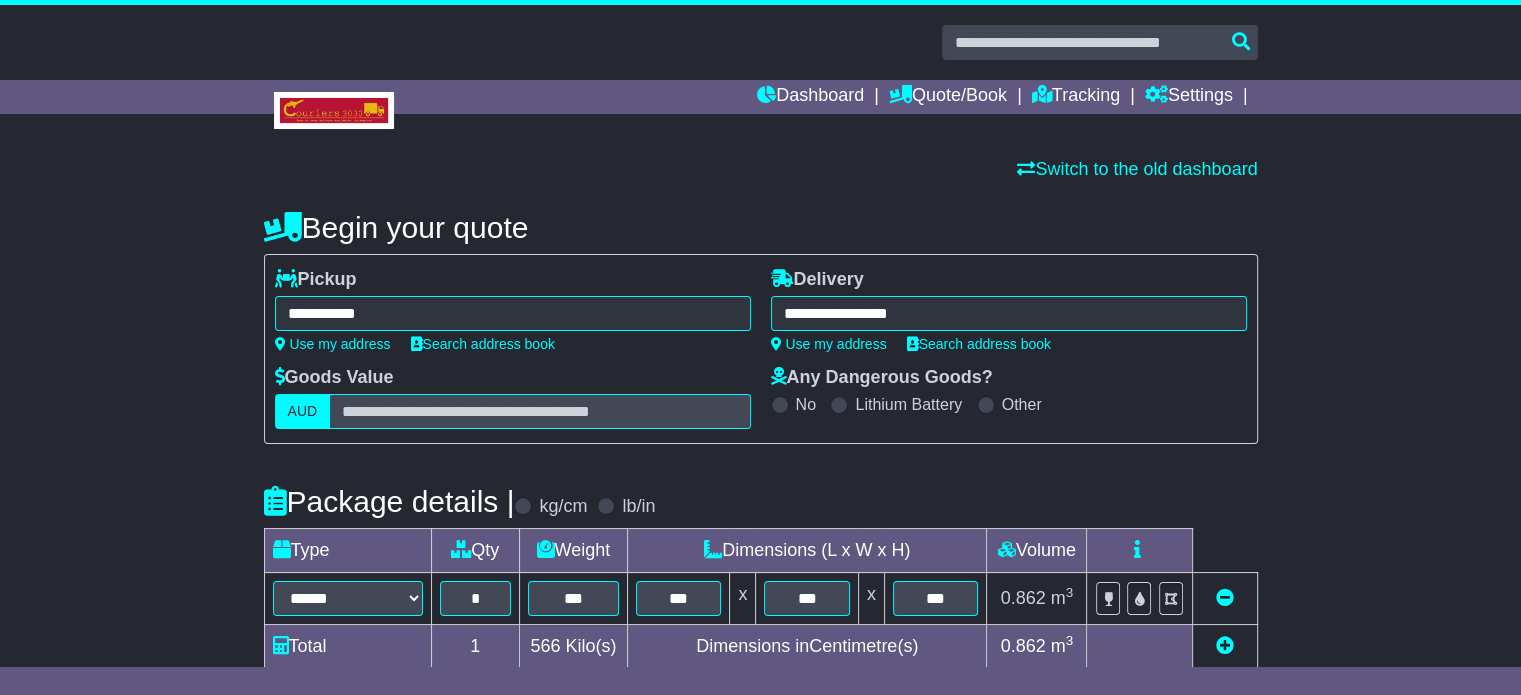 type 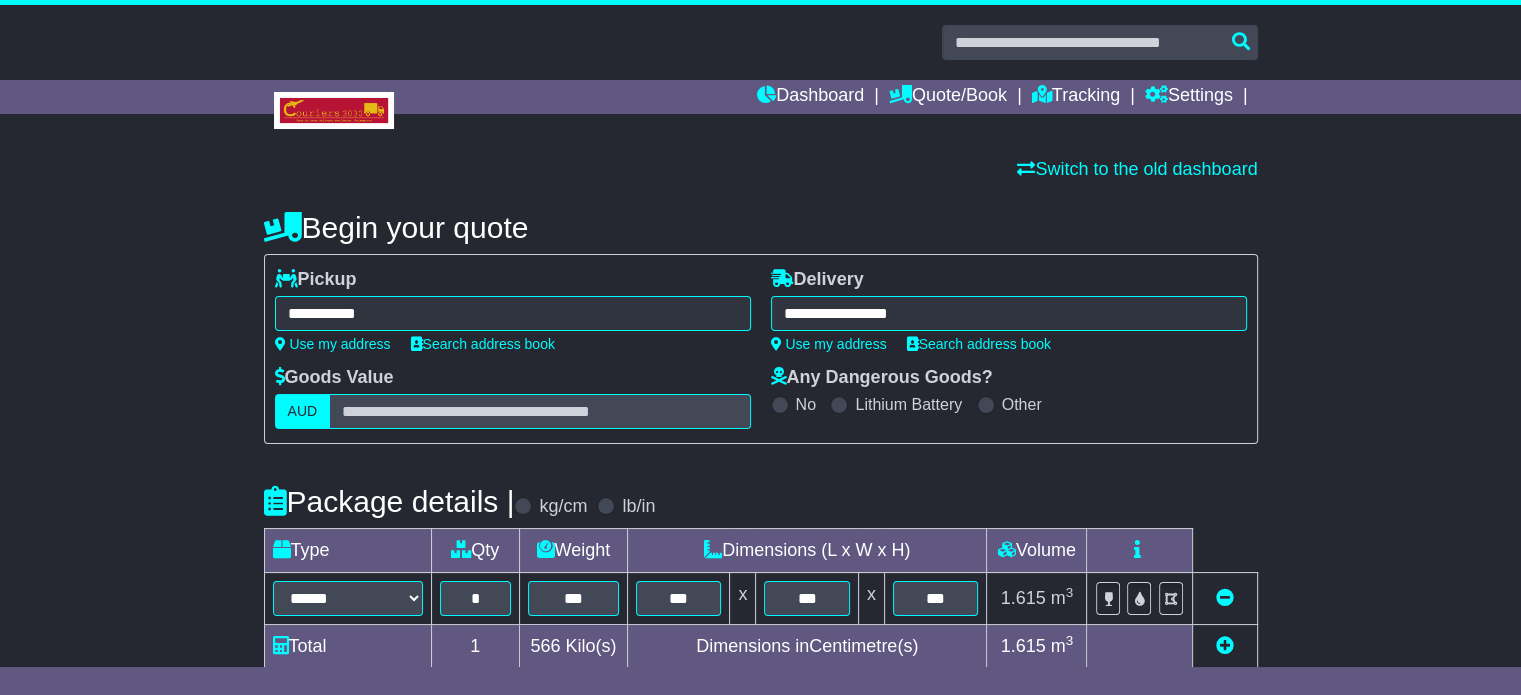 scroll, scrollTop: 540, scrollLeft: 0, axis: vertical 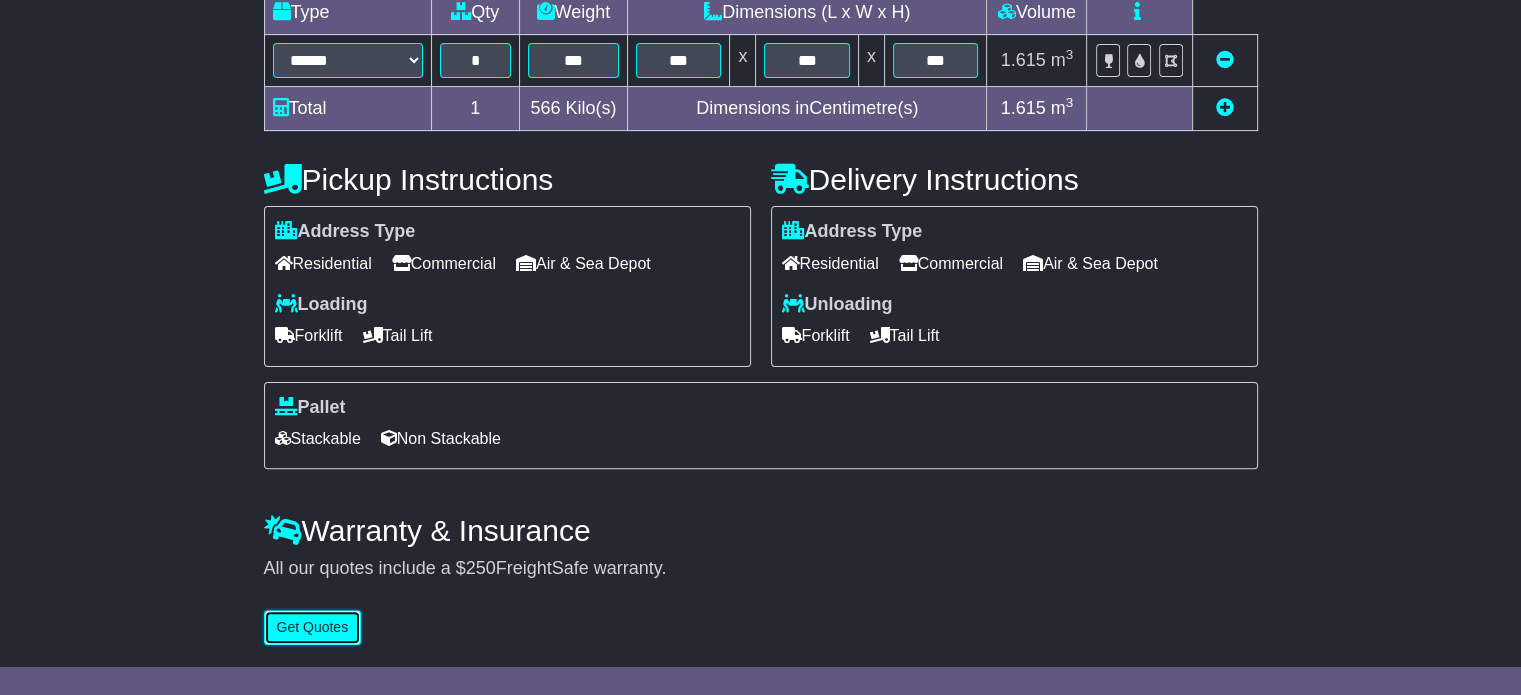 click on "Get Quotes" at bounding box center (313, 627) 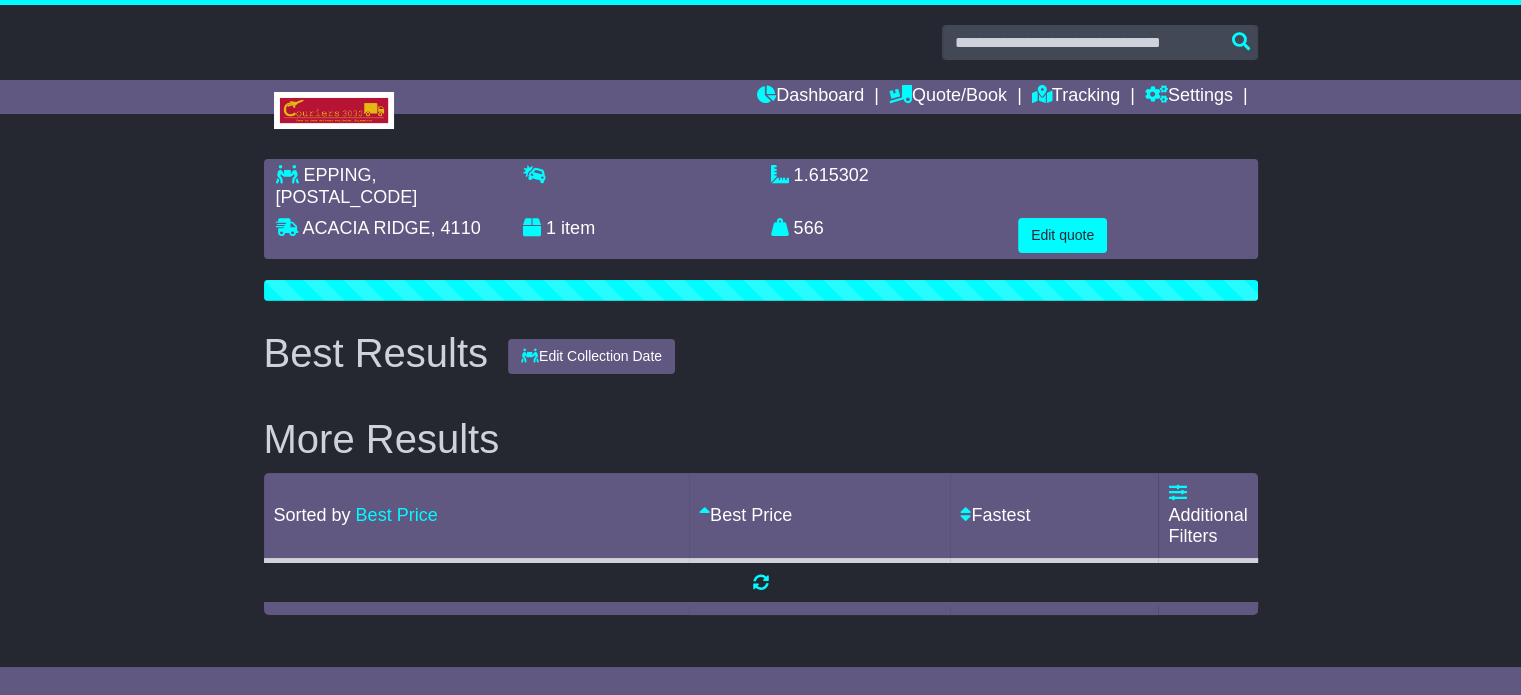 scroll, scrollTop: 0, scrollLeft: 0, axis: both 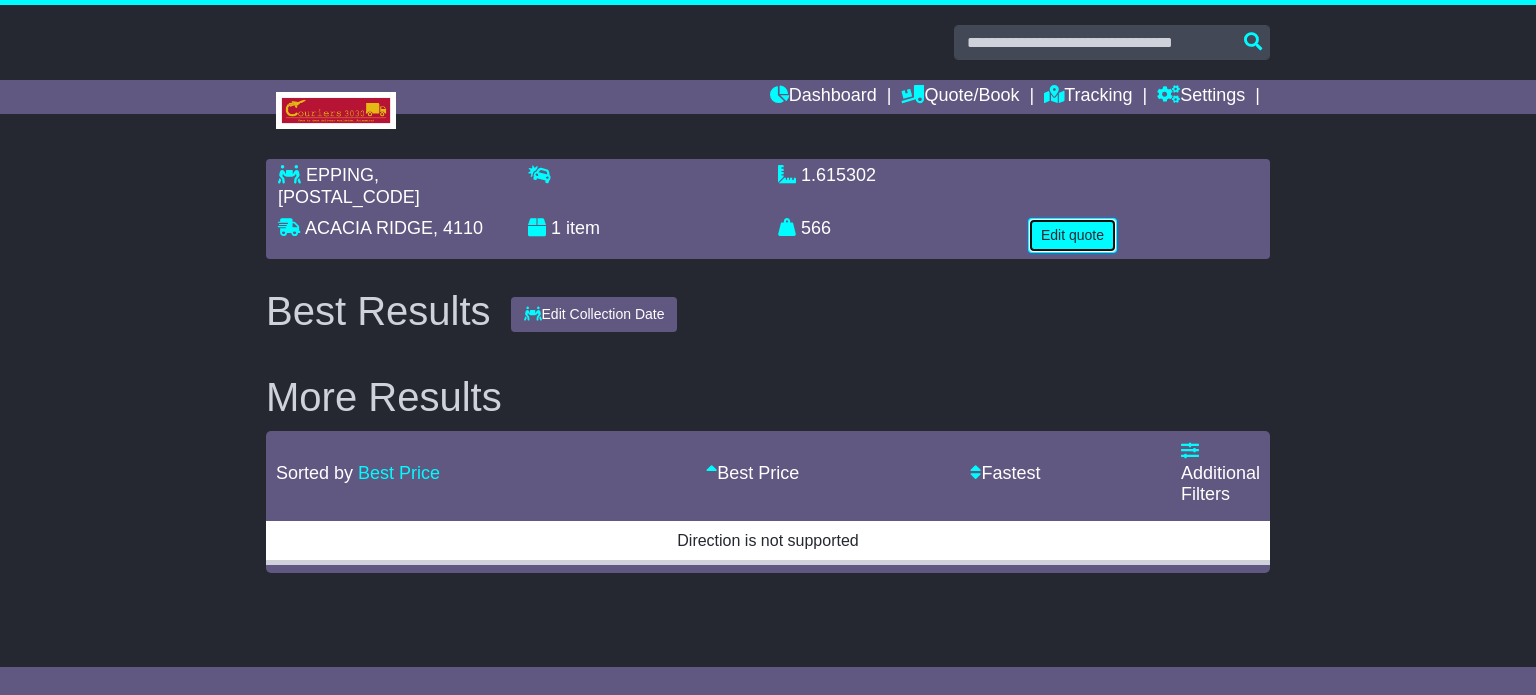 click on "Edit quote" at bounding box center [1072, 235] 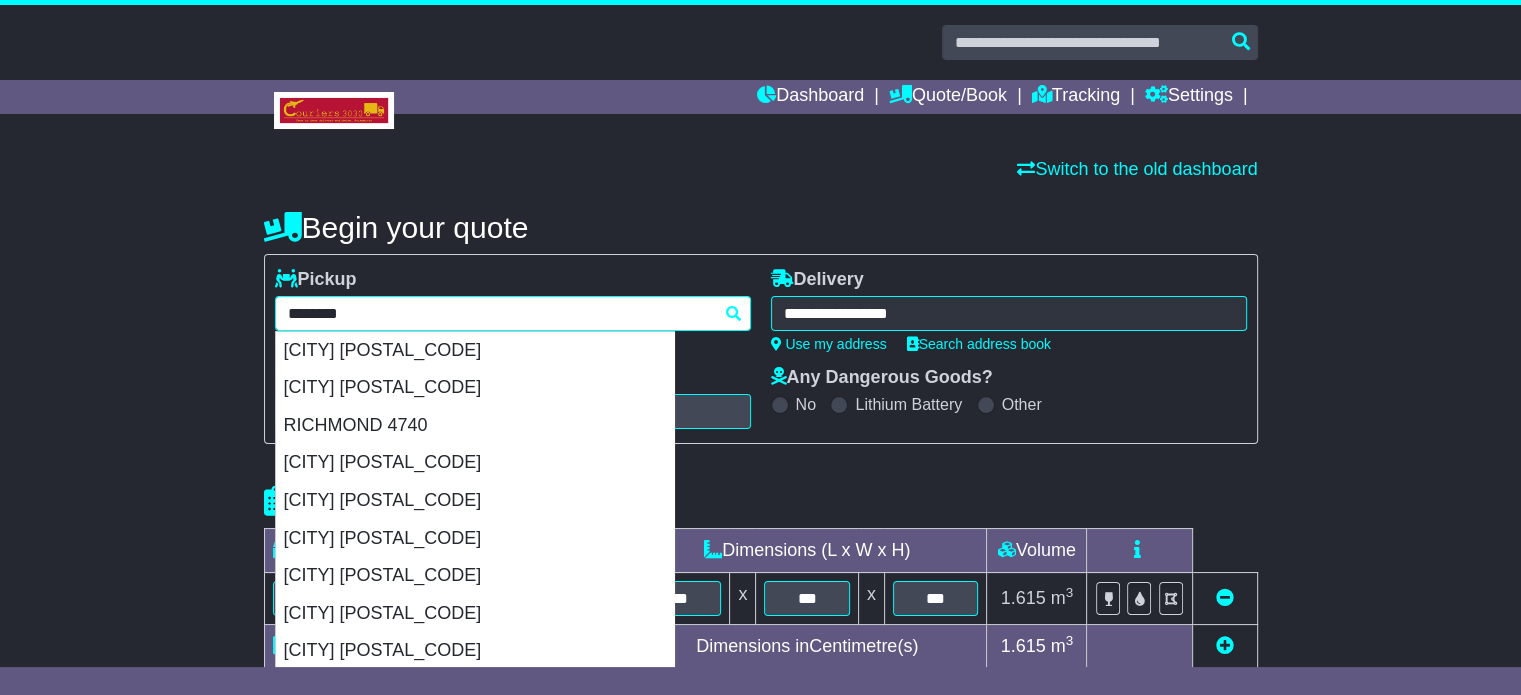click on "**********" at bounding box center [513, 313] 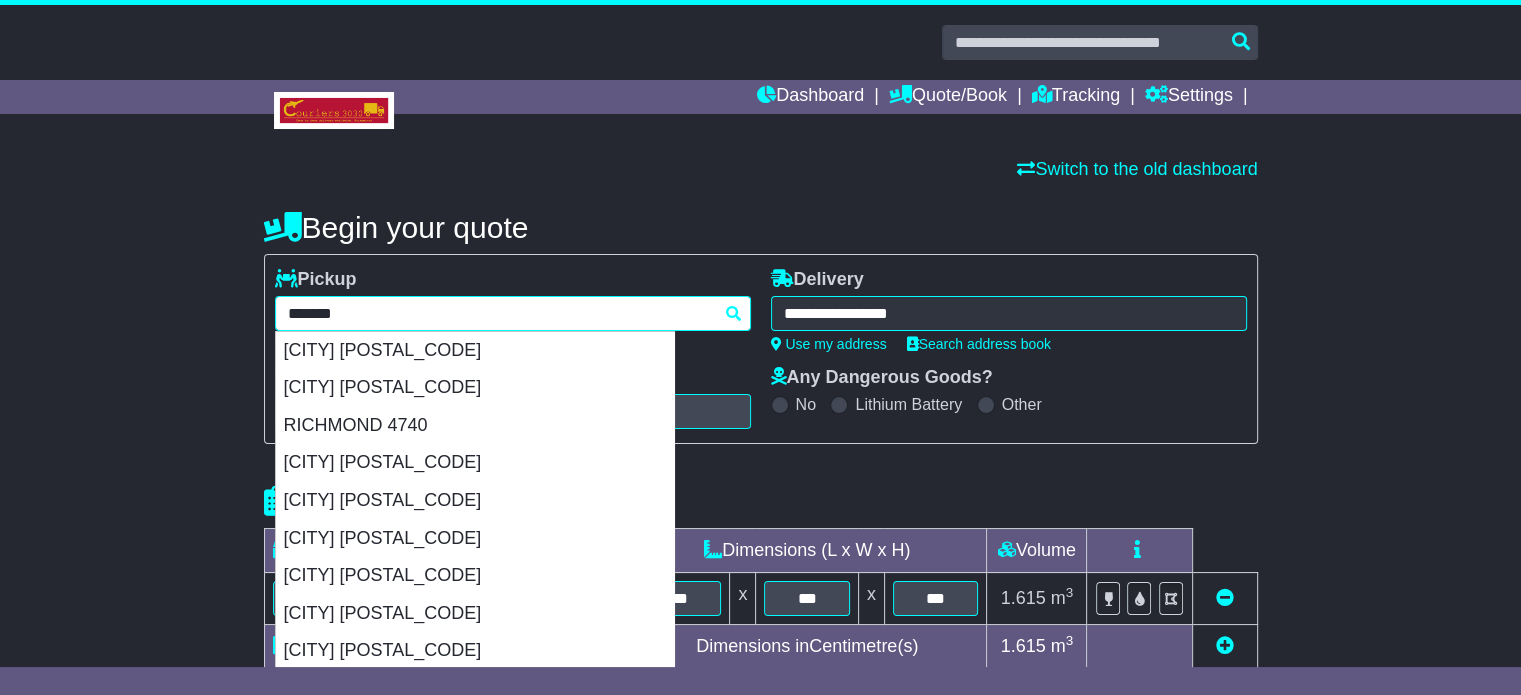 type 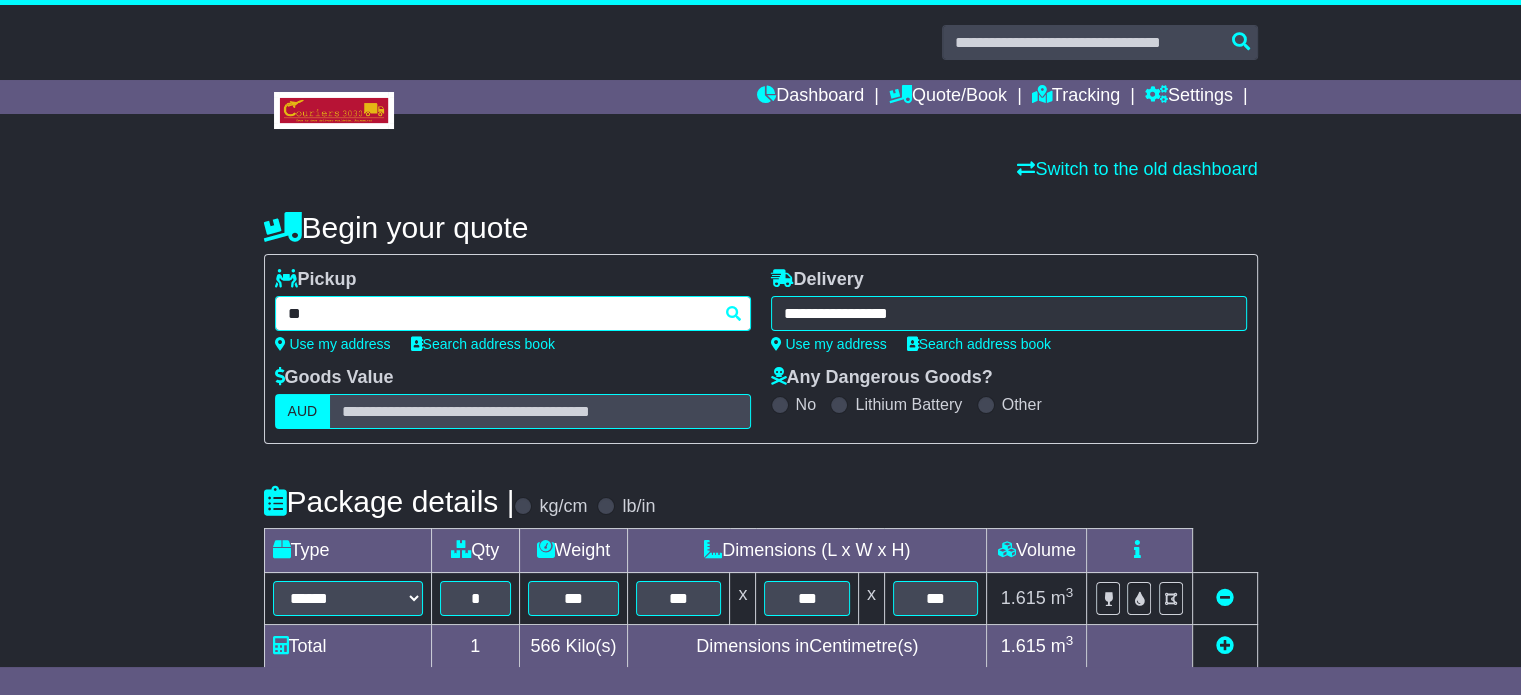 type on "*" 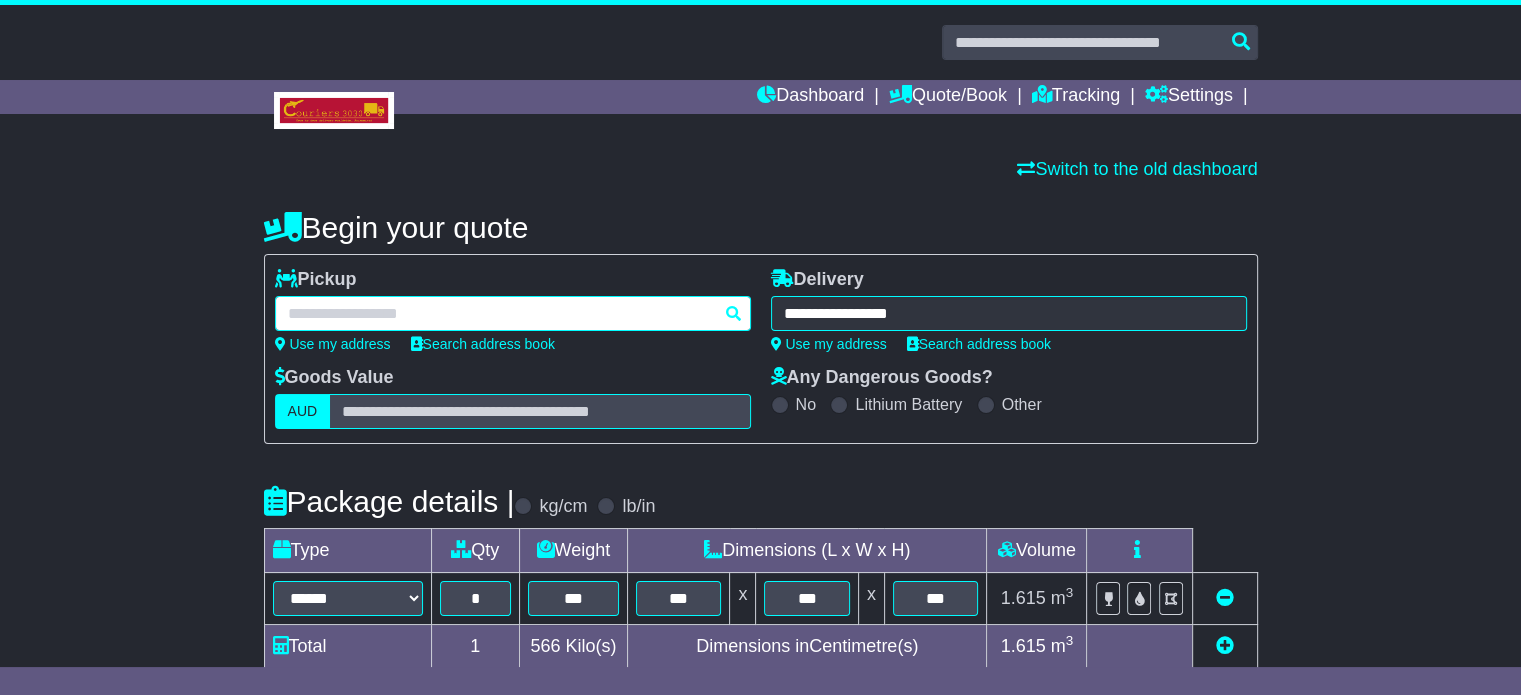 paste on "**********" 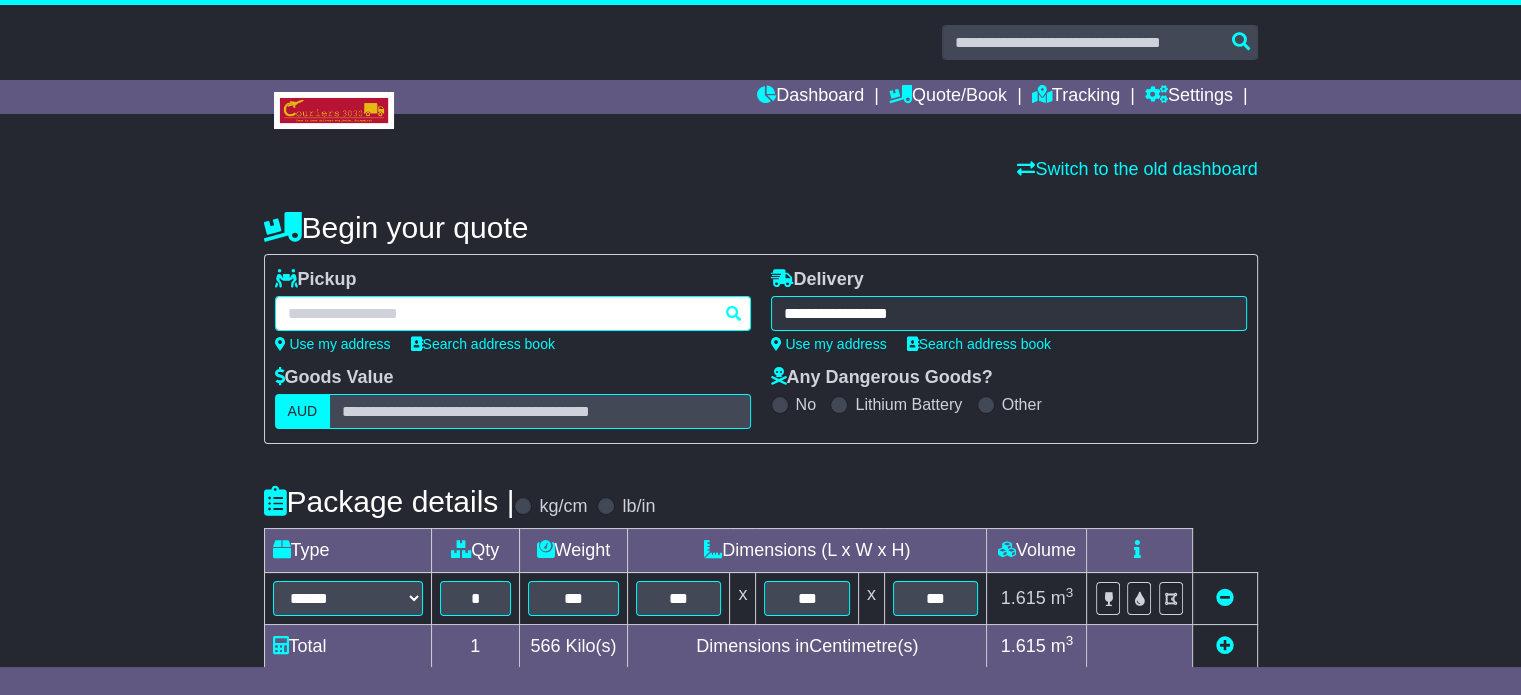 type on "**********" 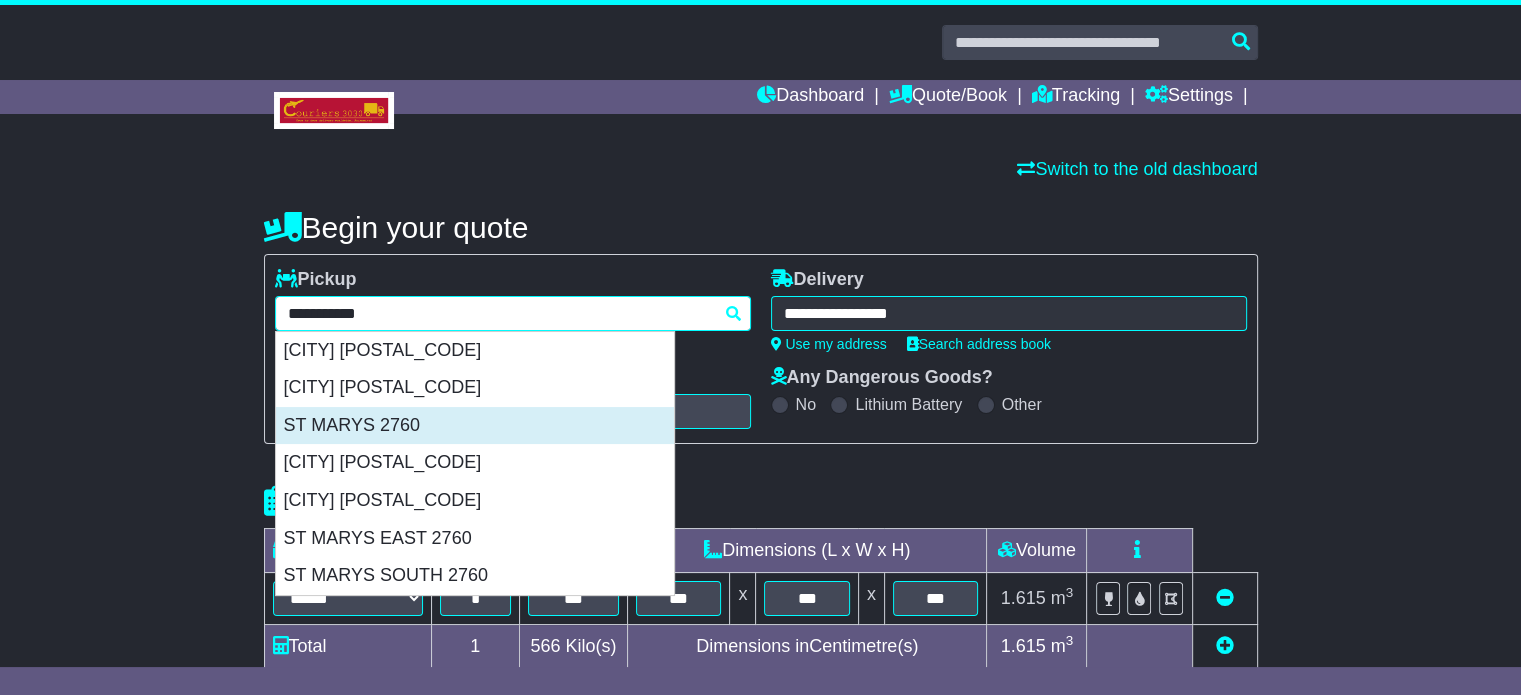 click on "ST MARYS 2760" at bounding box center (475, 426) 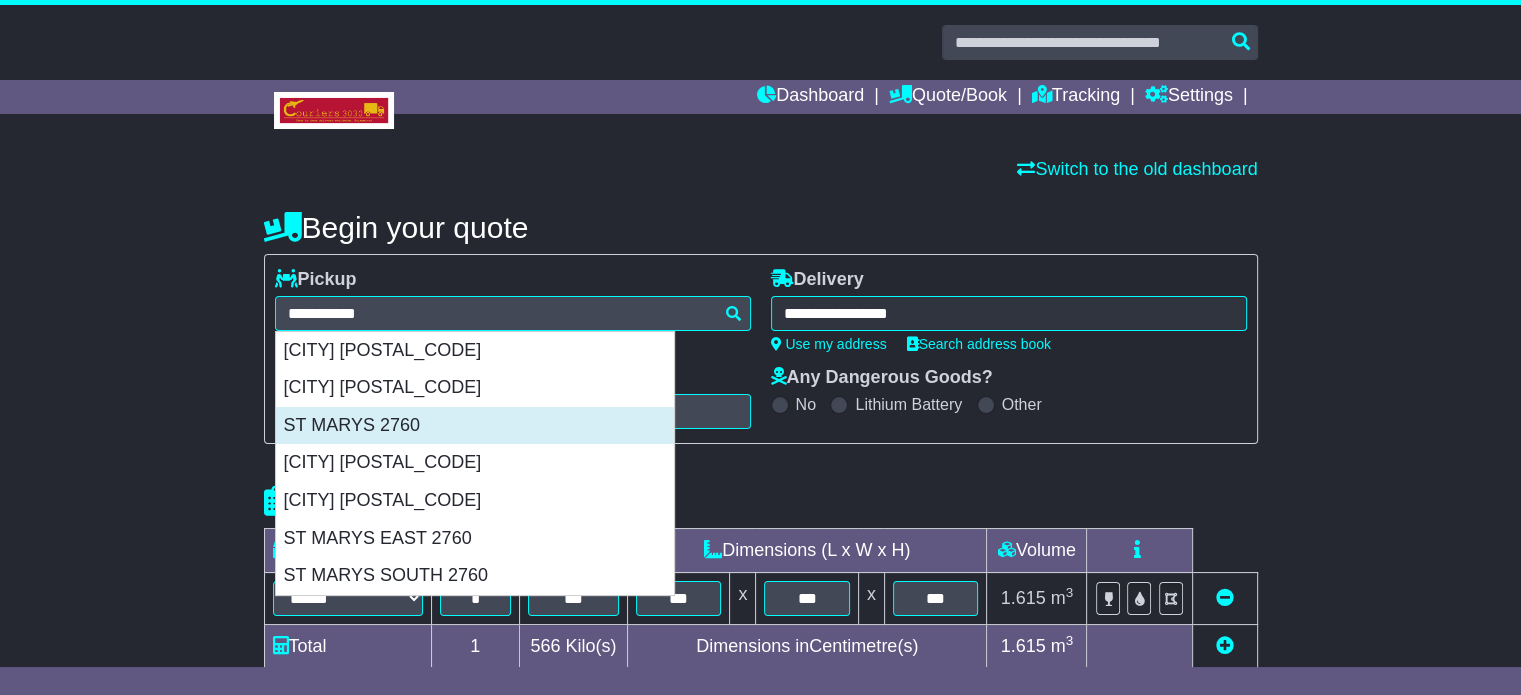 type on "**********" 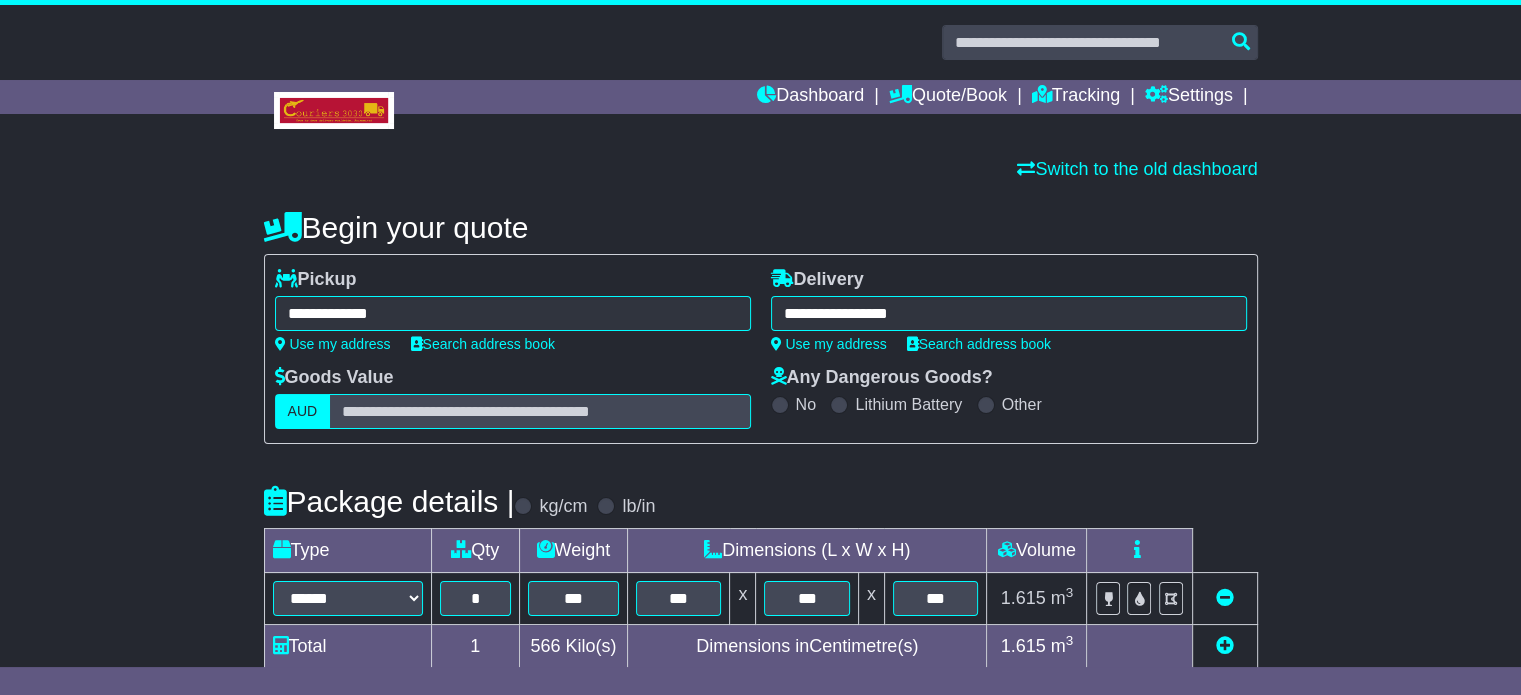click on "**********" at bounding box center [513, 313] 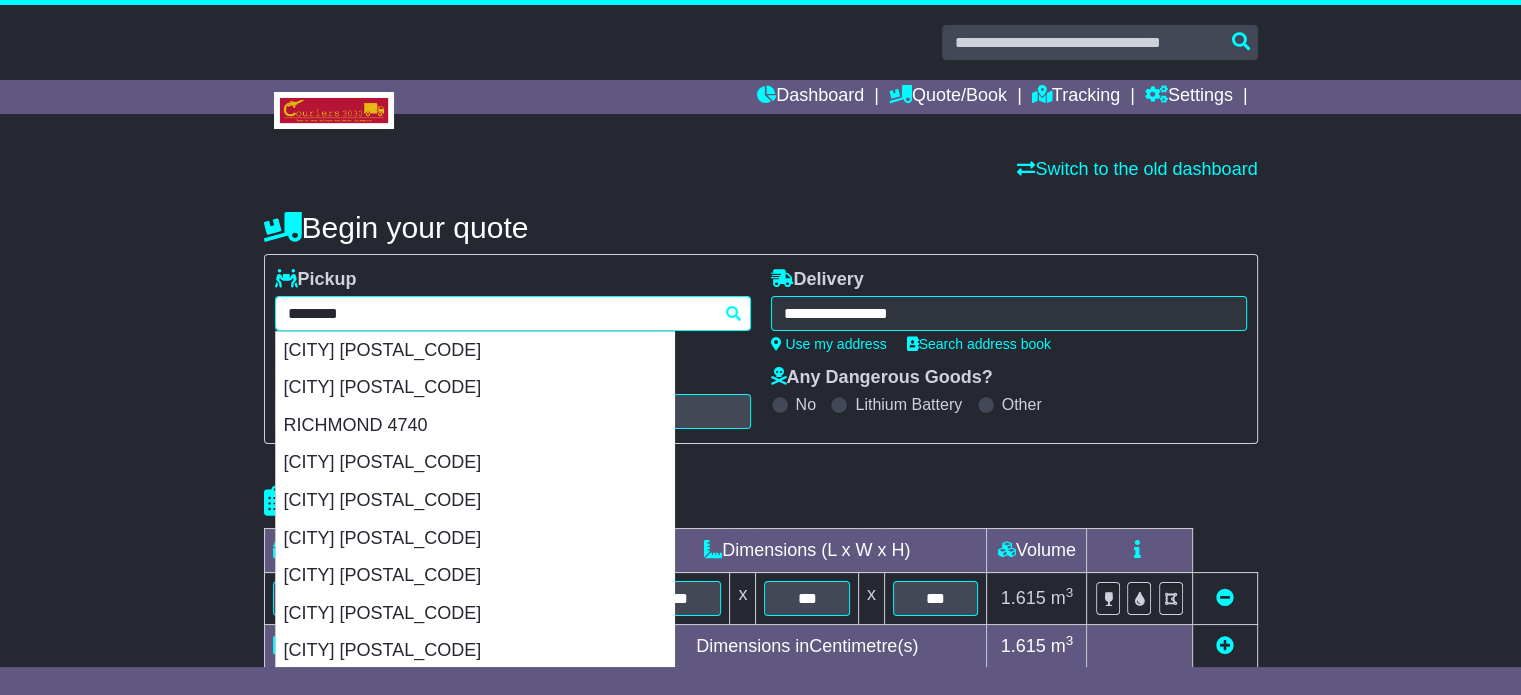 type on "********" 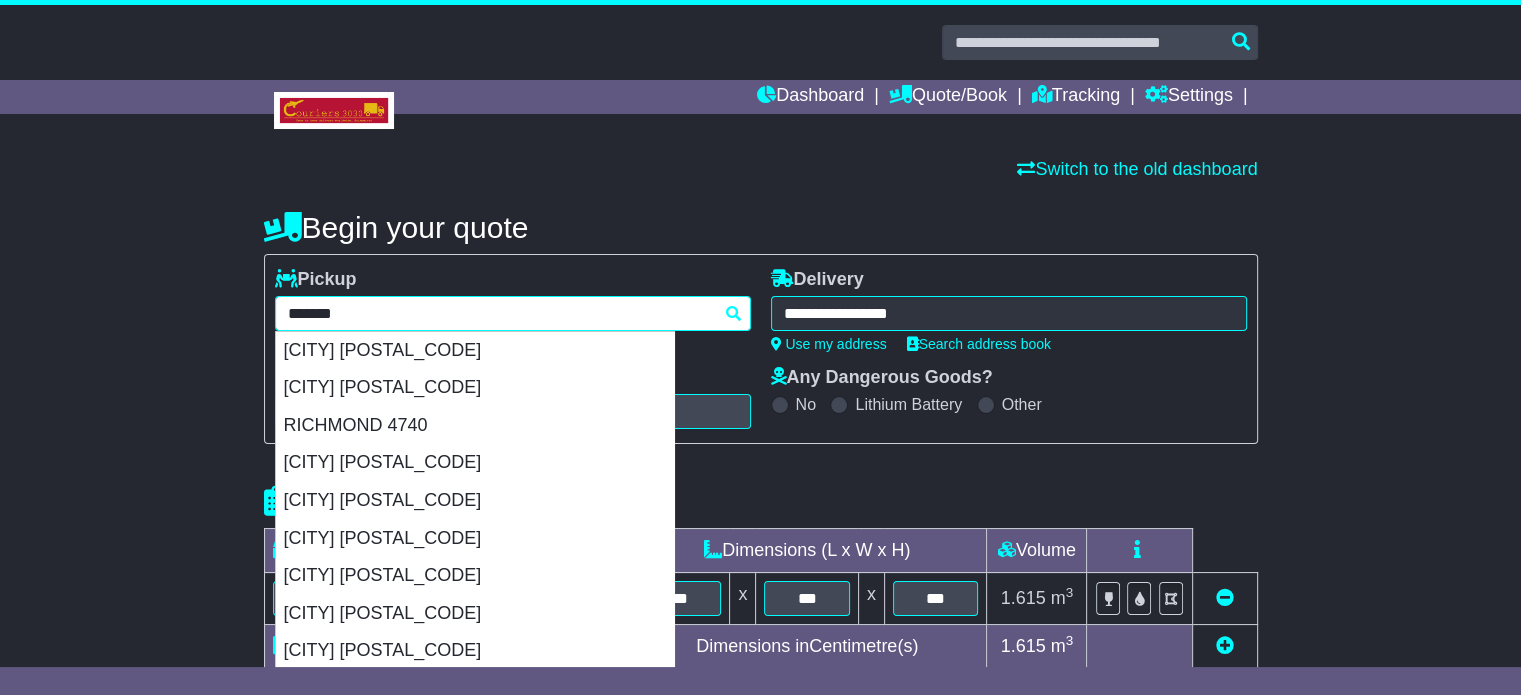type 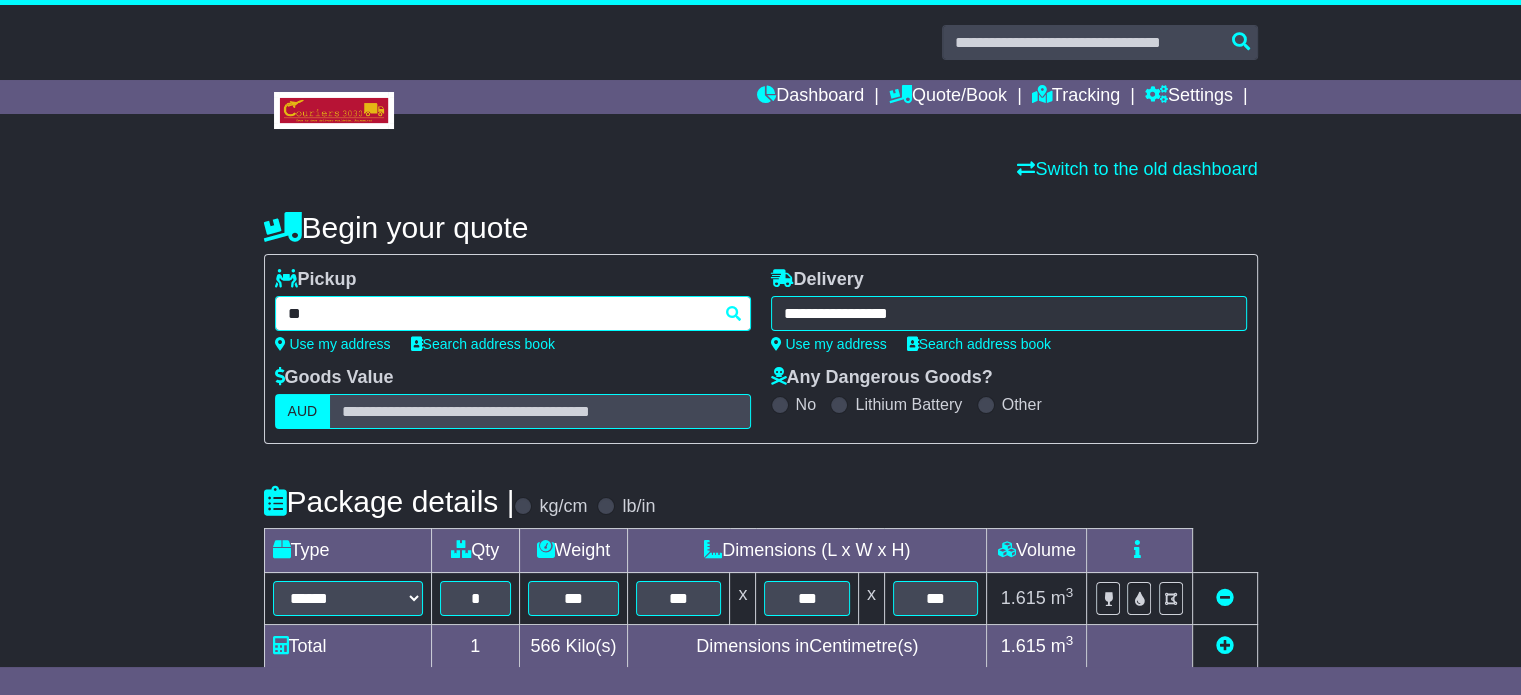 type on "*" 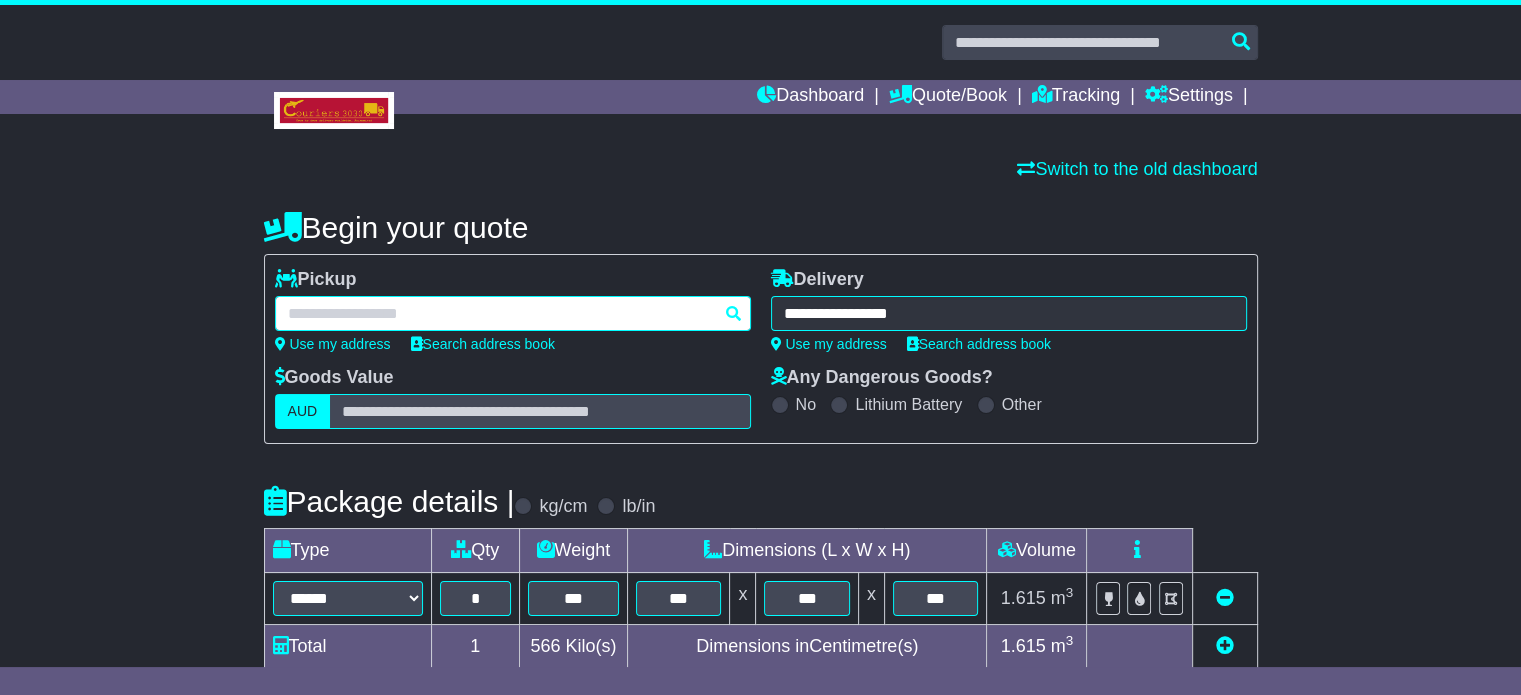paste on "******" 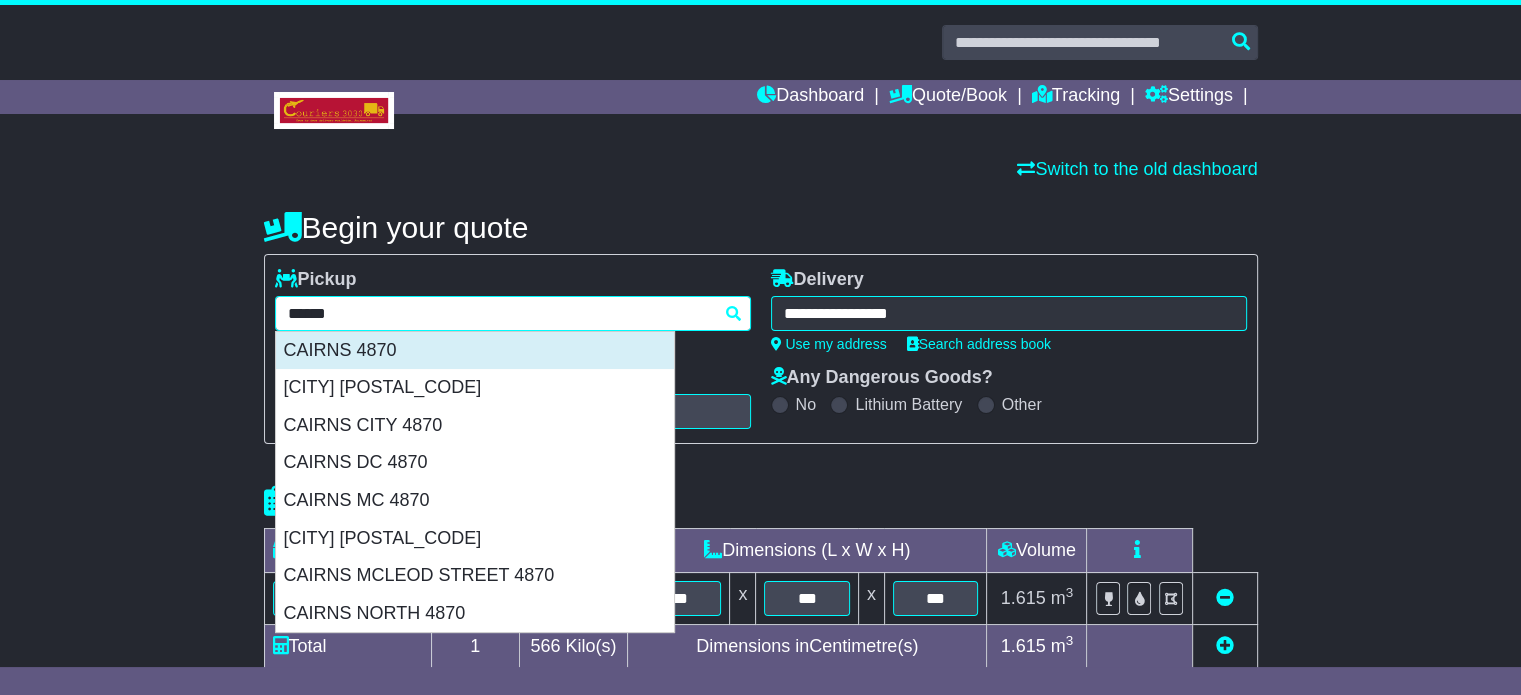 click on "CAIRNS 4870" at bounding box center [475, 351] 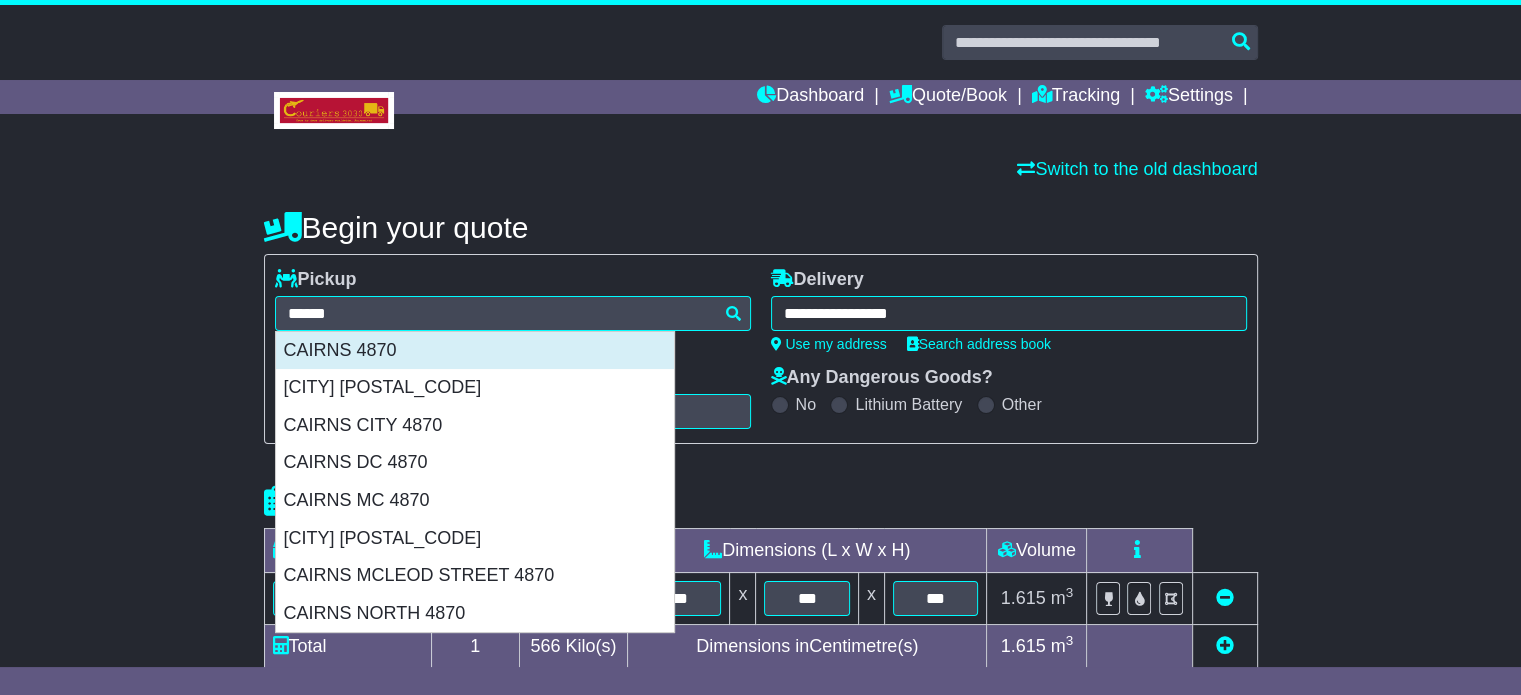 type on "**********" 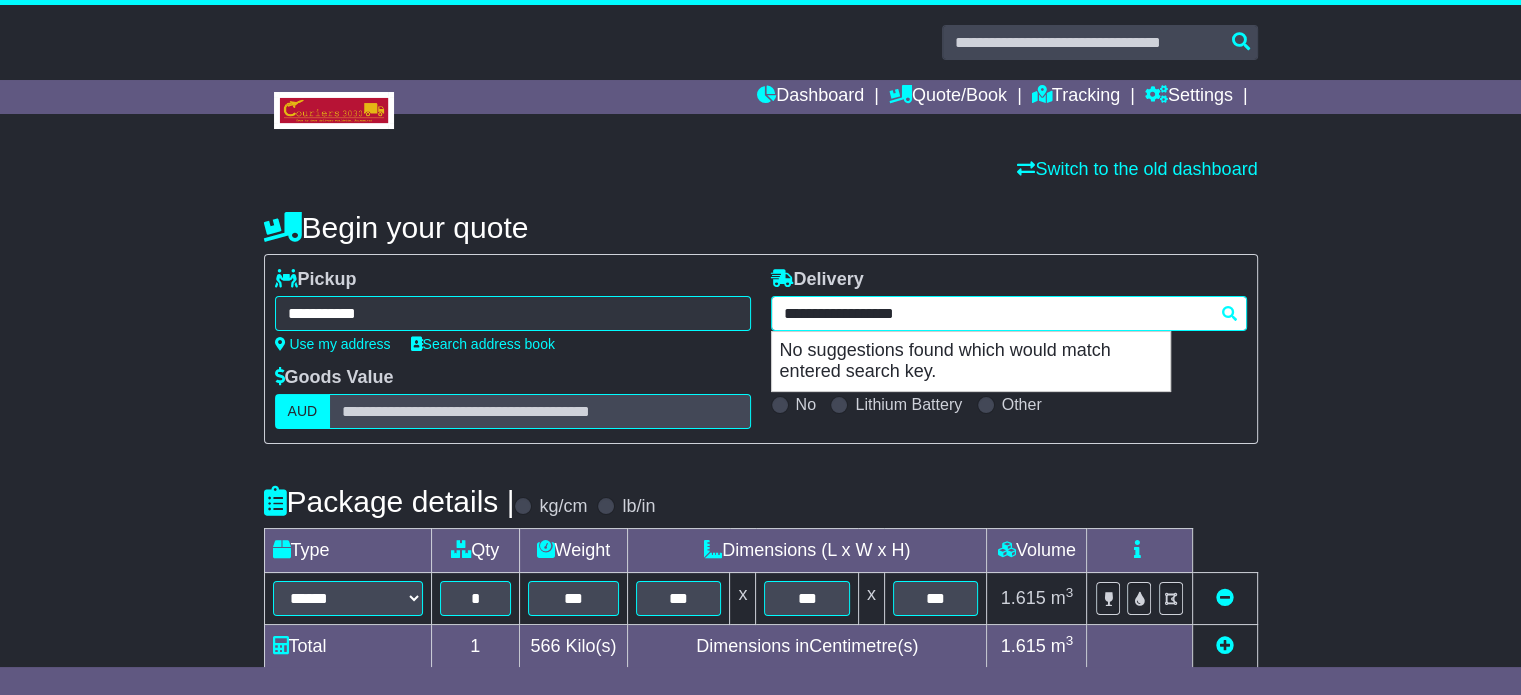 click on "**********" at bounding box center [1009, 313] 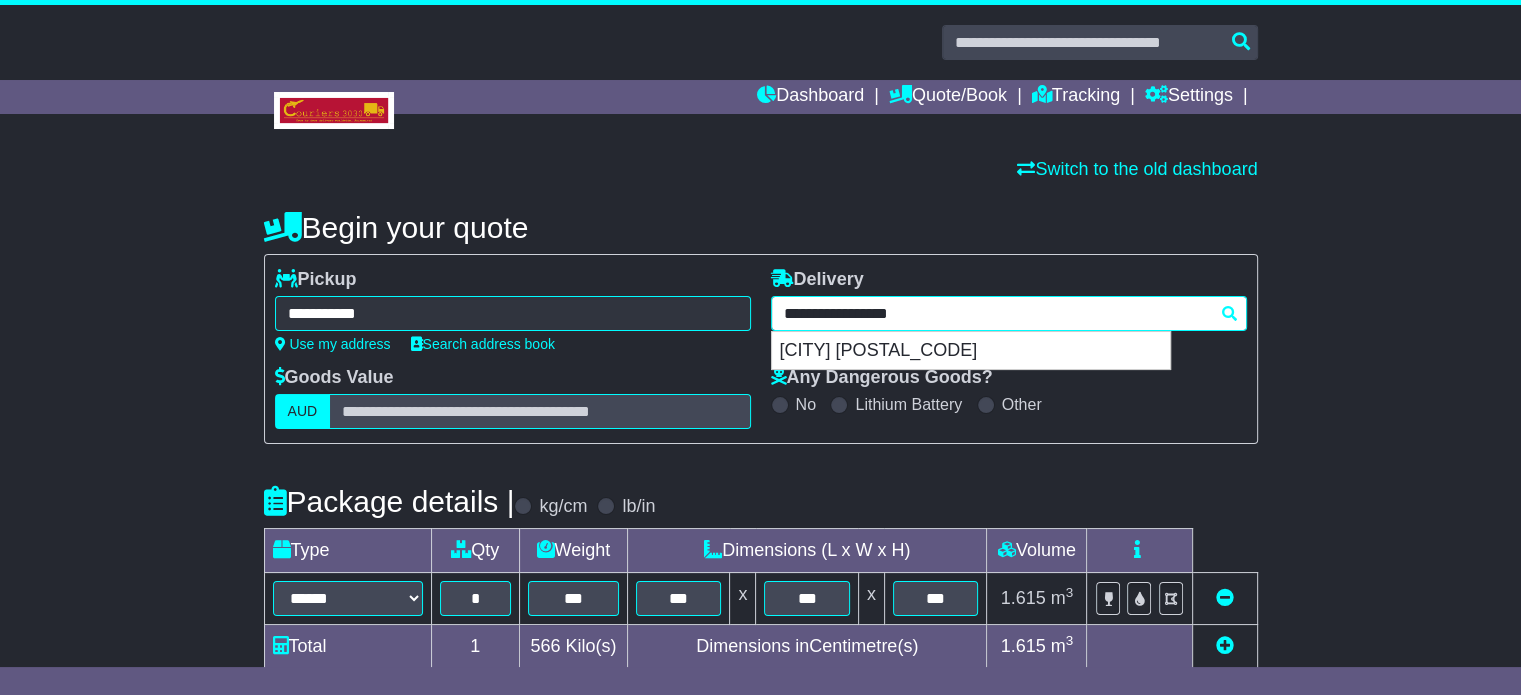 type 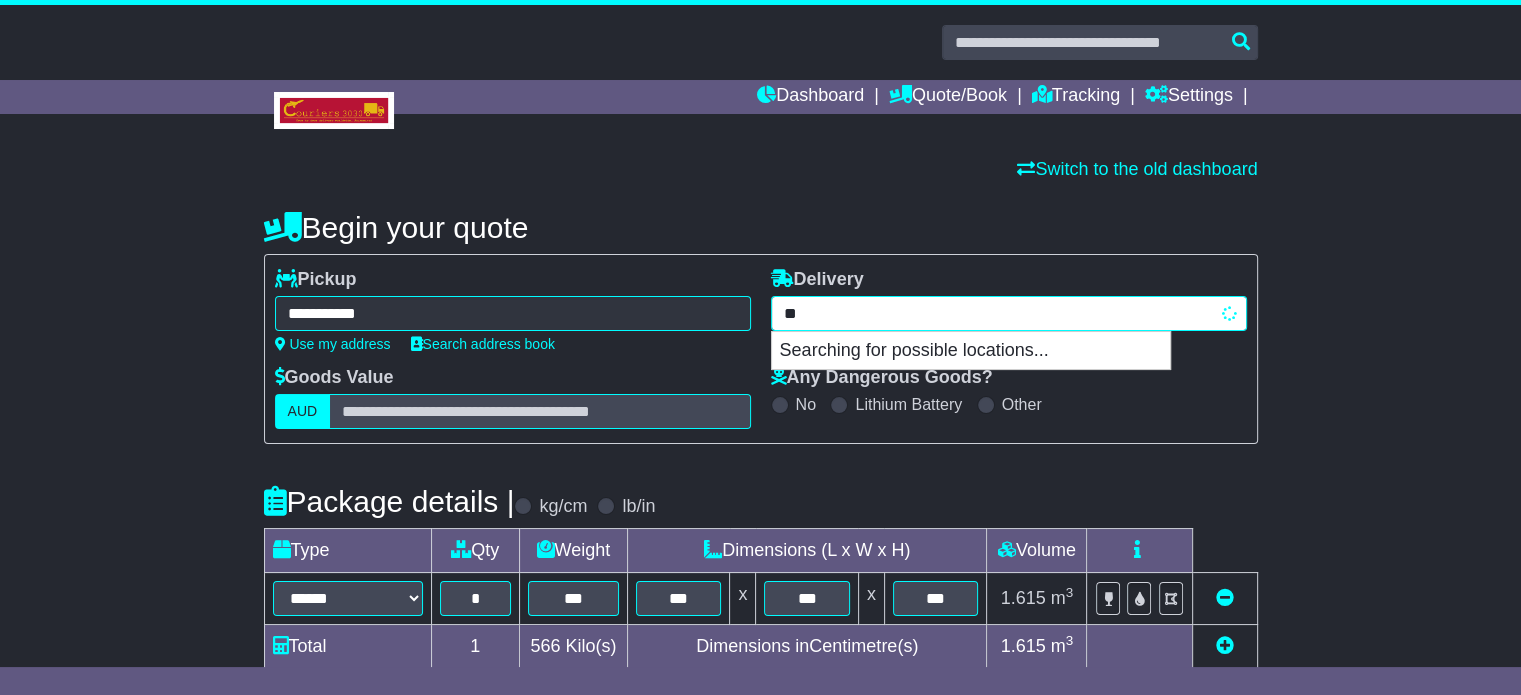 type on "*" 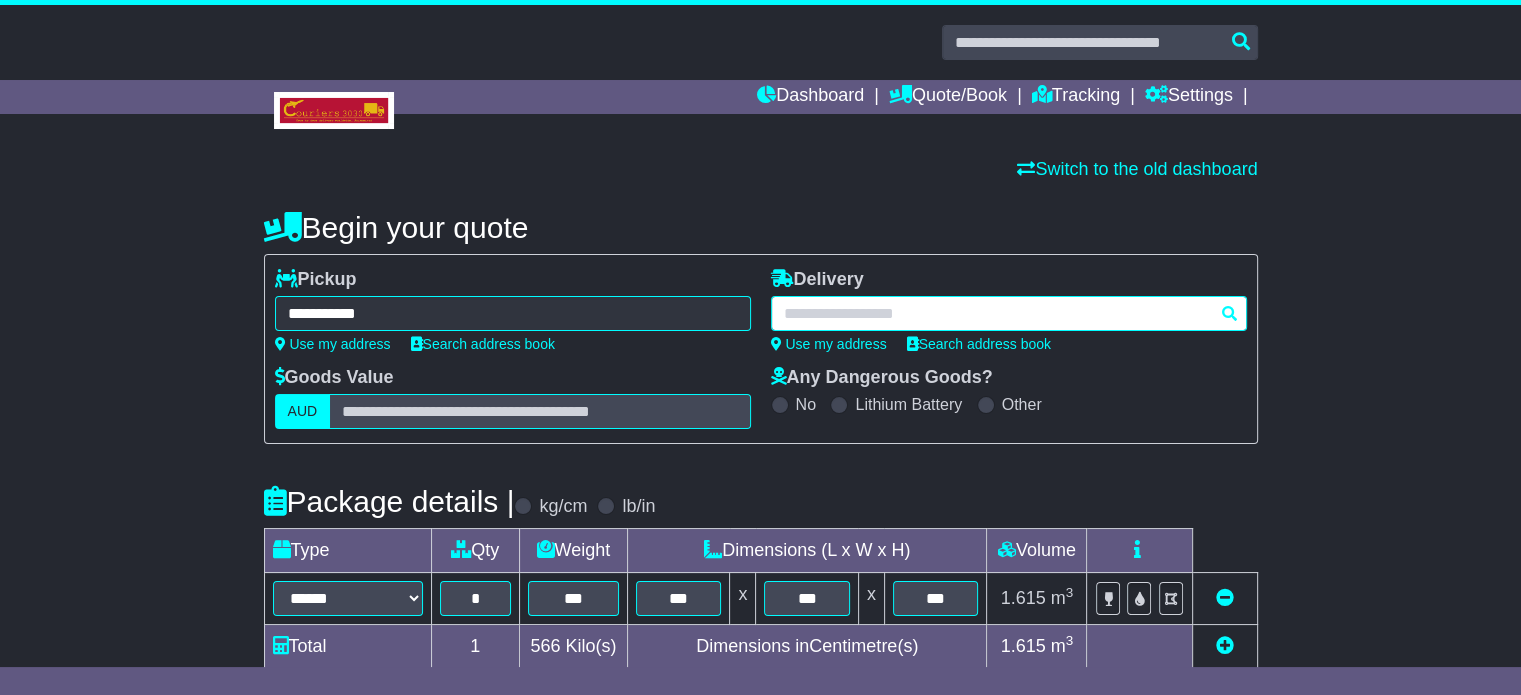 paste on "*****" 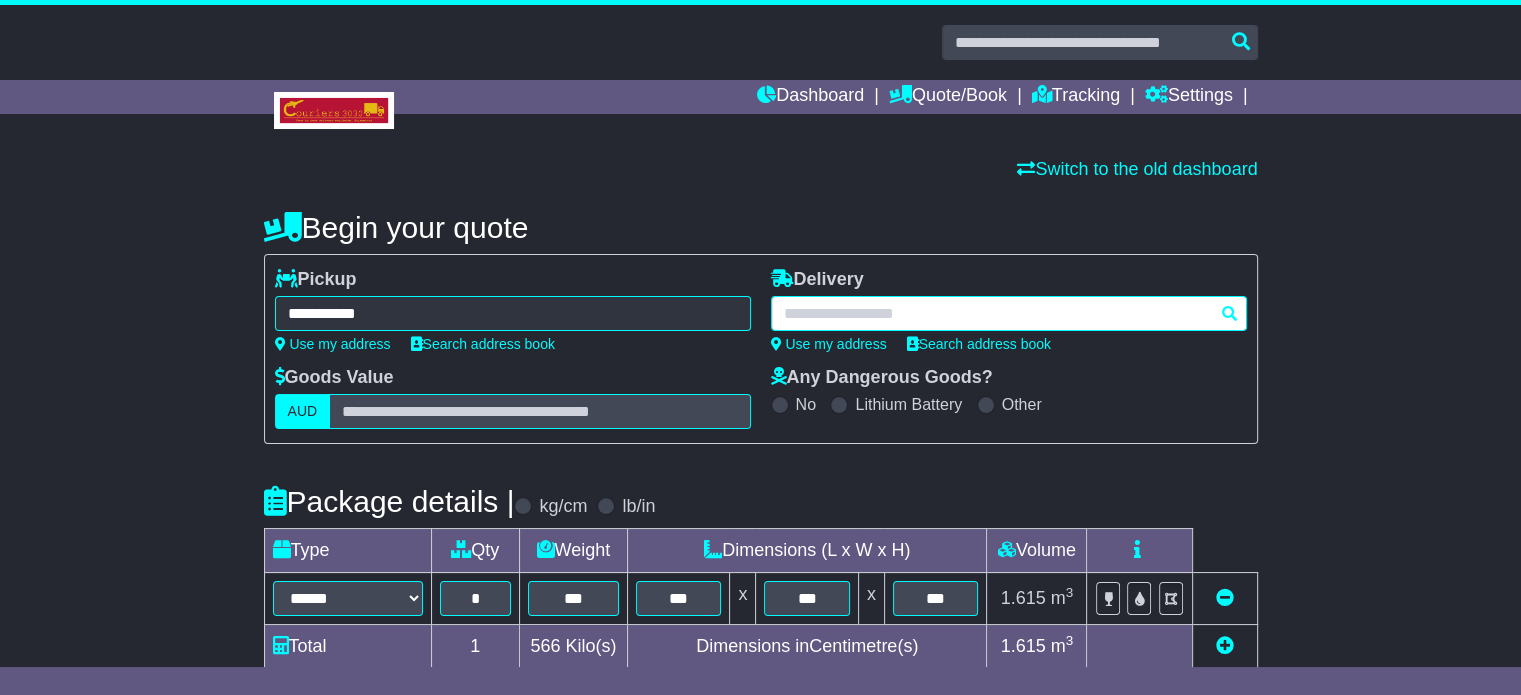 type on "*****" 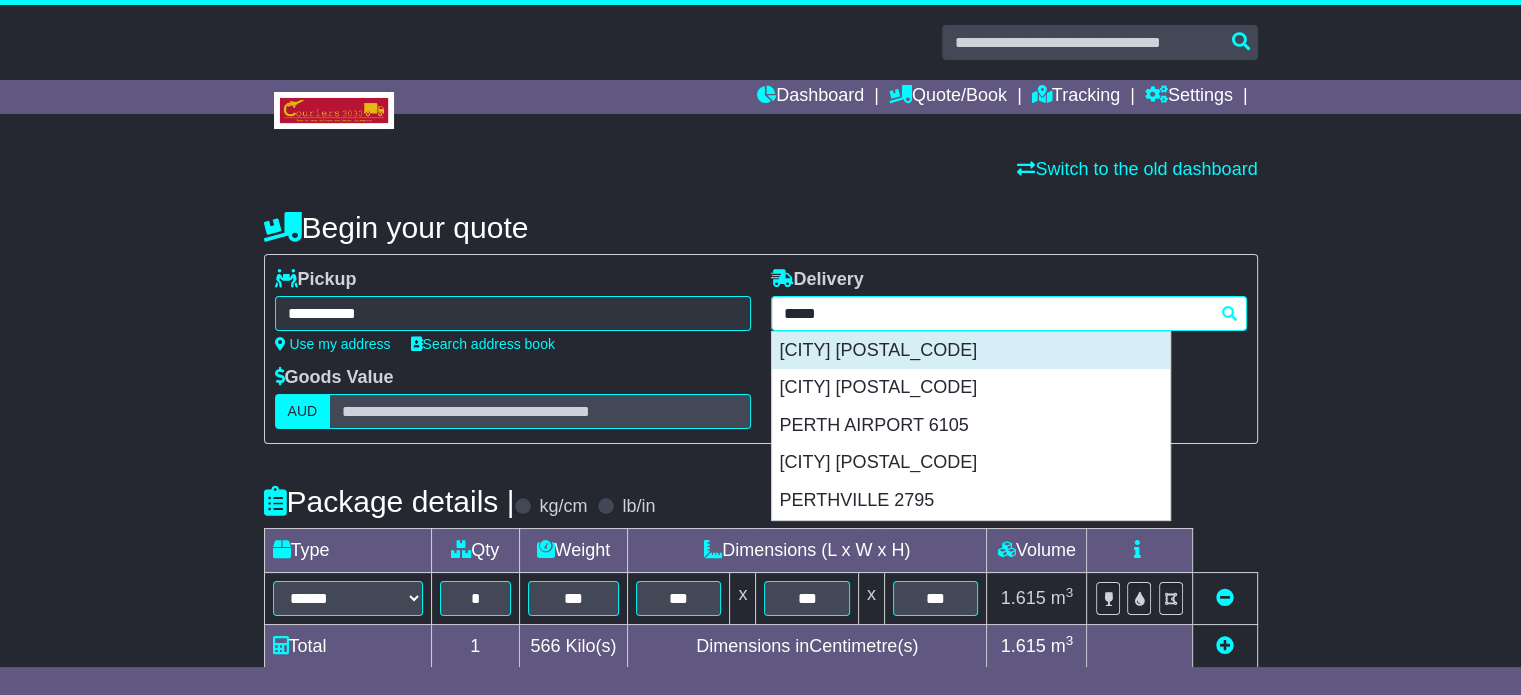 click on "[CITY] [POSTAL_CODE]" at bounding box center [971, 351] 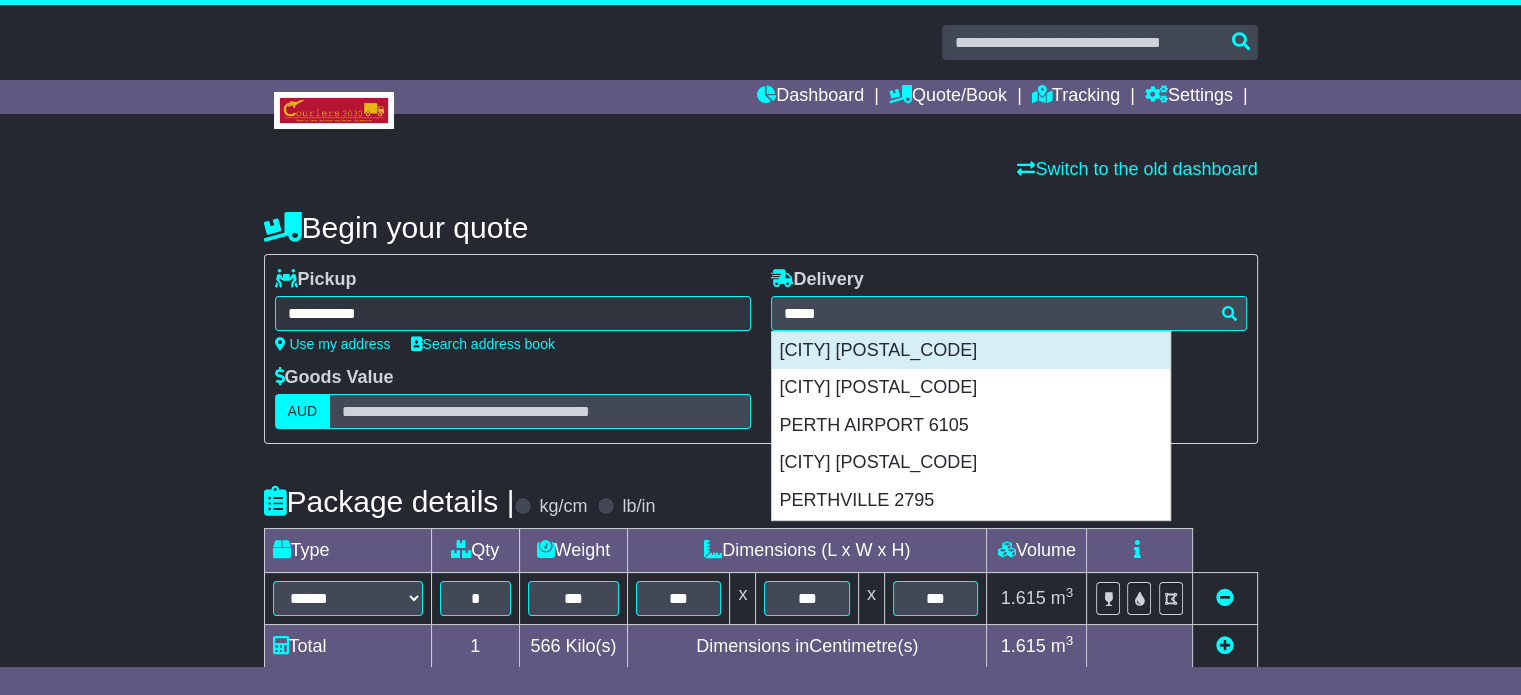 type on "**********" 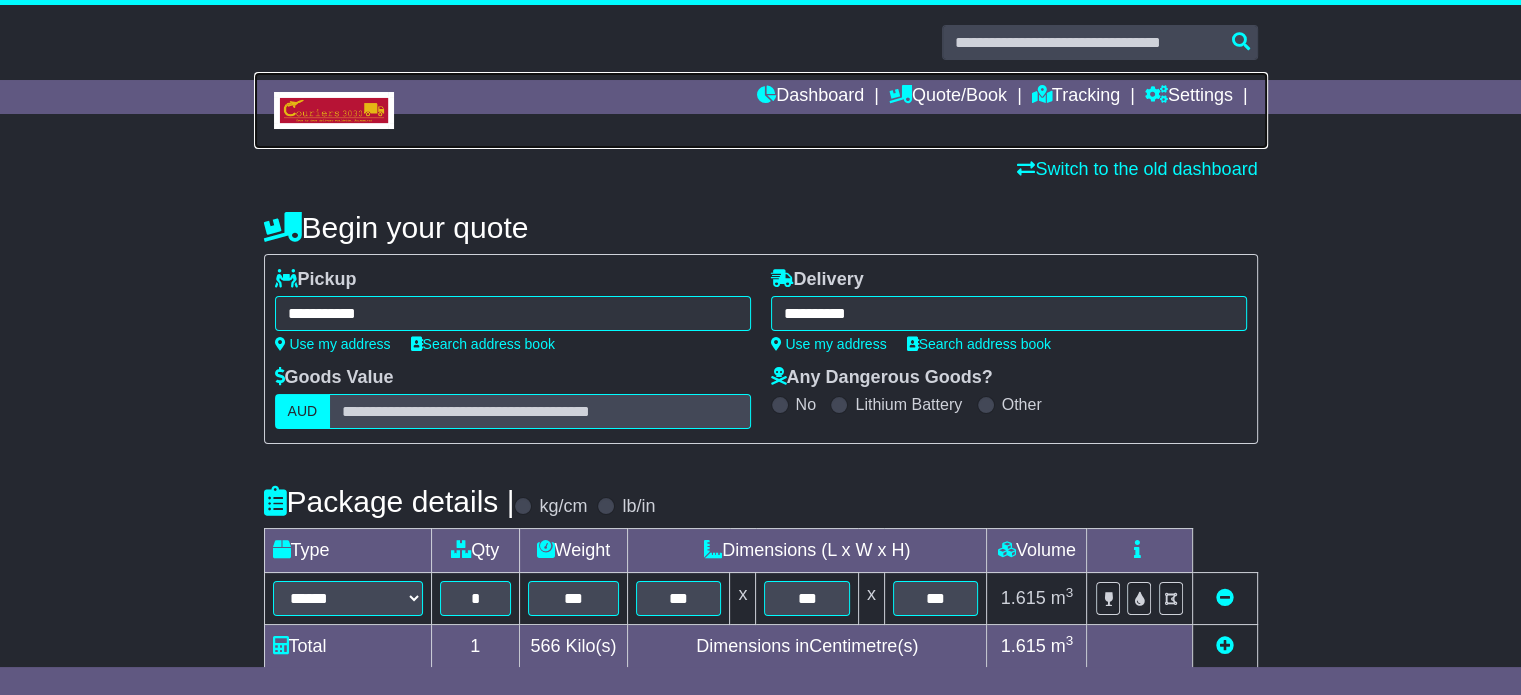 click at bounding box center [761, 110] 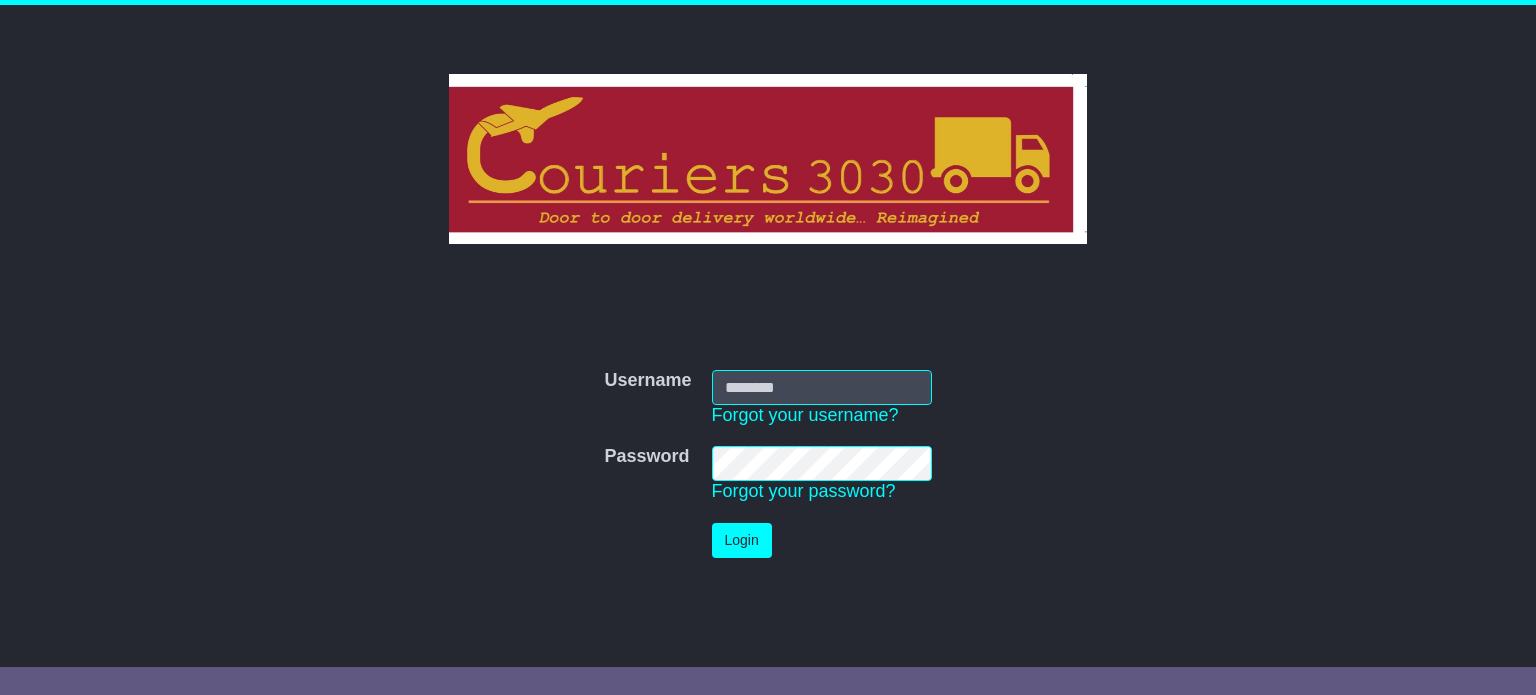 scroll, scrollTop: 0, scrollLeft: 0, axis: both 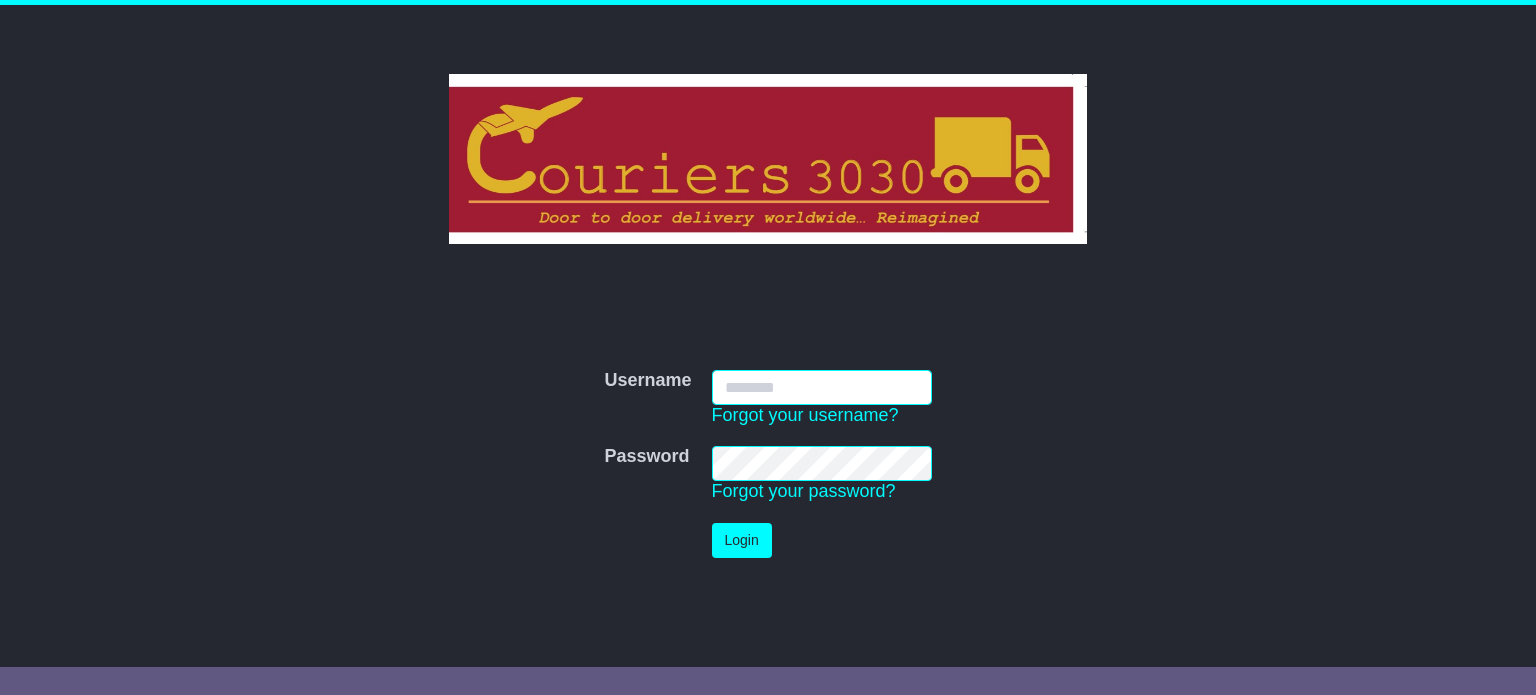 type on "**********" 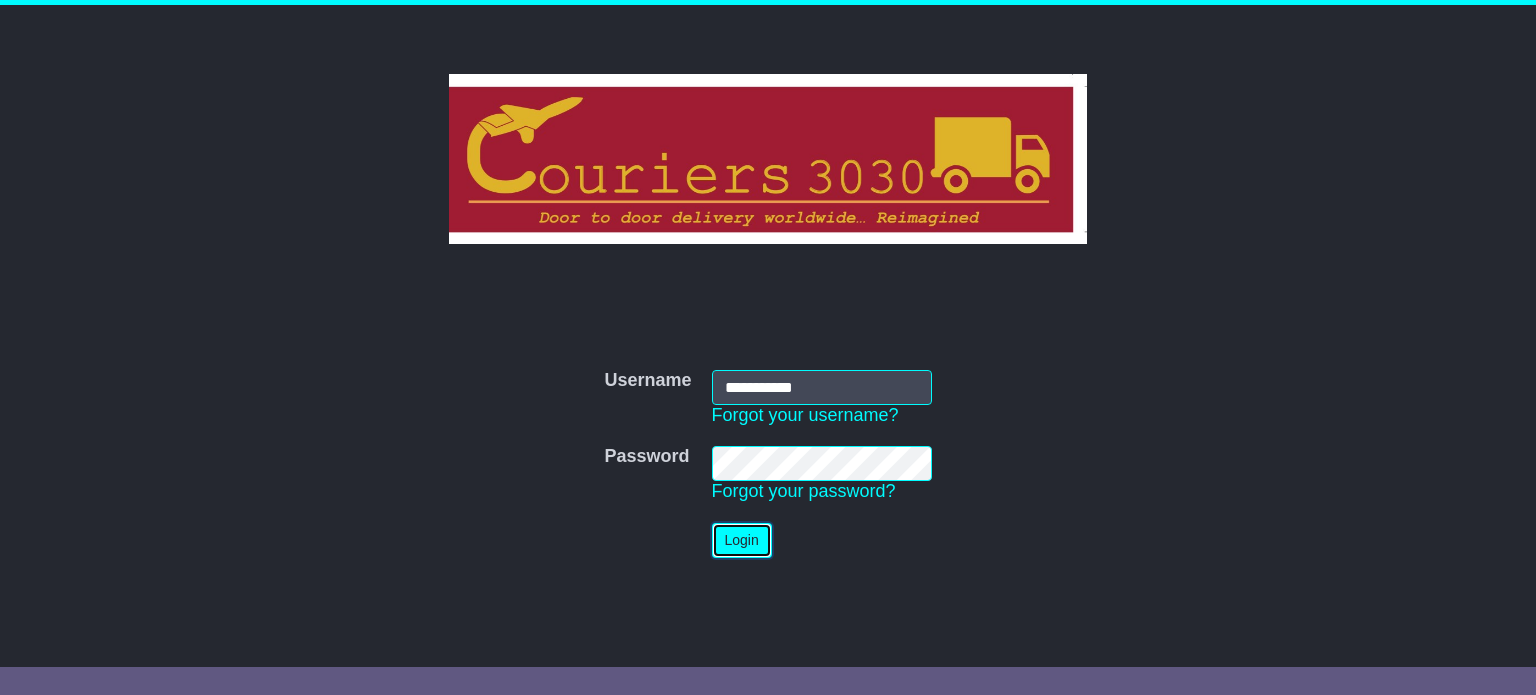 click on "Login" at bounding box center (742, 540) 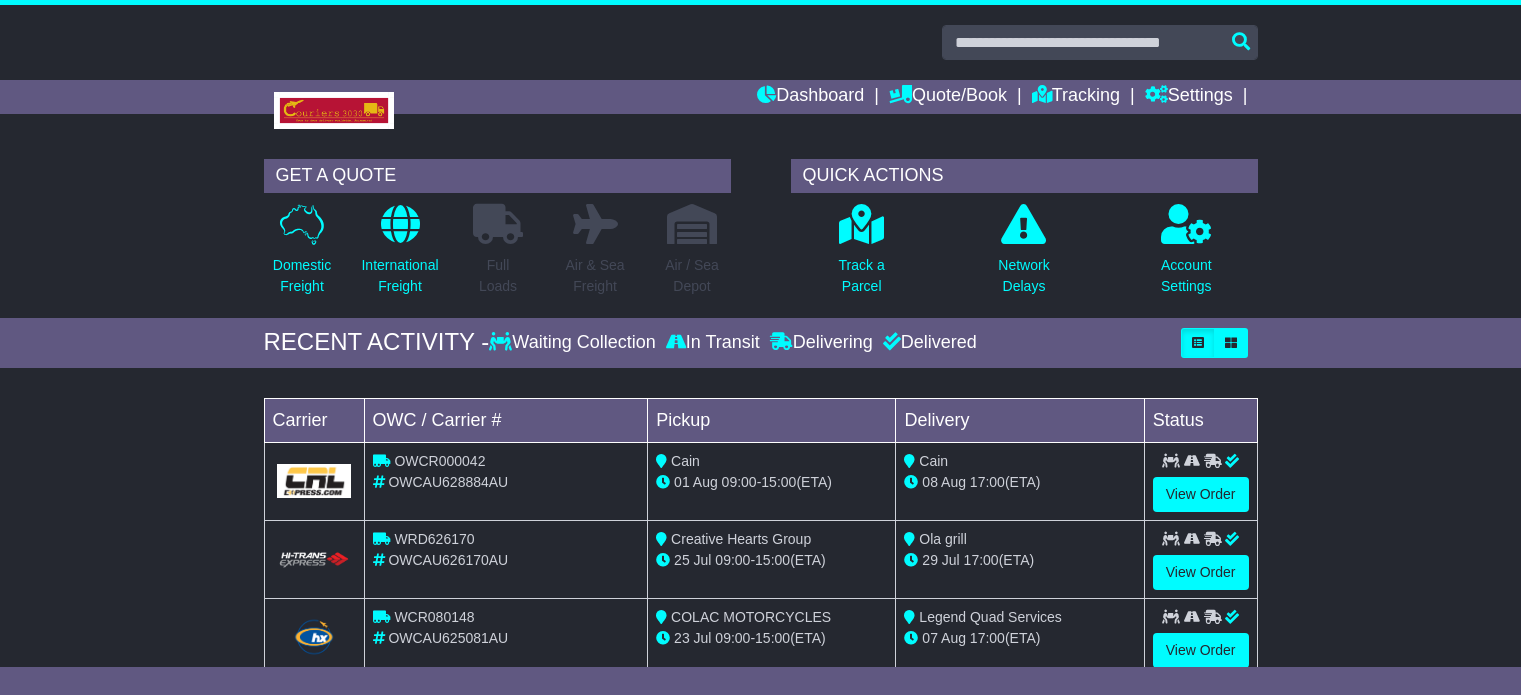 scroll, scrollTop: 0, scrollLeft: 0, axis: both 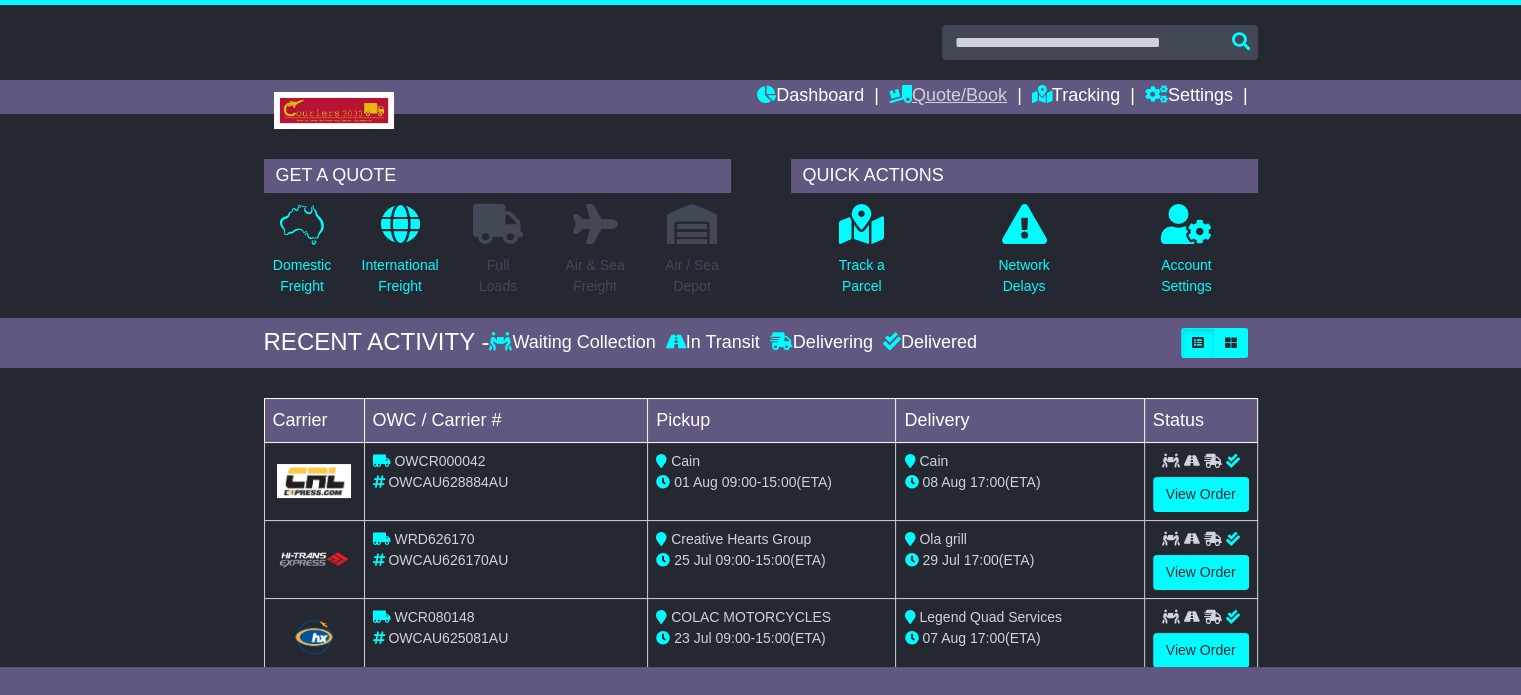 click on "Quote/Book" at bounding box center (948, 97) 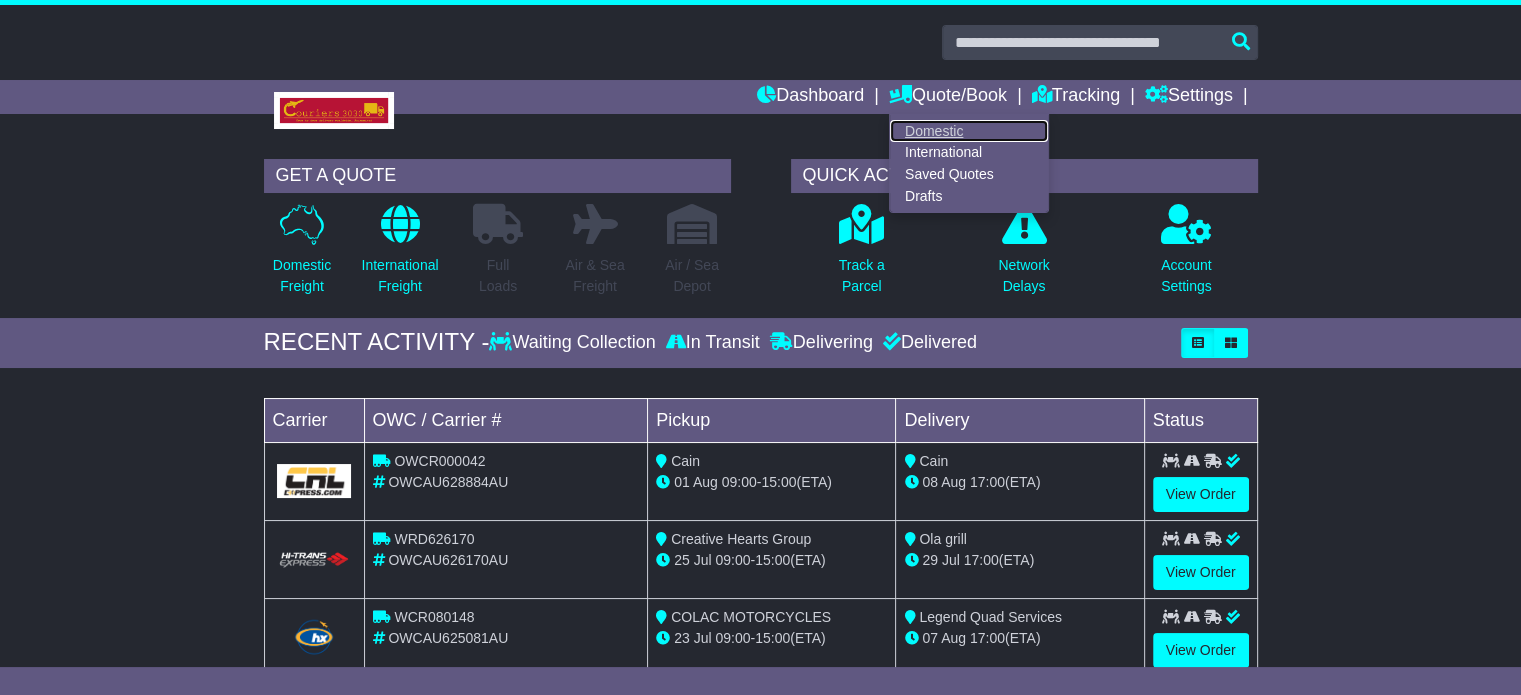 click on "Domestic" at bounding box center (969, 131) 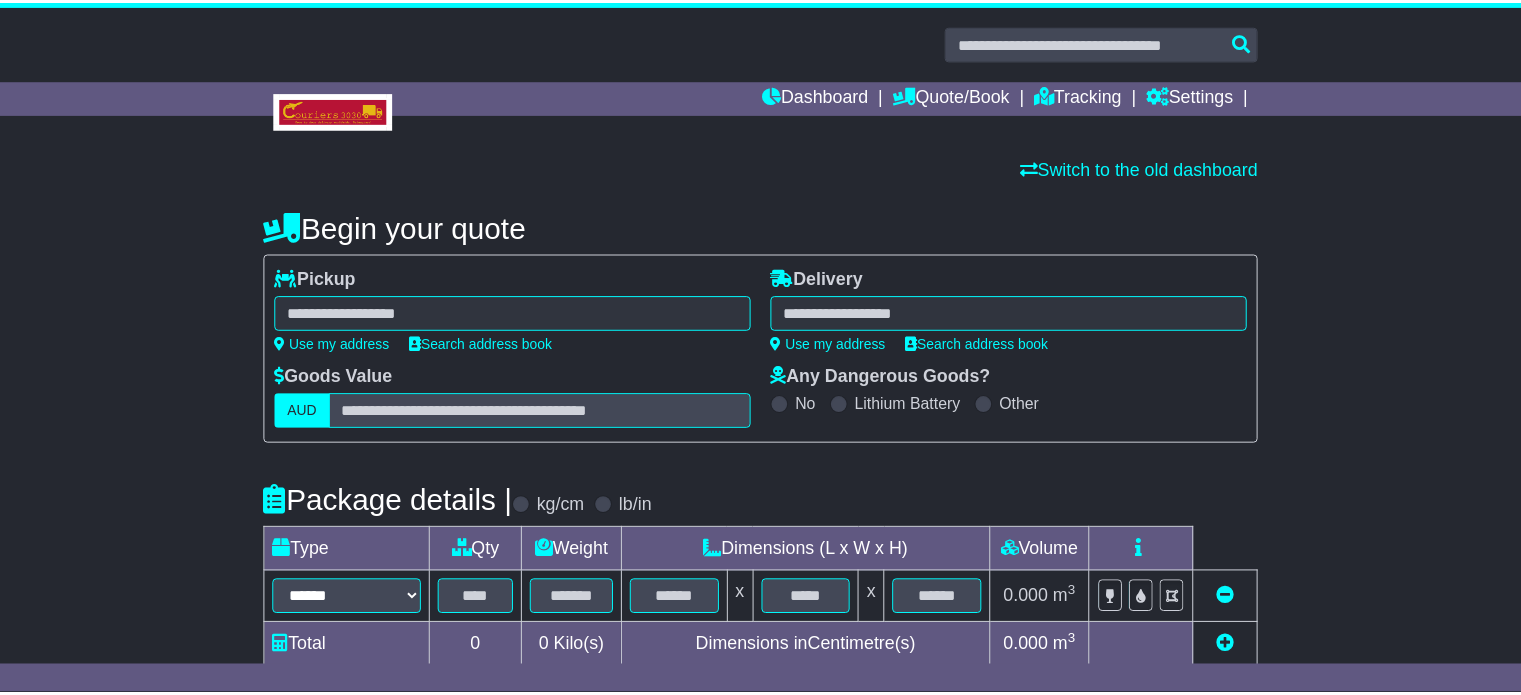 scroll, scrollTop: 0, scrollLeft: 0, axis: both 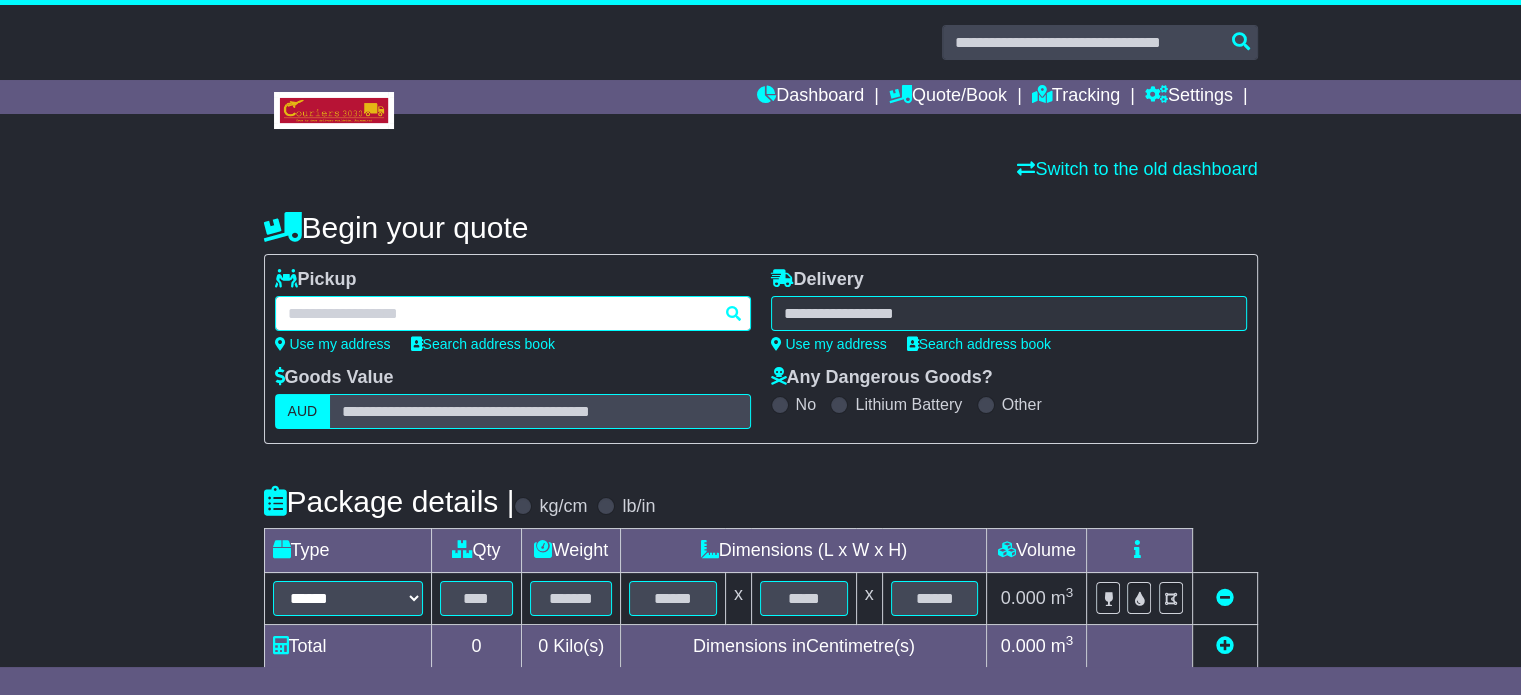 click at bounding box center (513, 313) 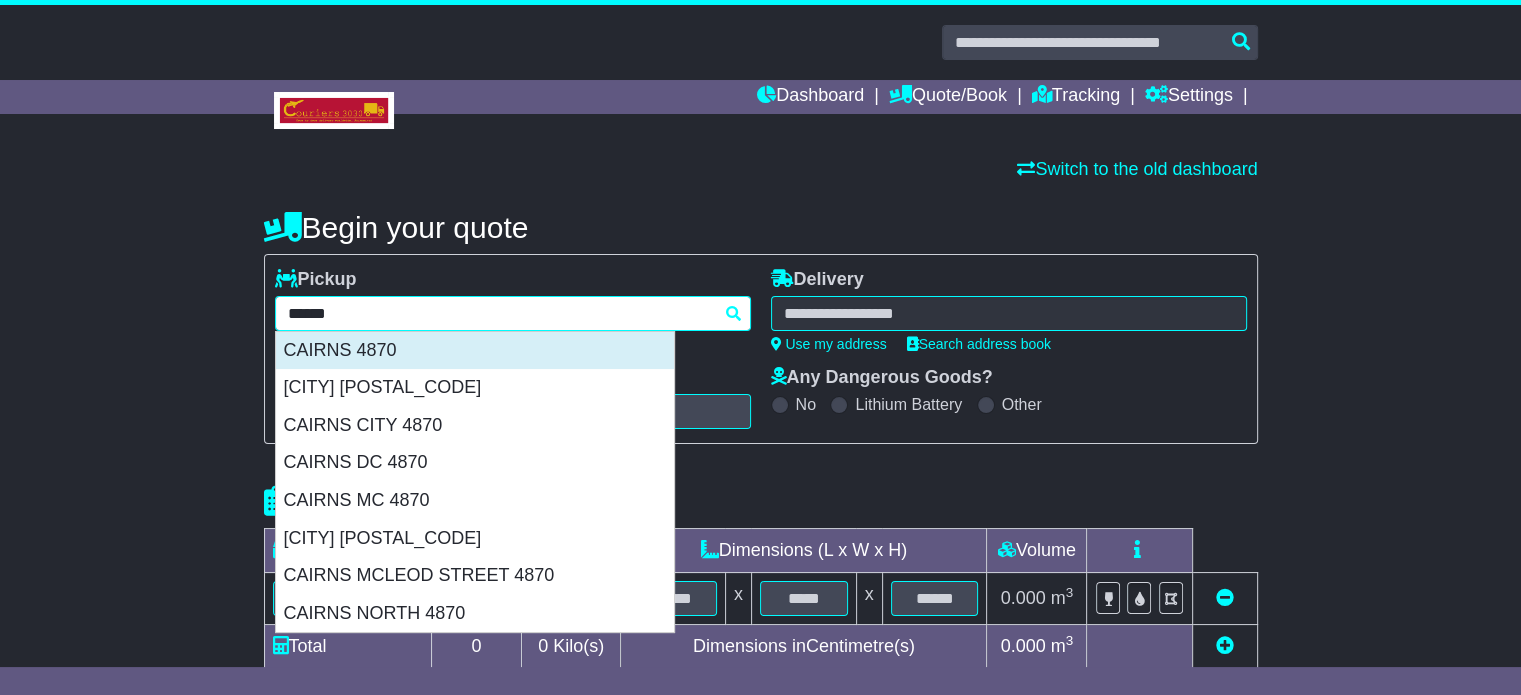 click on "CAIRNS 4870" at bounding box center [475, 351] 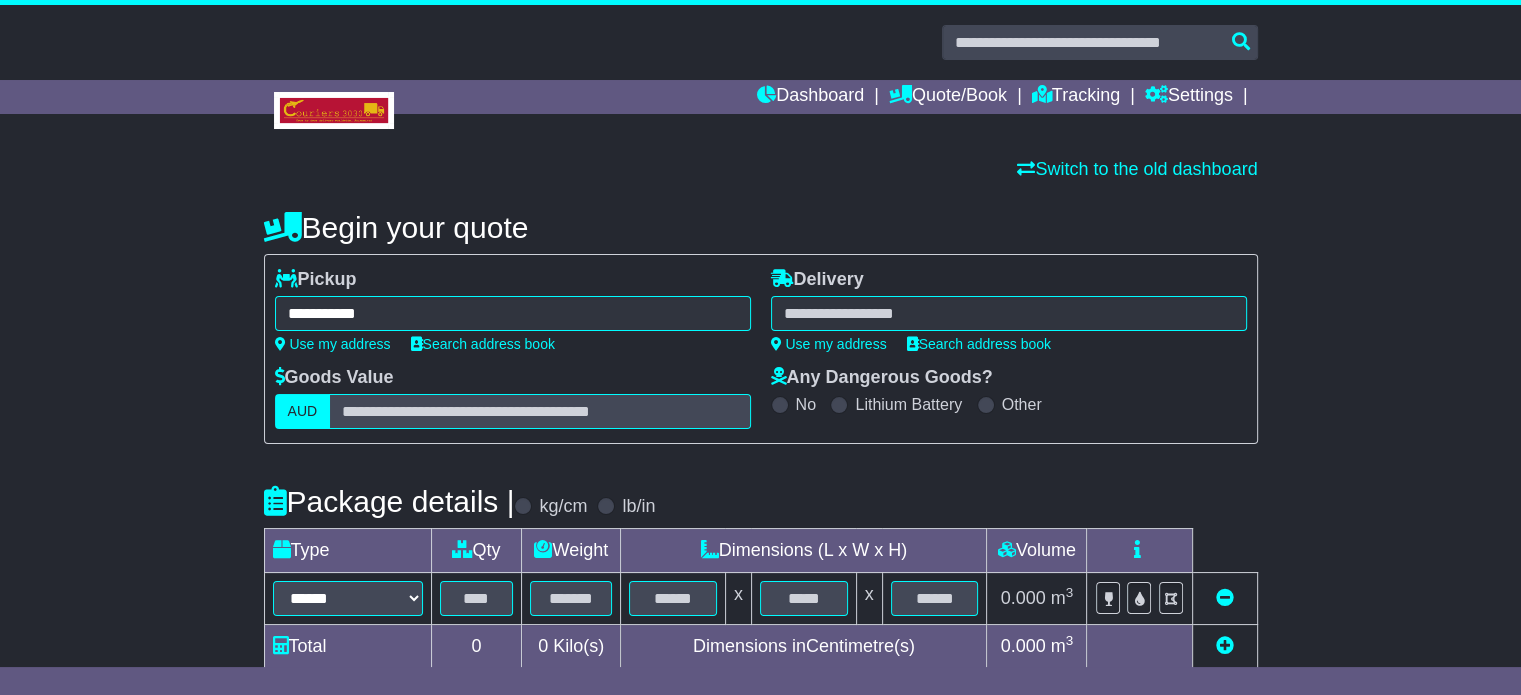 type on "**********" 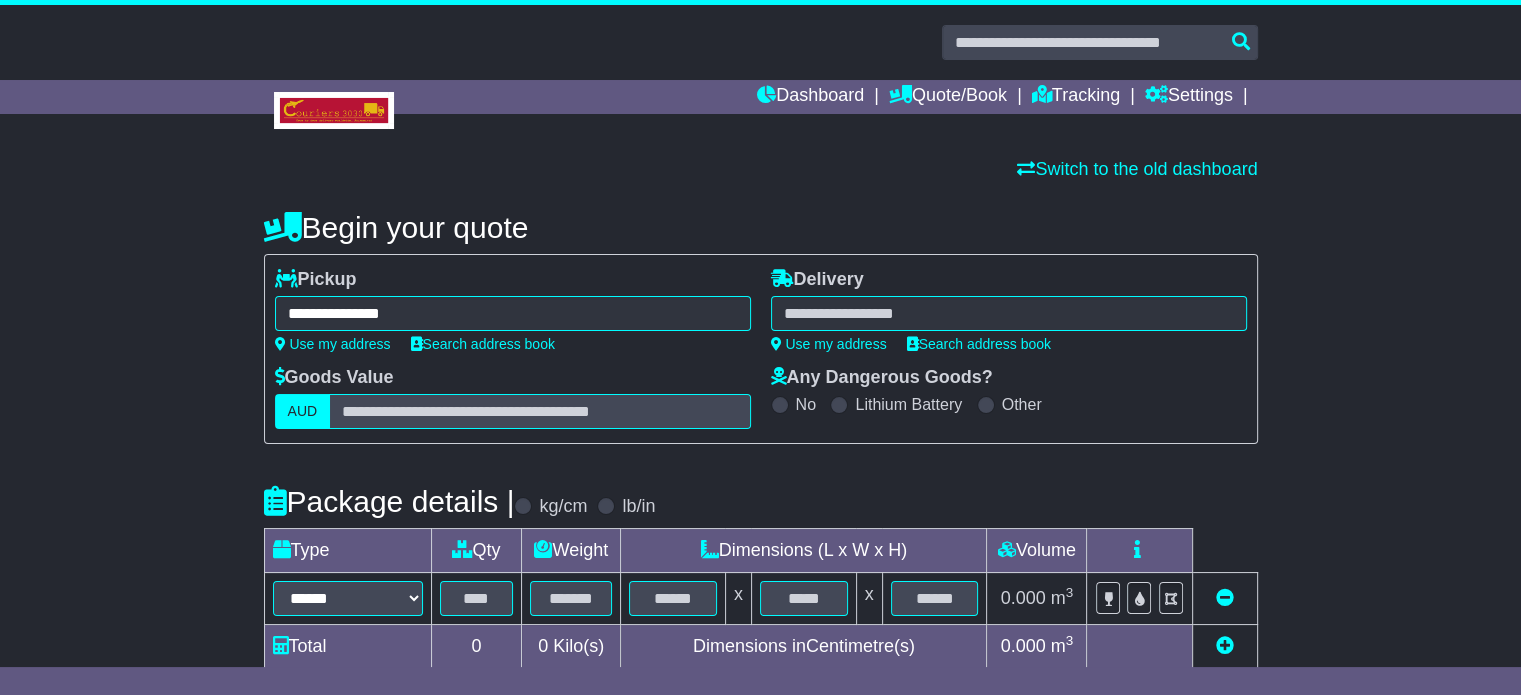 click at bounding box center (1009, 313) 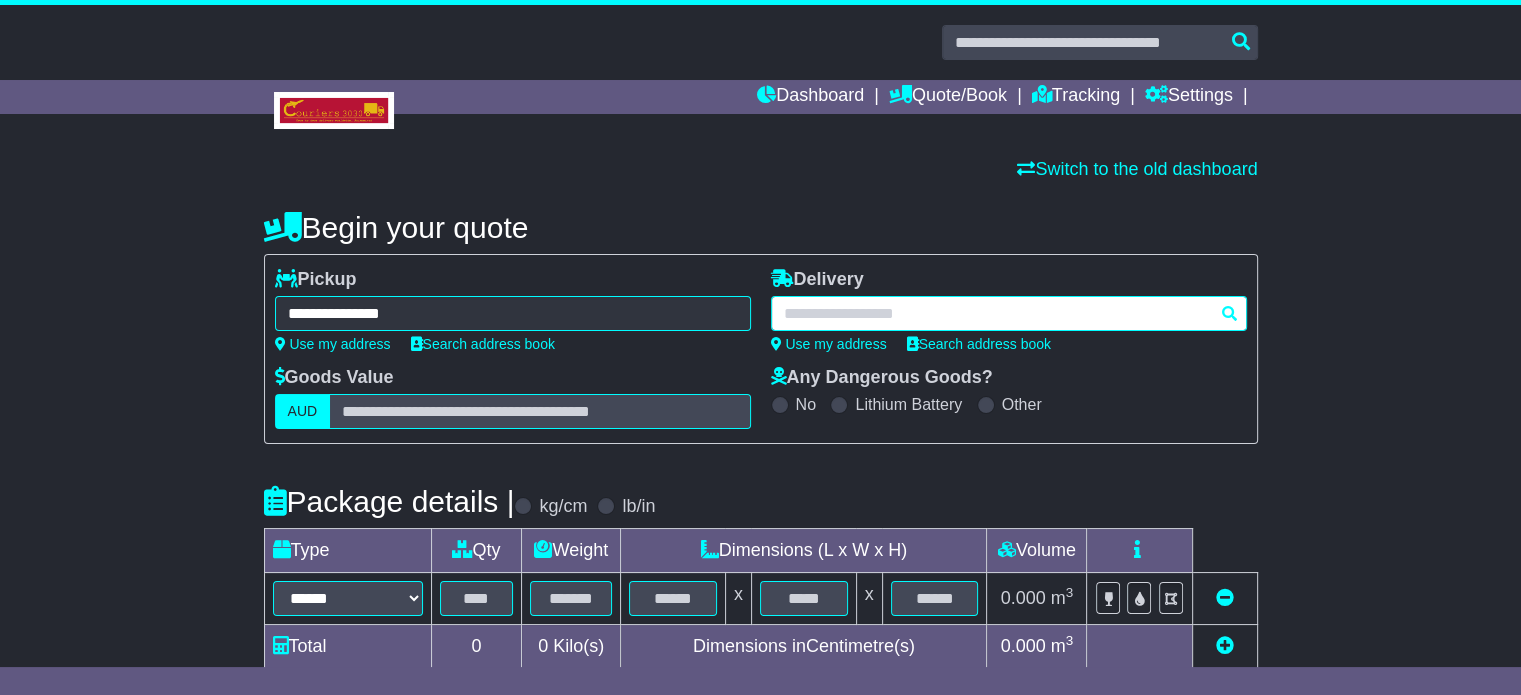 paste on "*****" 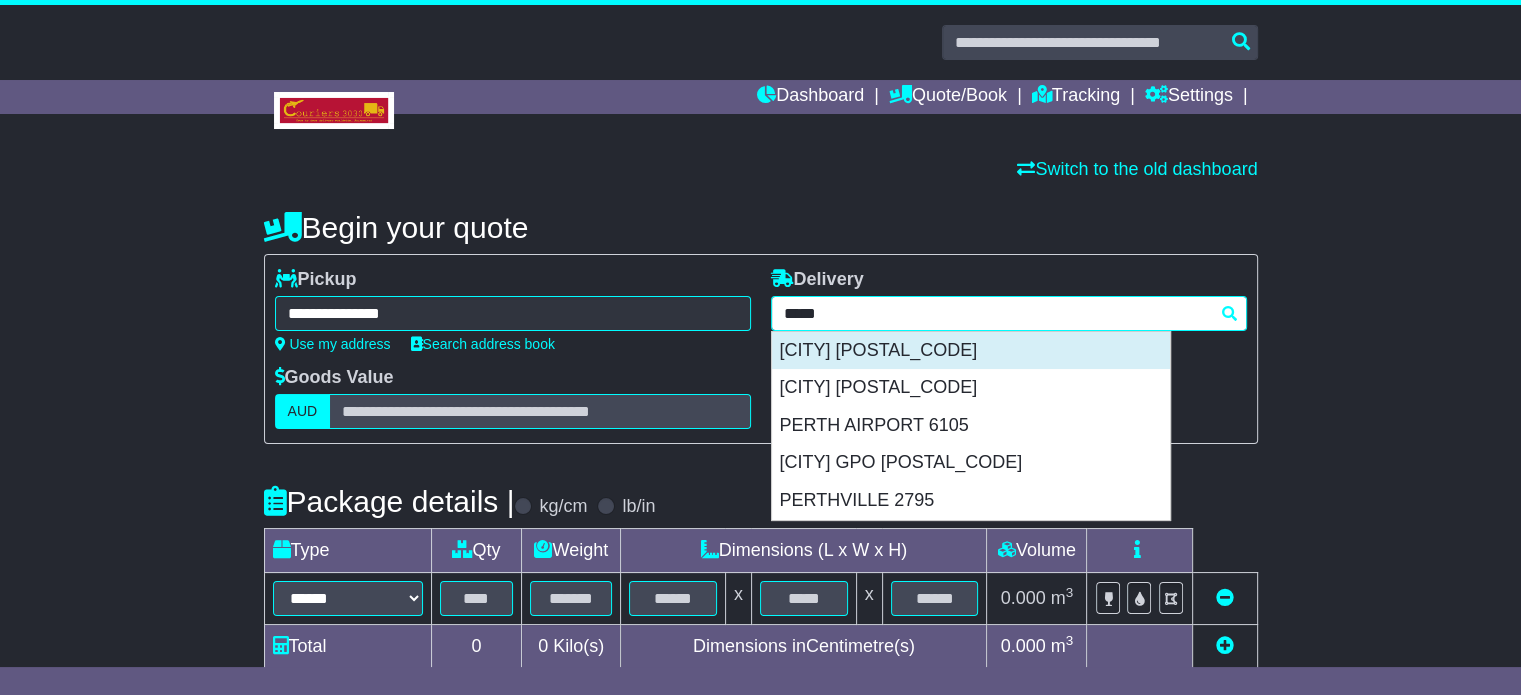 click on "PERTH 6000" at bounding box center (971, 351) 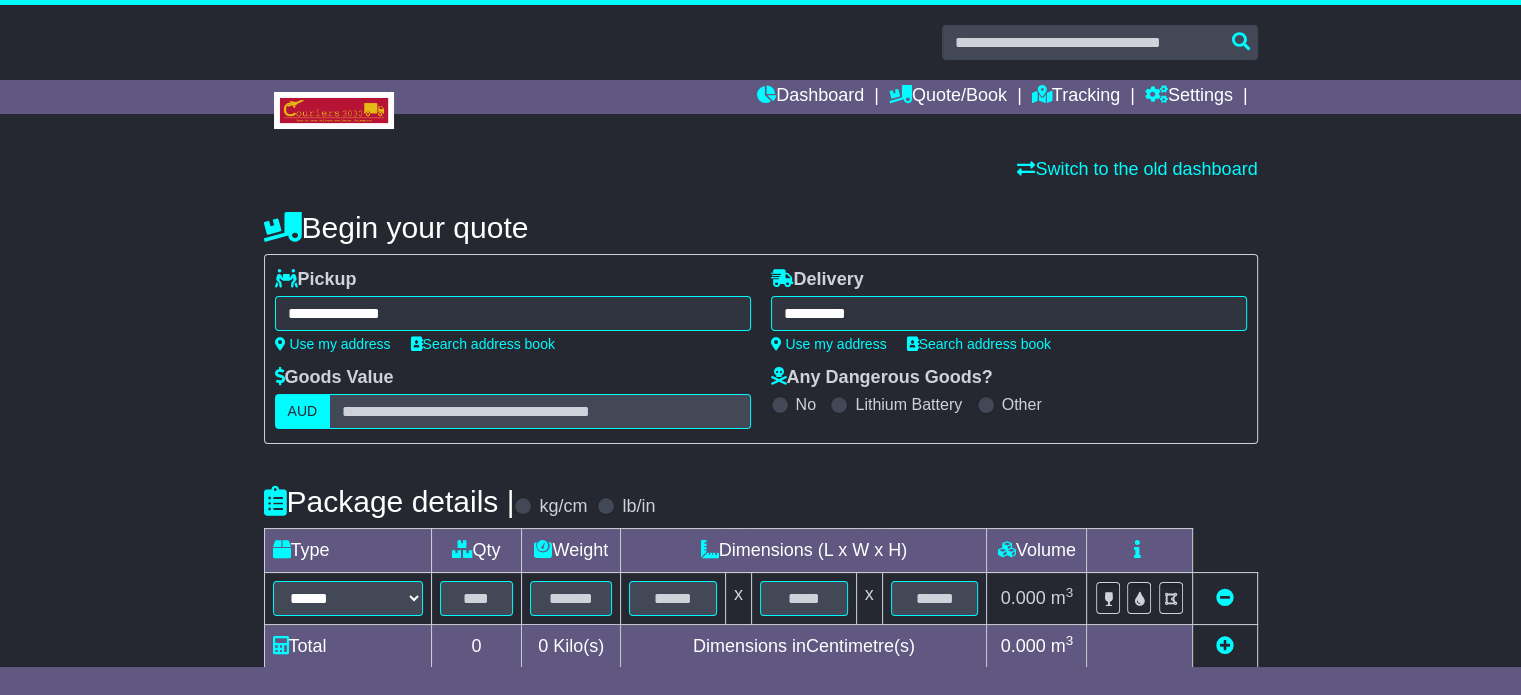 type on "**********" 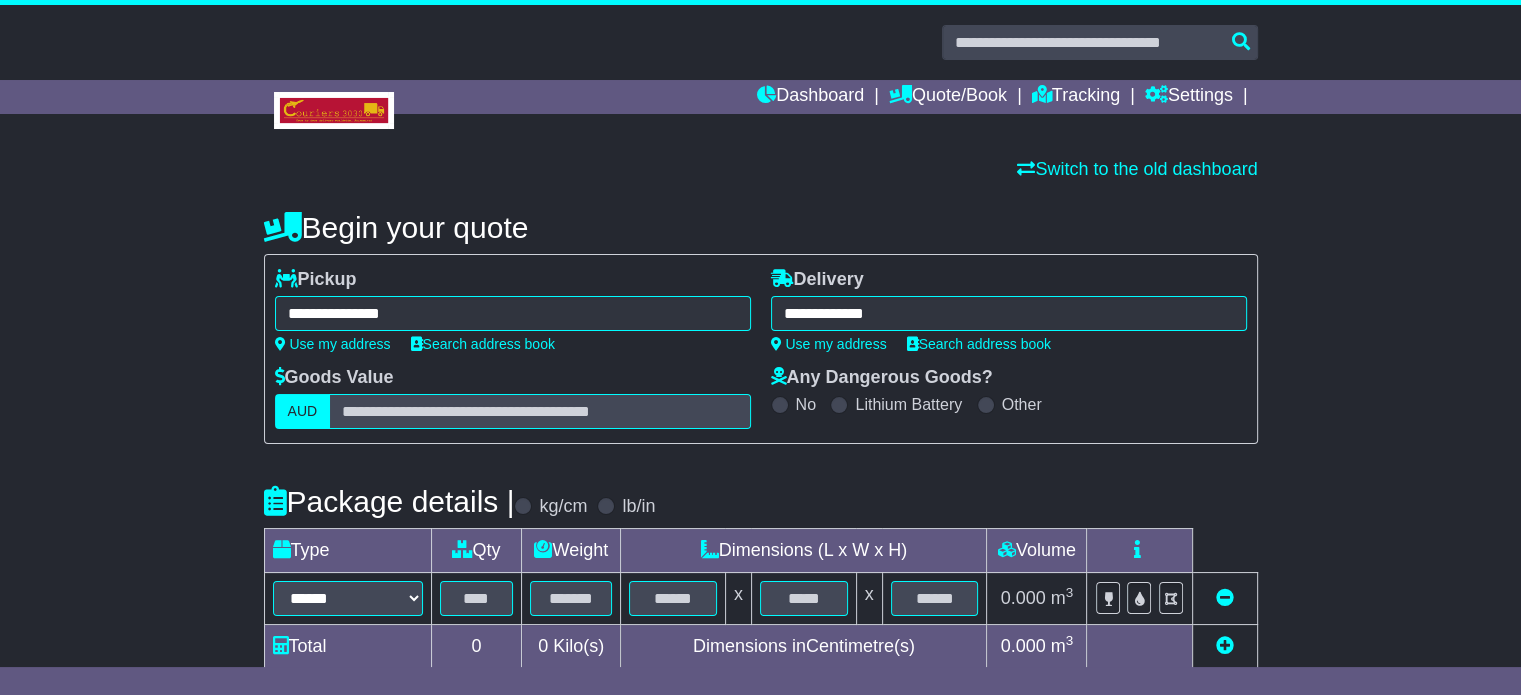 click on "**********" at bounding box center (761, 604) 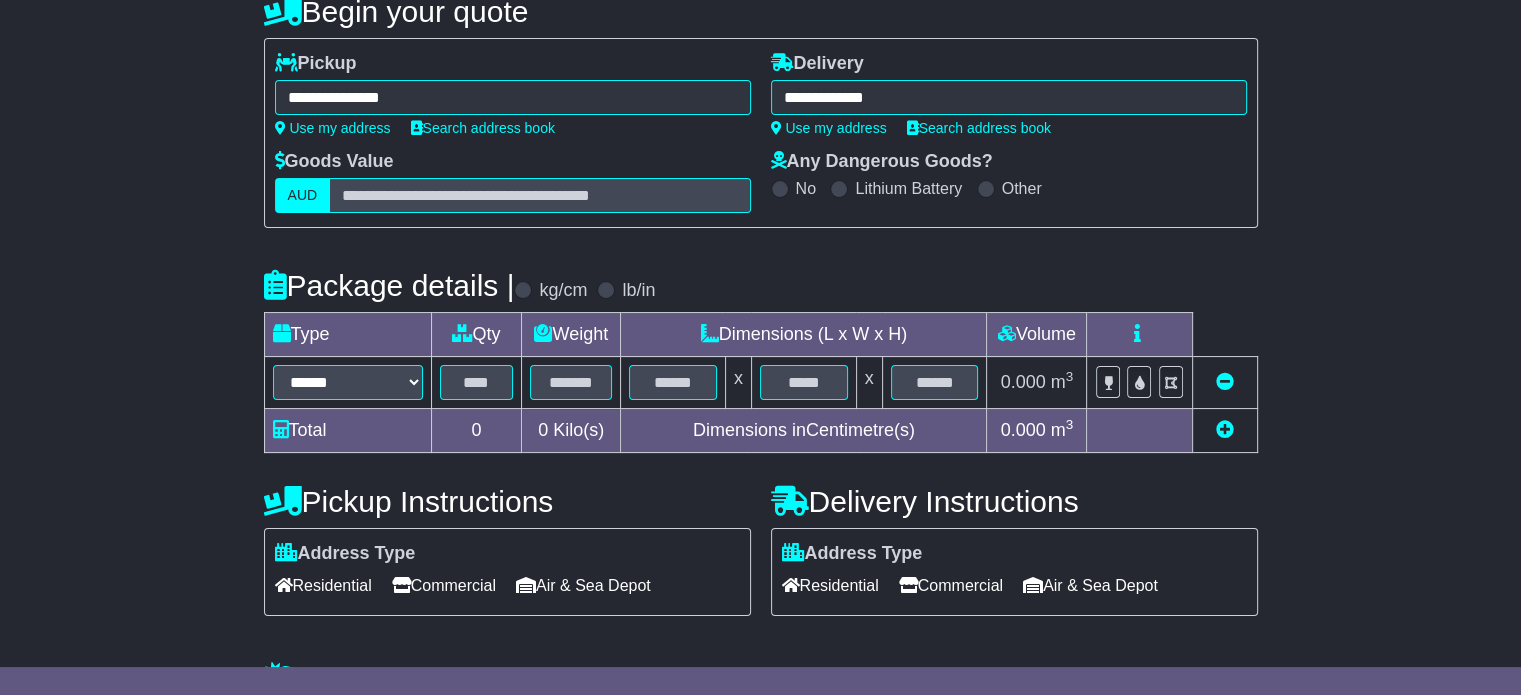 scroll, scrollTop: 360, scrollLeft: 0, axis: vertical 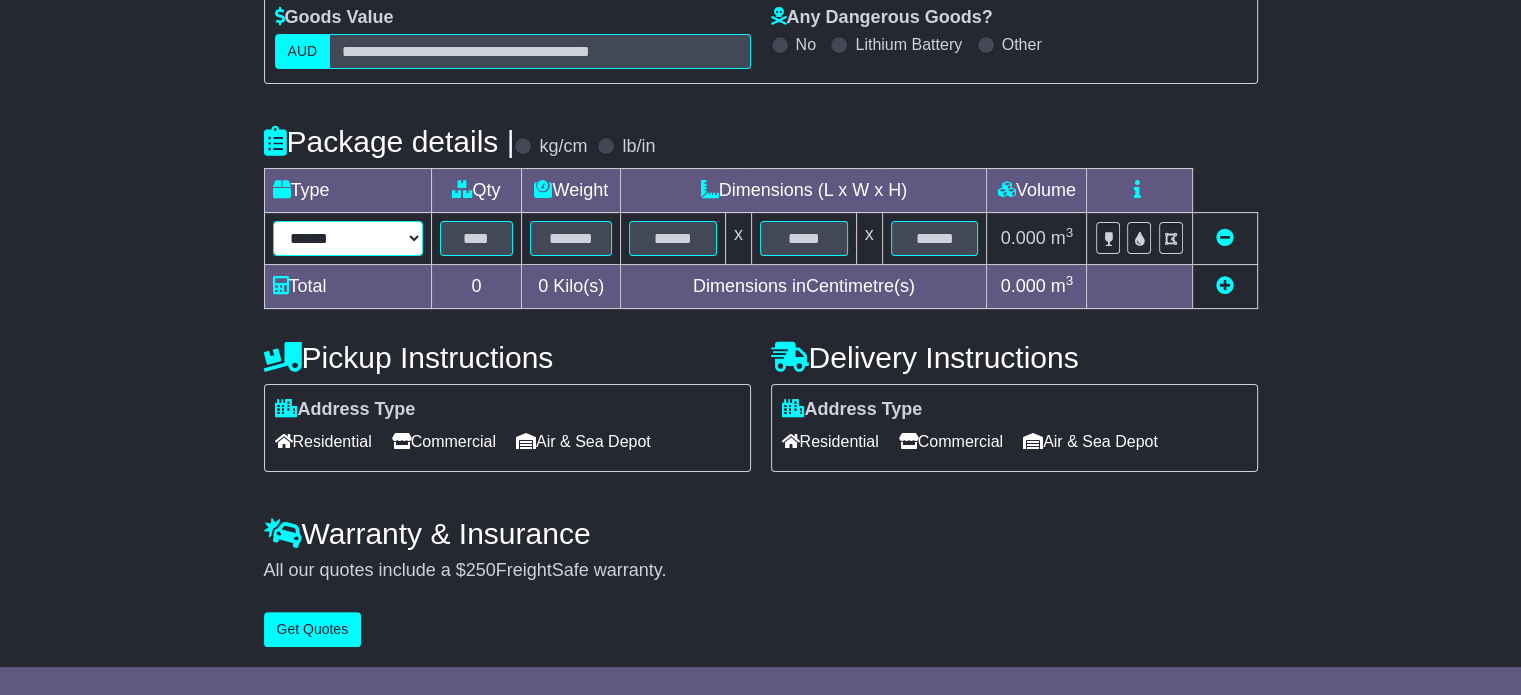 click on "****** ****** *** ******** ***** **** **** ****** *** *******" at bounding box center (348, 238) 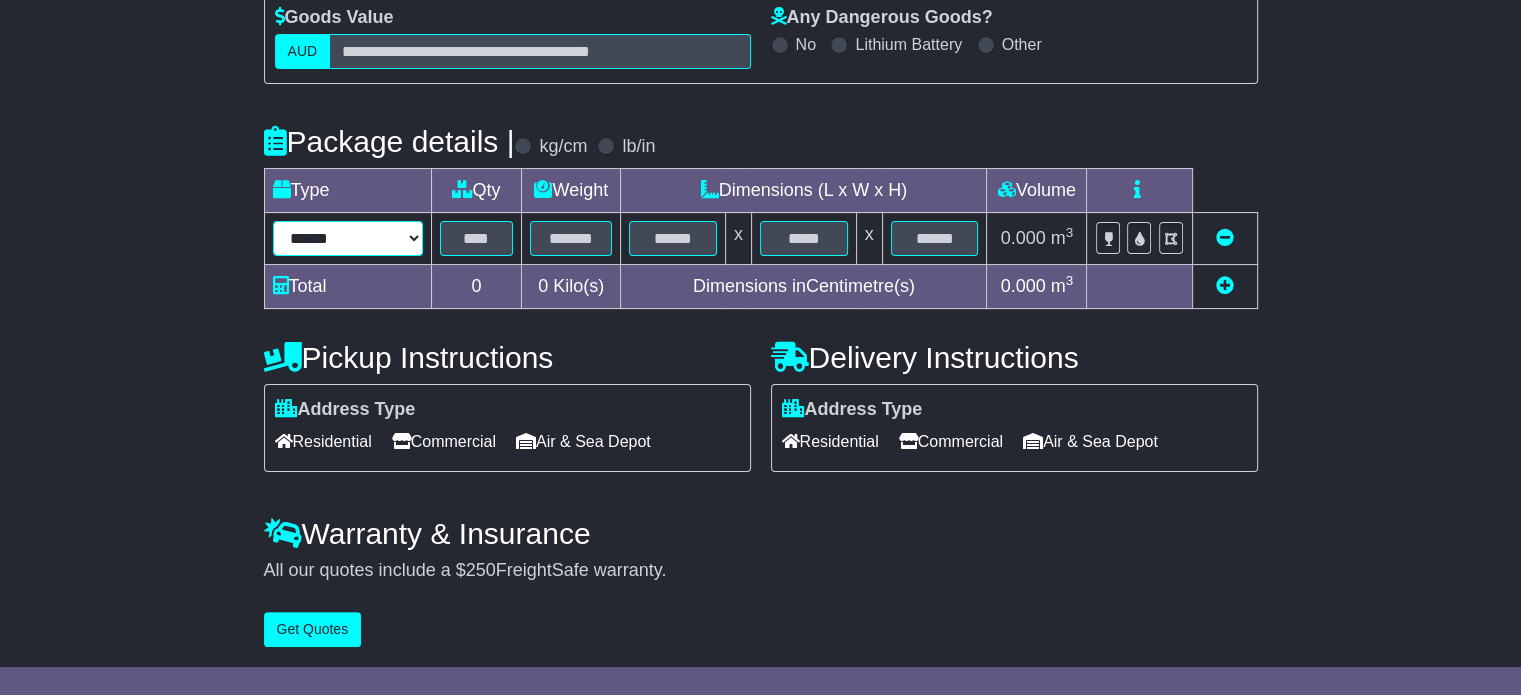 select on "*****" 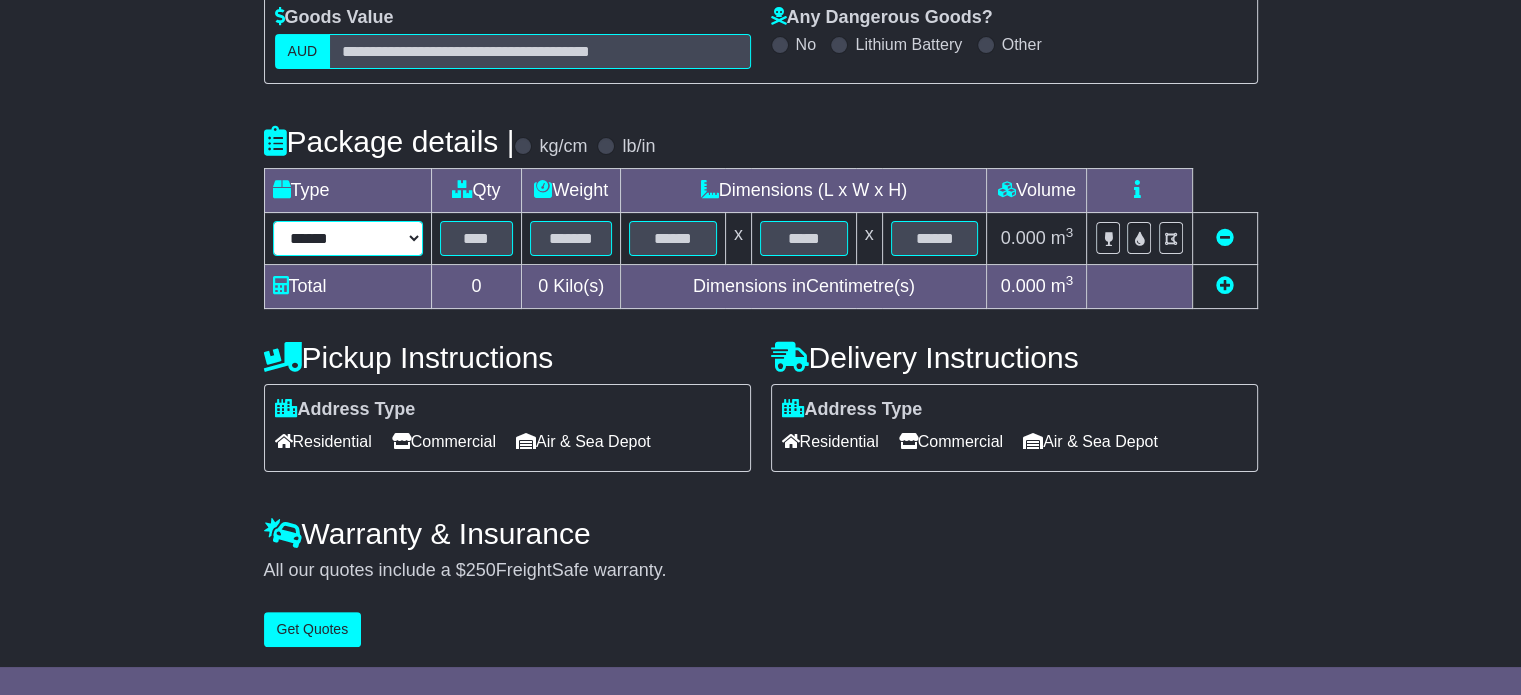 click on "****** ****** *** ******** ***** **** **** ****** *** *******" at bounding box center [348, 238] 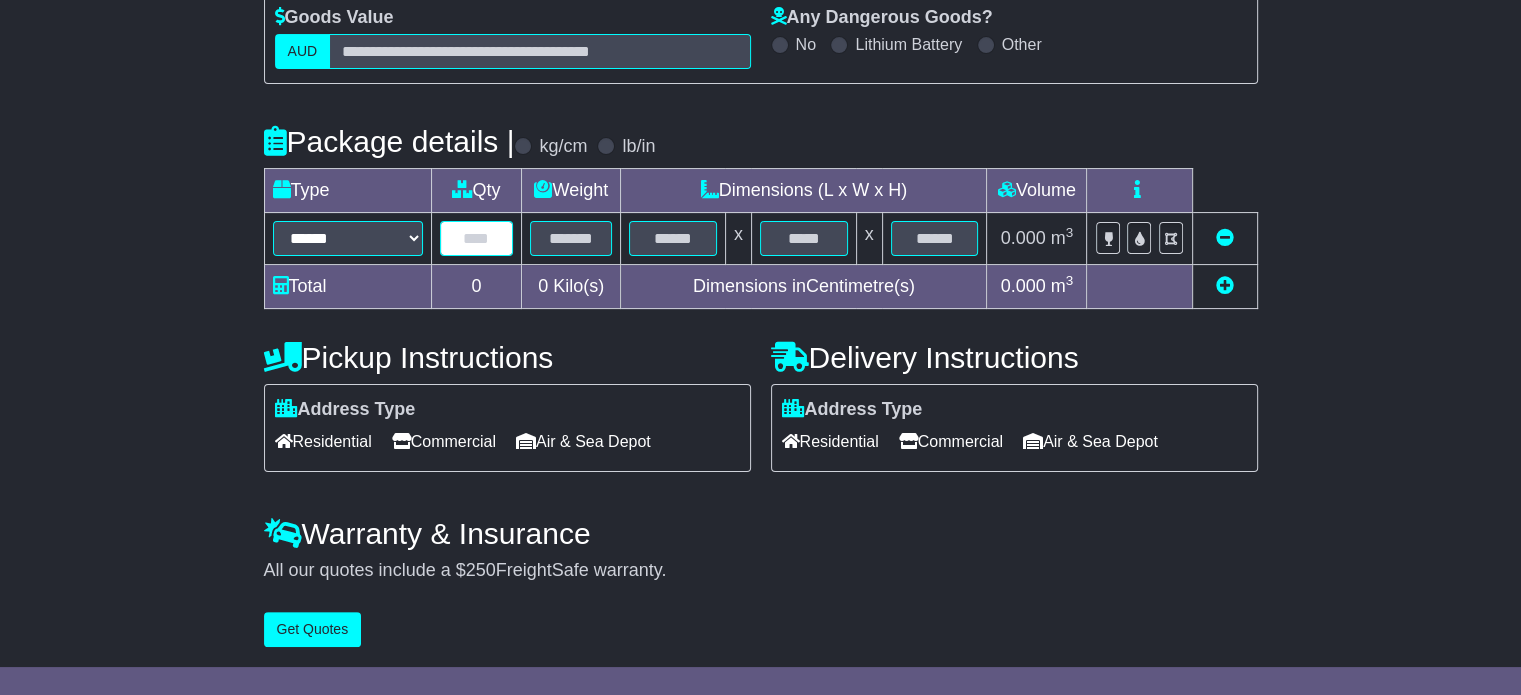 click at bounding box center [477, 238] 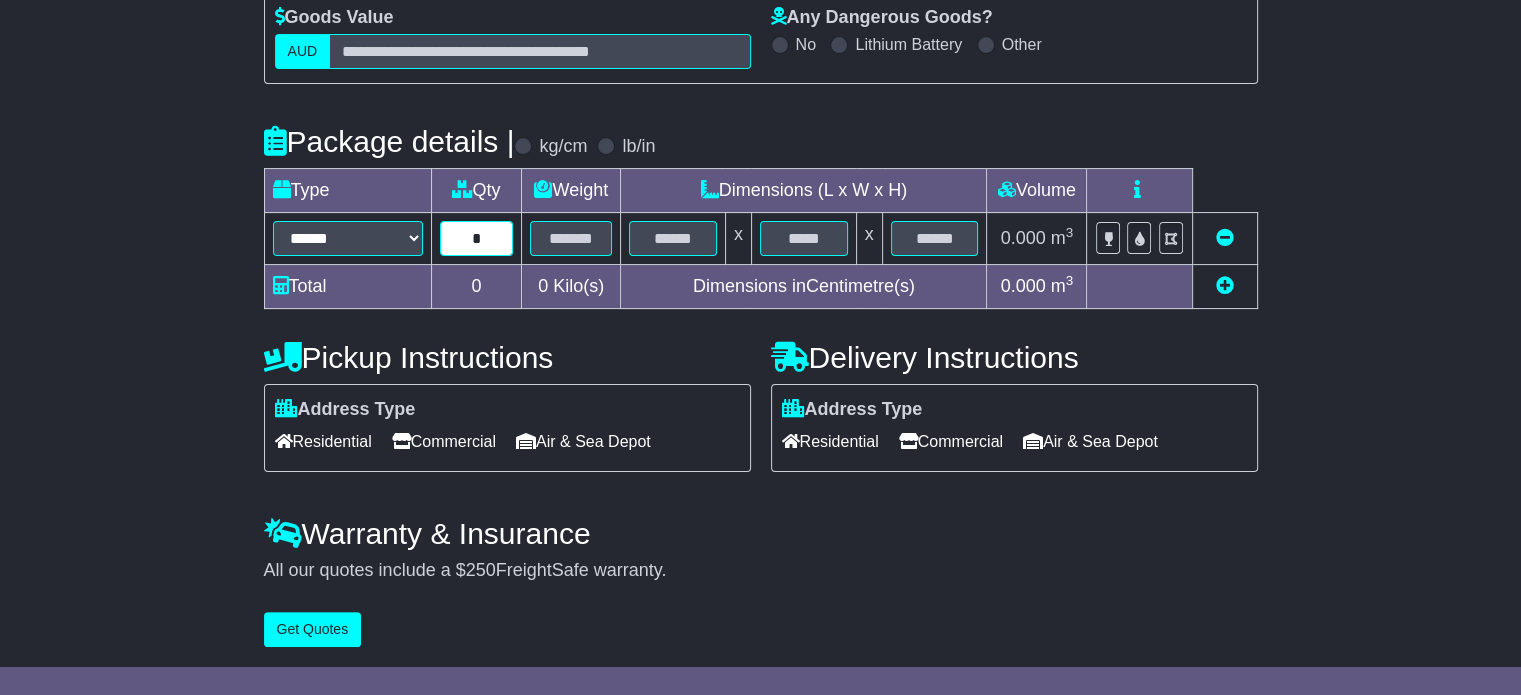 type on "*" 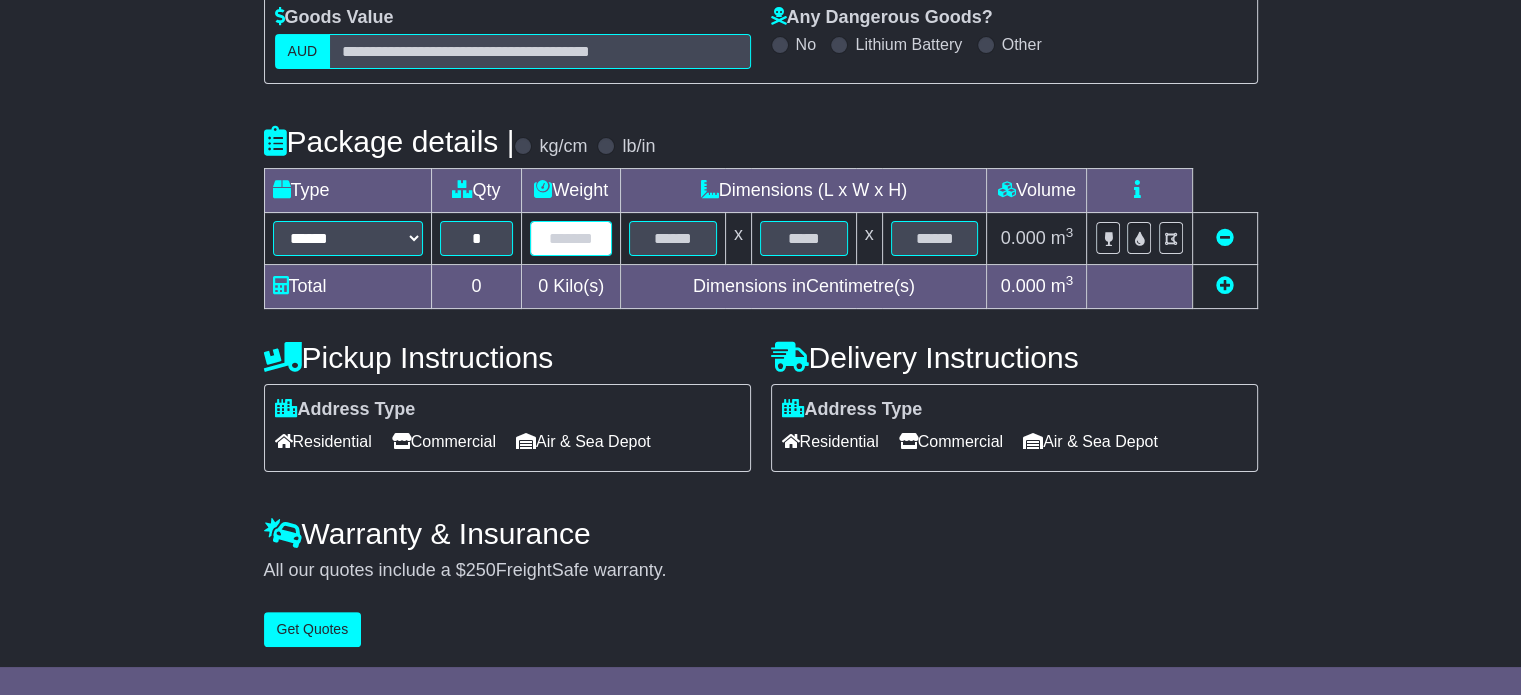 click at bounding box center (571, 238) 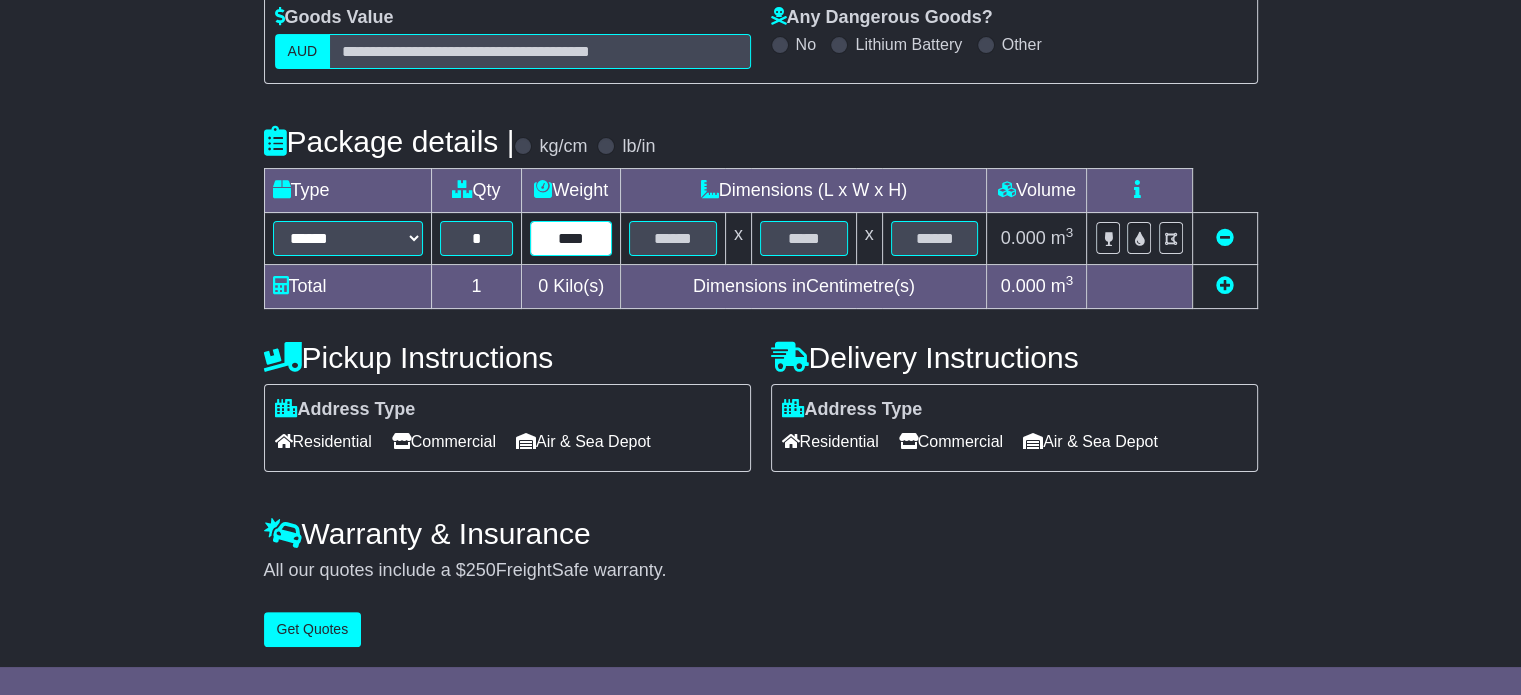 type on "****" 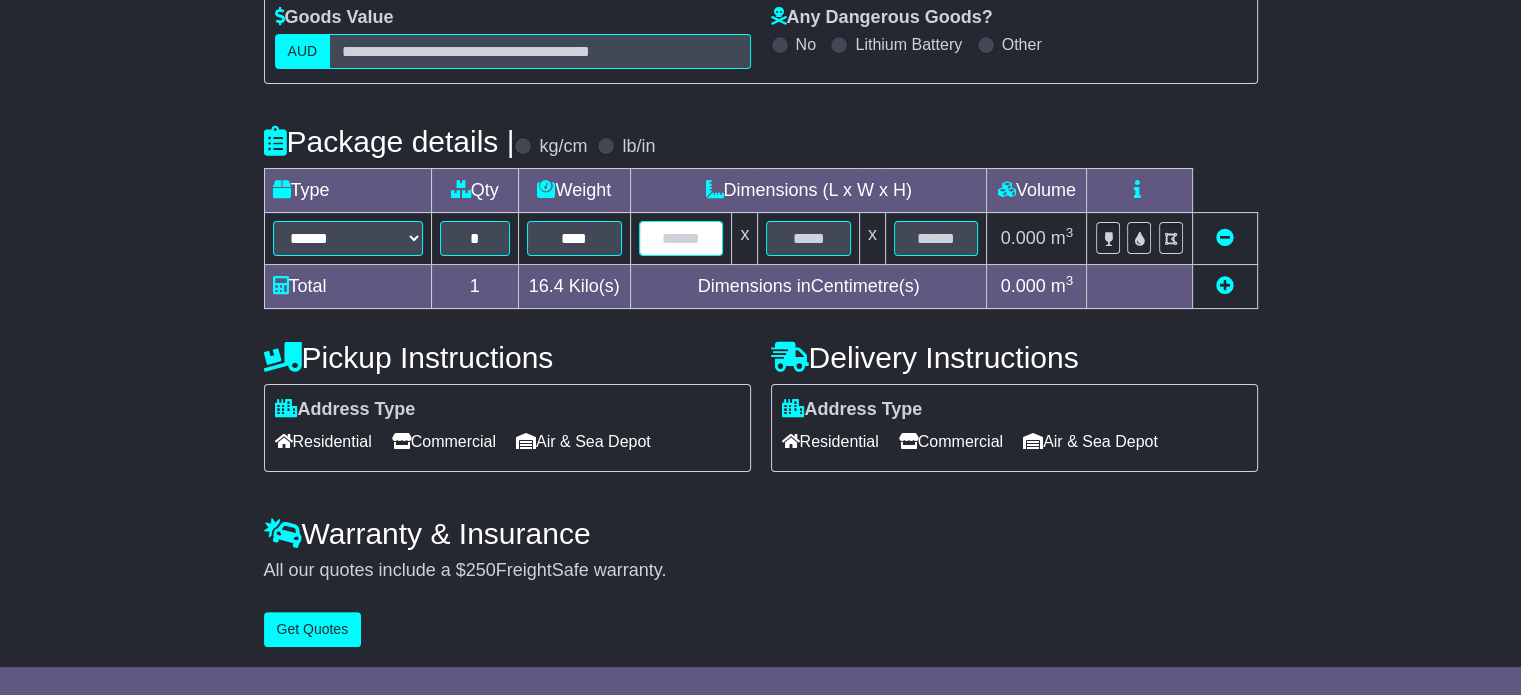 click at bounding box center (681, 238) 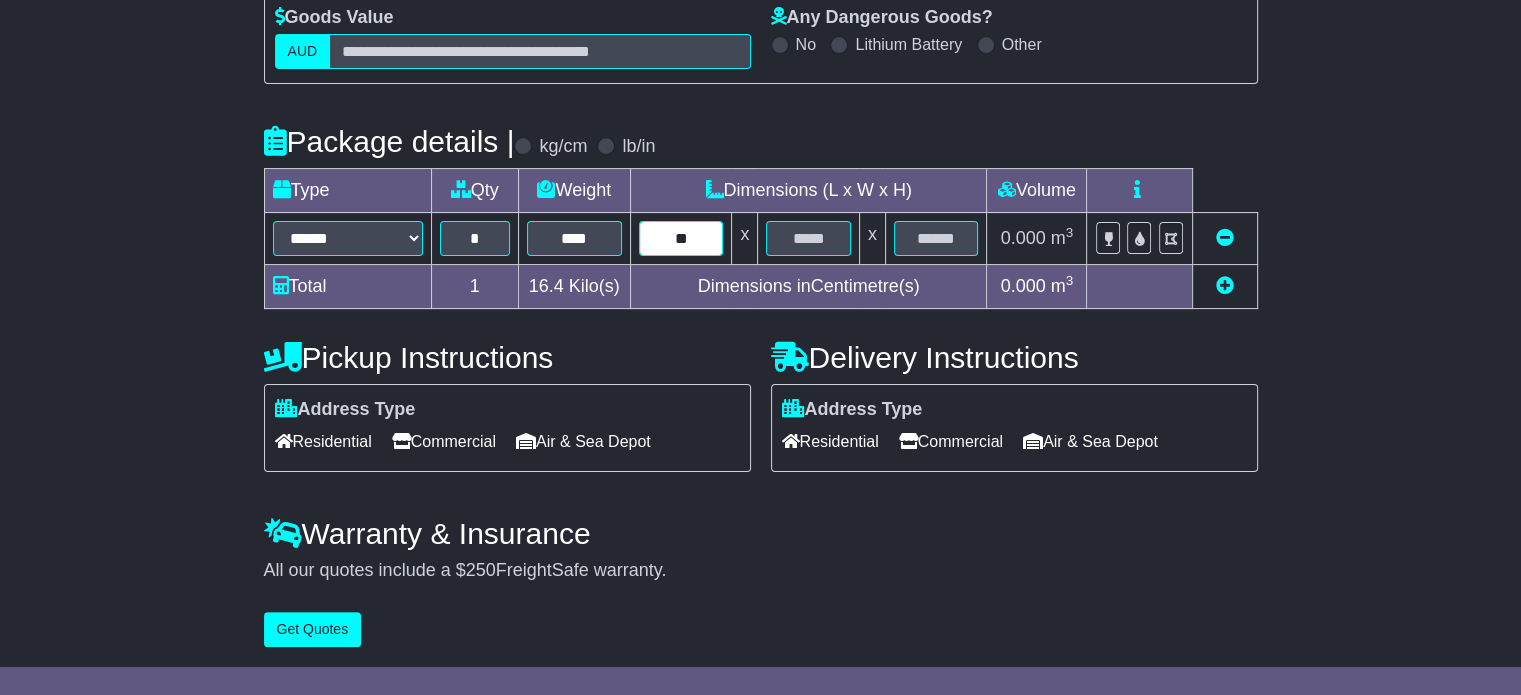 type on "**" 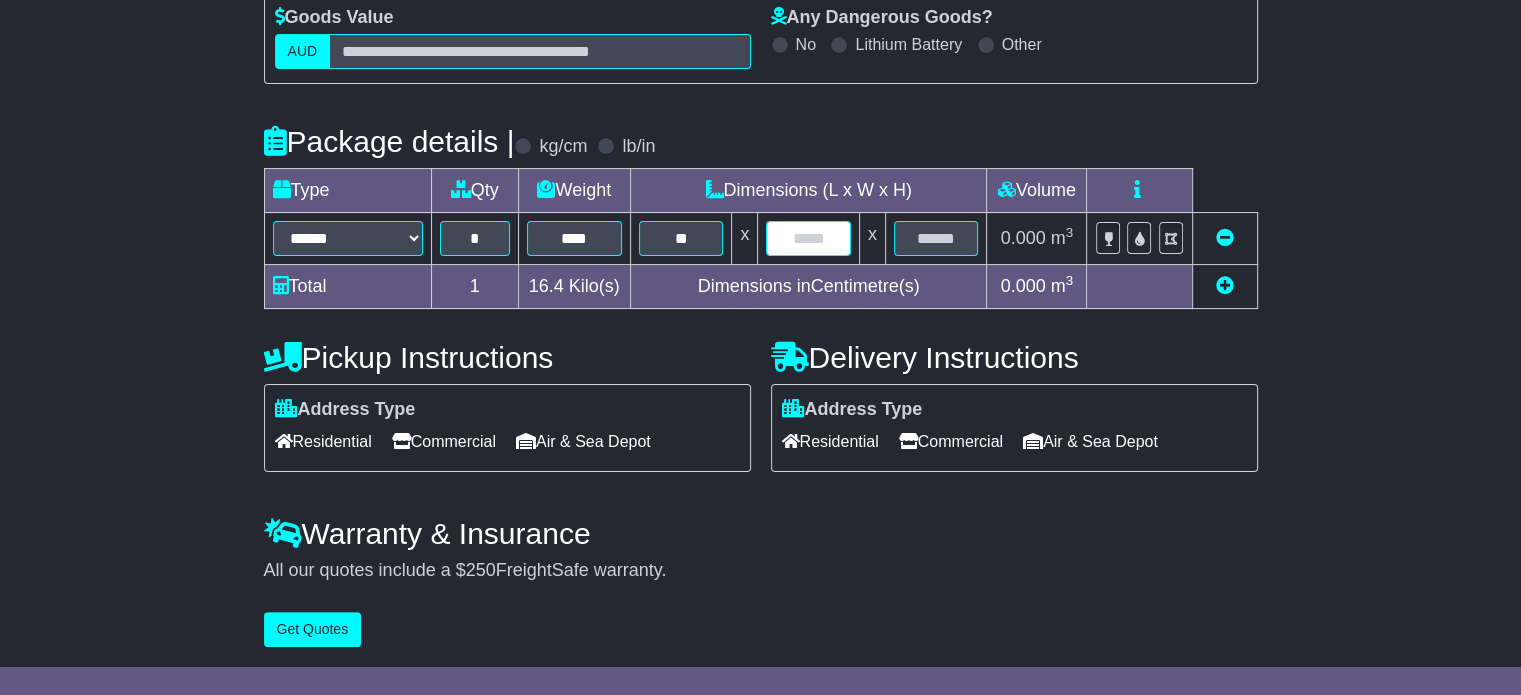 click at bounding box center [808, 238] 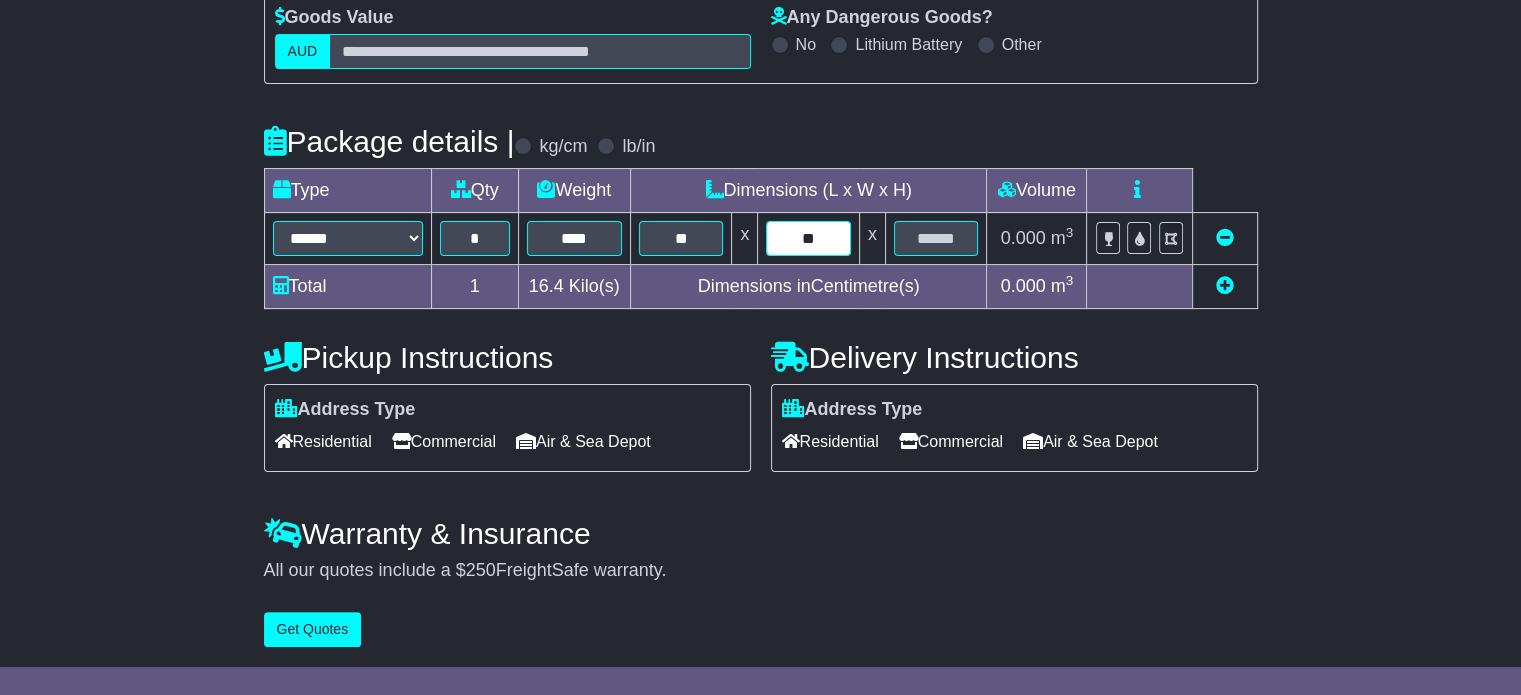 type on "**" 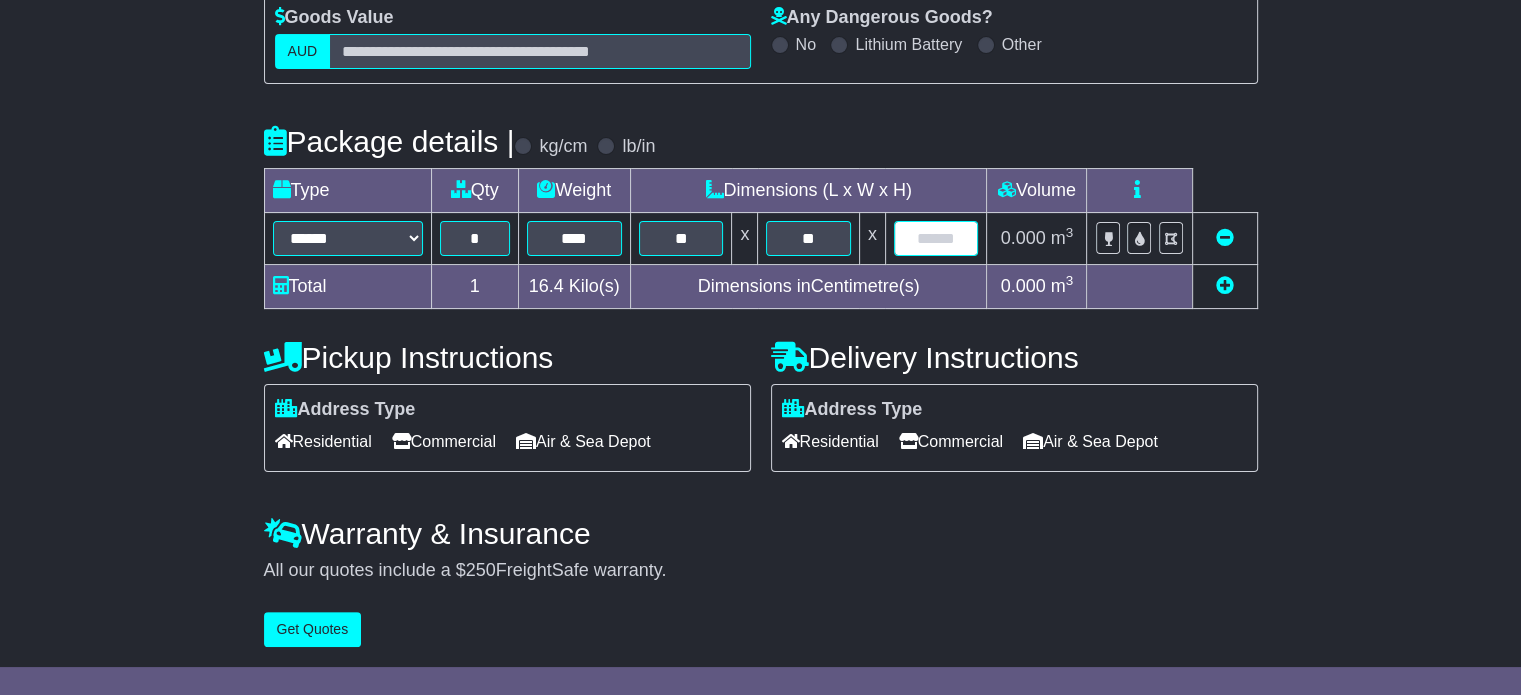 click at bounding box center (936, 238) 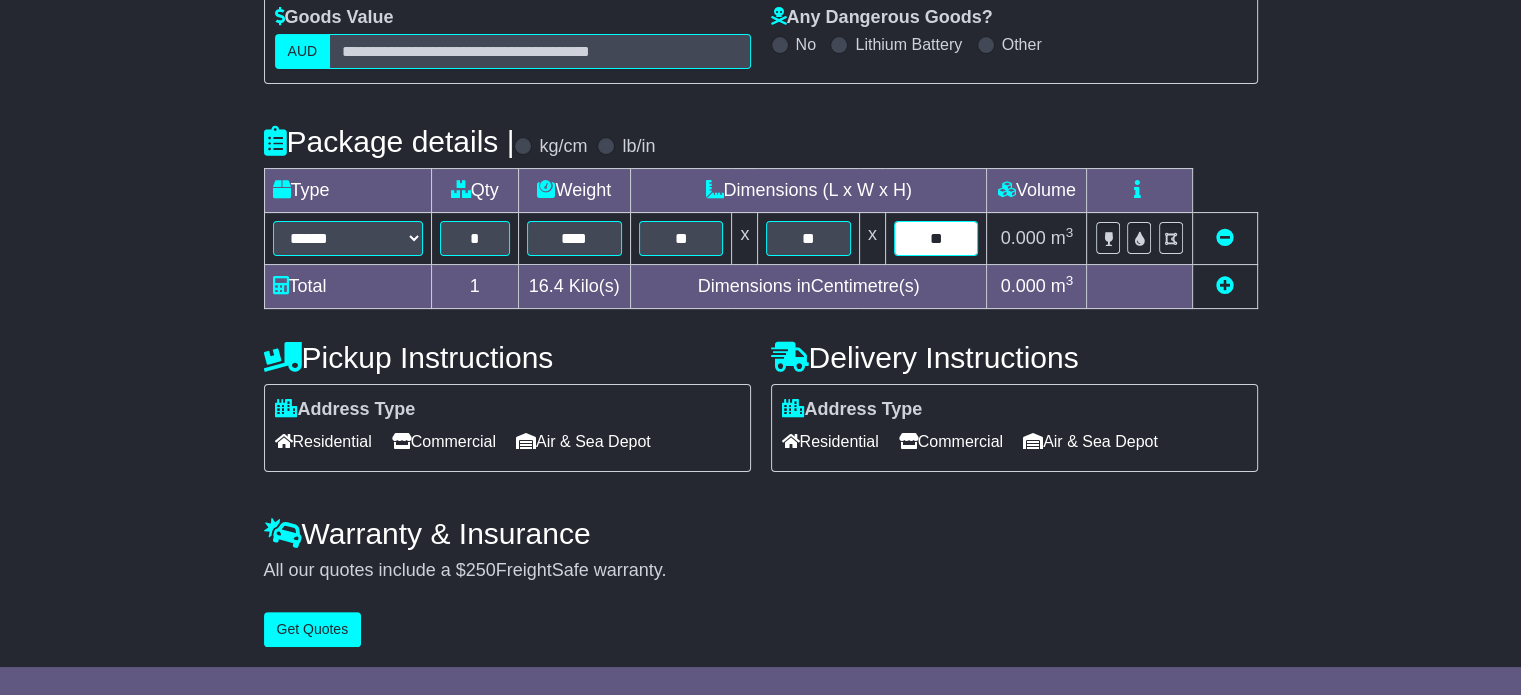 type on "**" 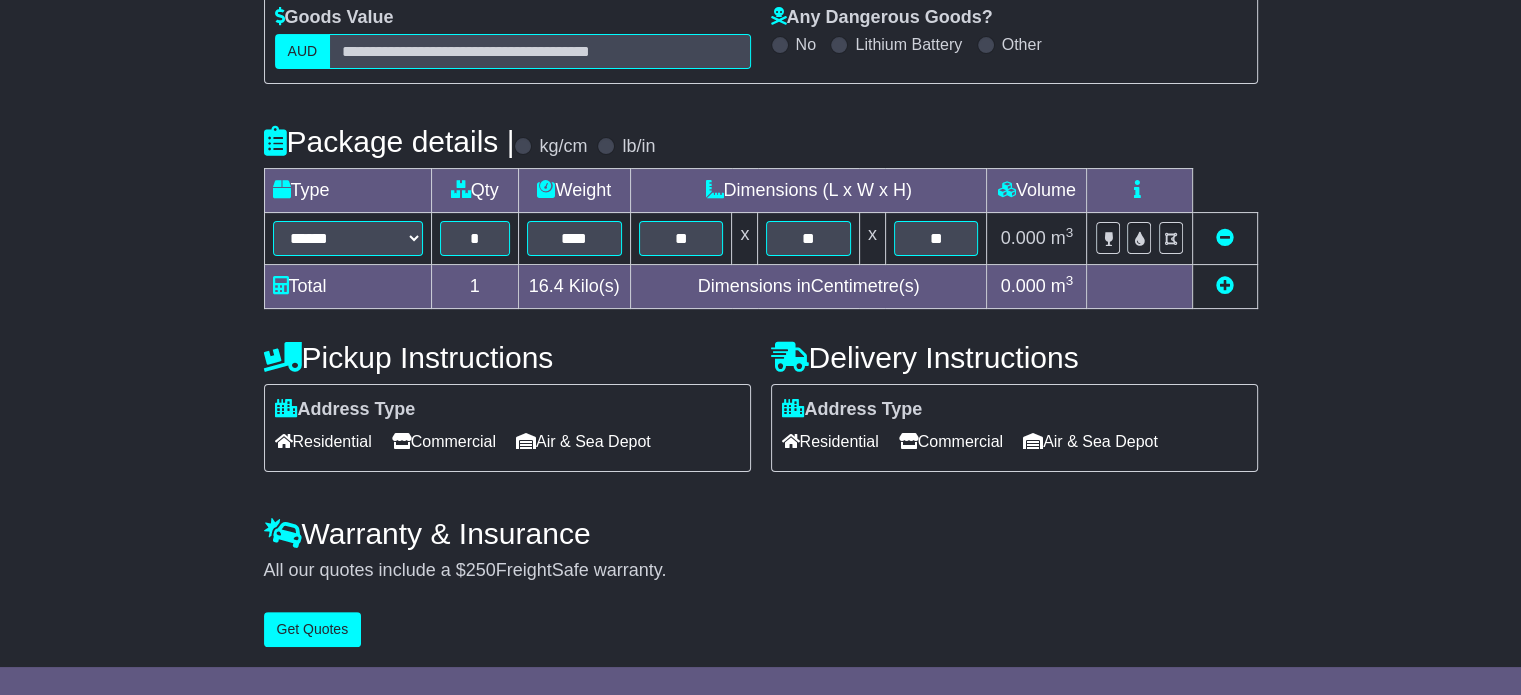 click on "Residential" at bounding box center [830, 441] 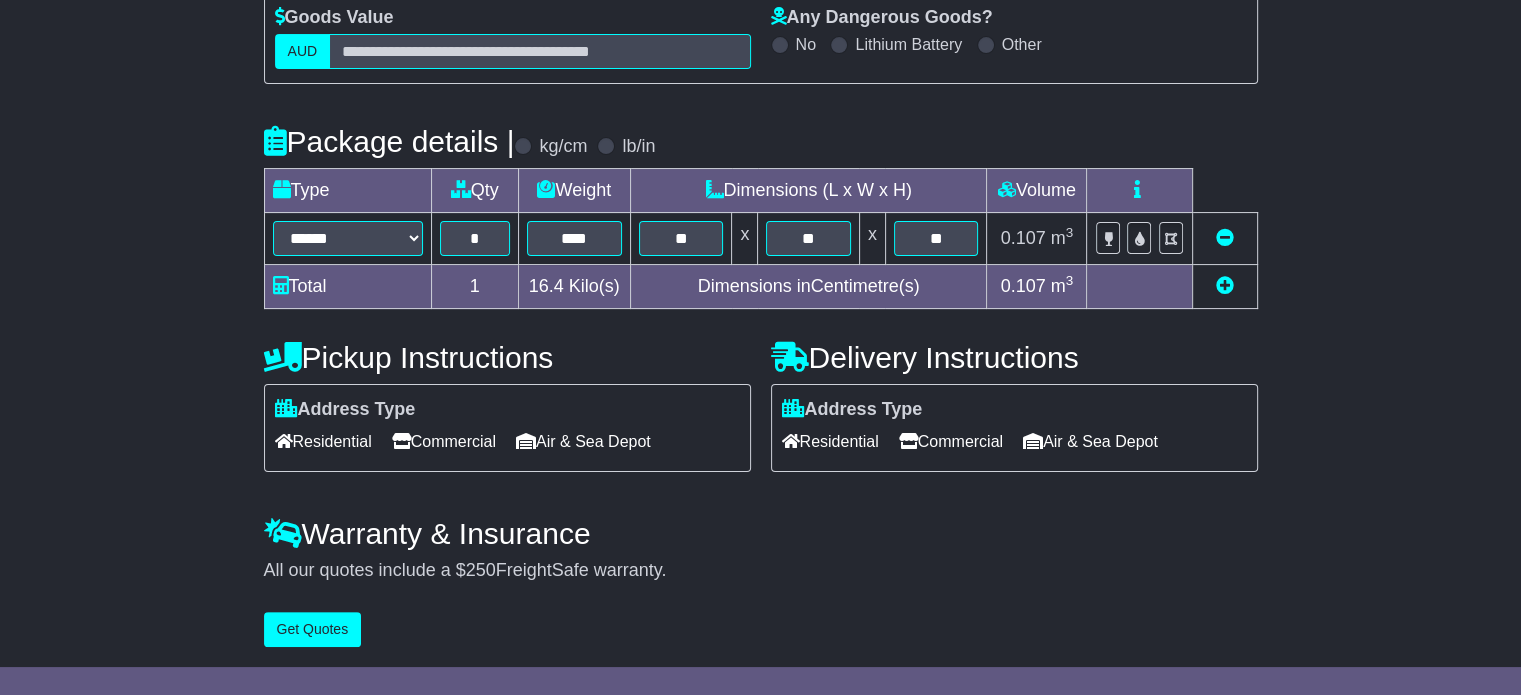 click on "Residential" at bounding box center [323, 441] 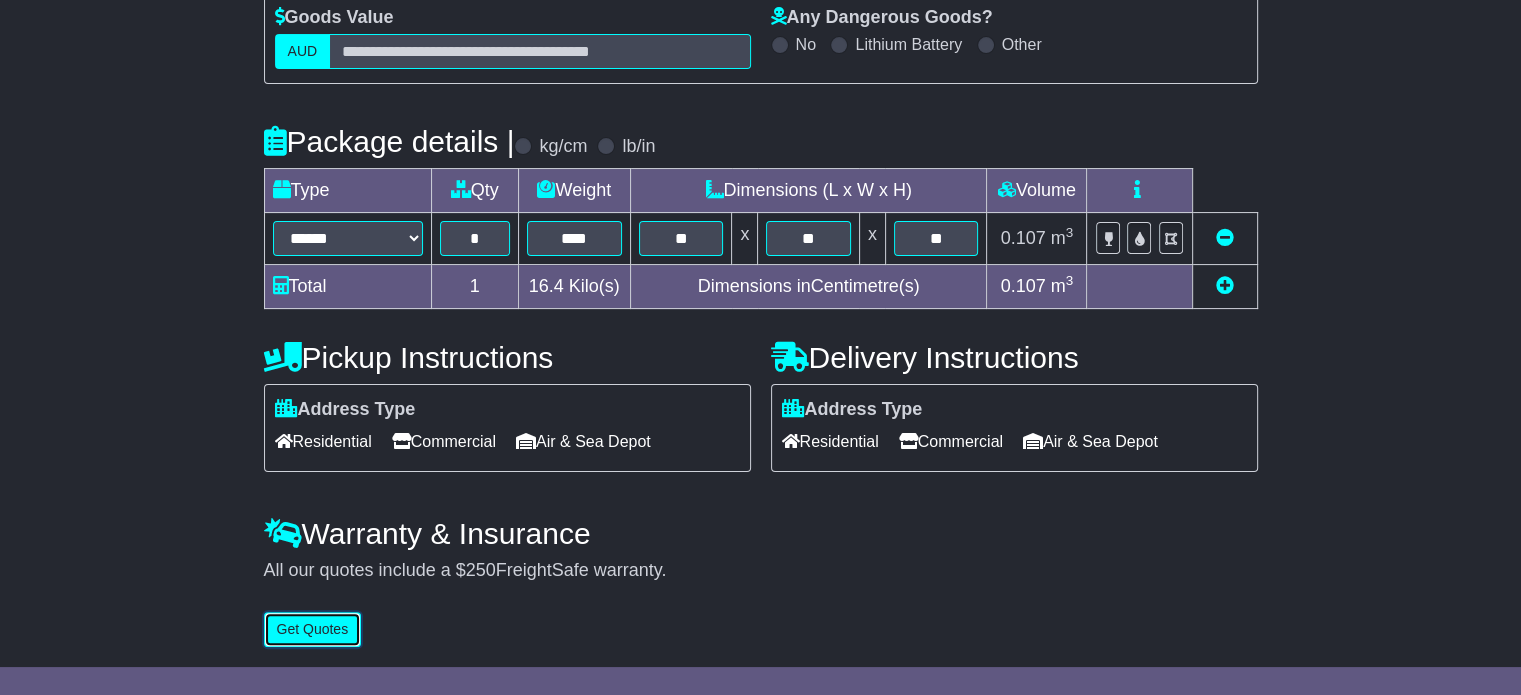 click on "Get Quotes" at bounding box center (313, 629) 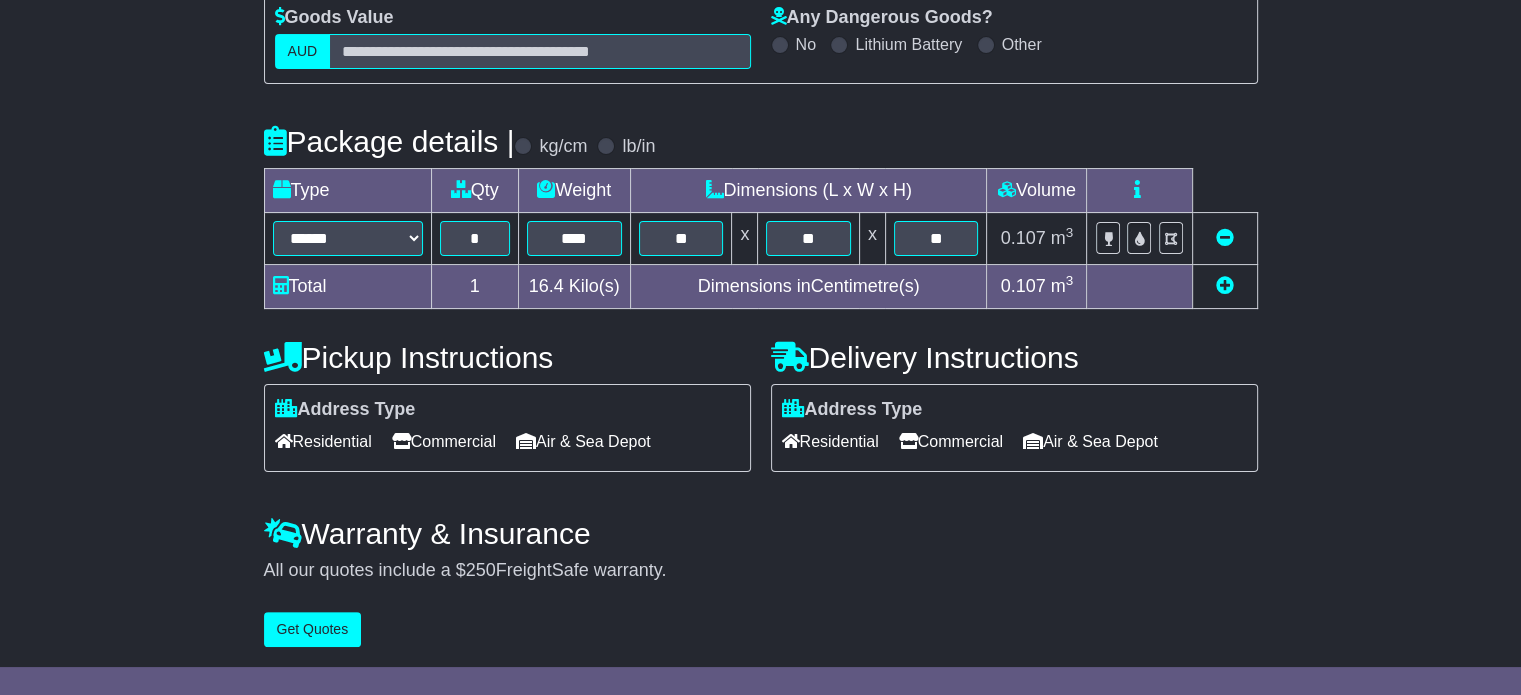 scroll, scrollTop: 0, scrollLeft: 0, axis: both 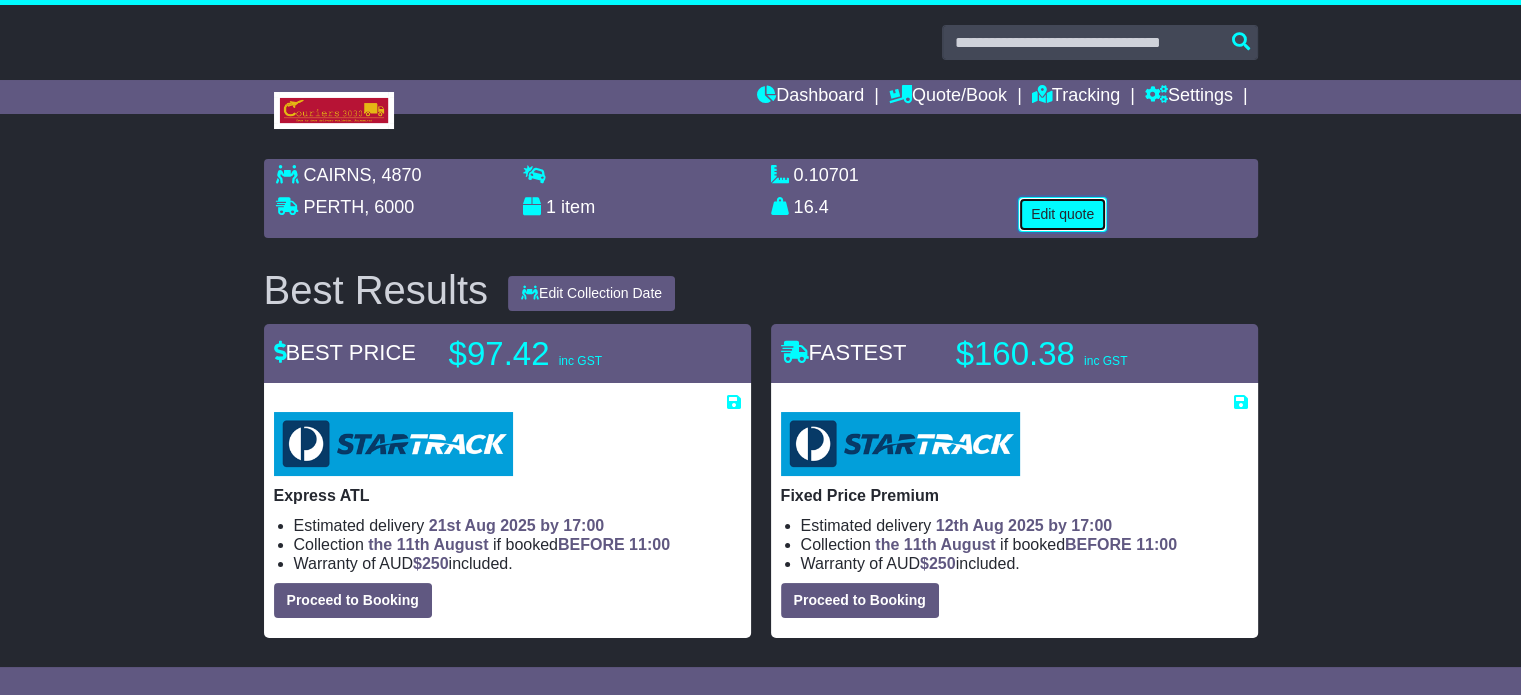 type 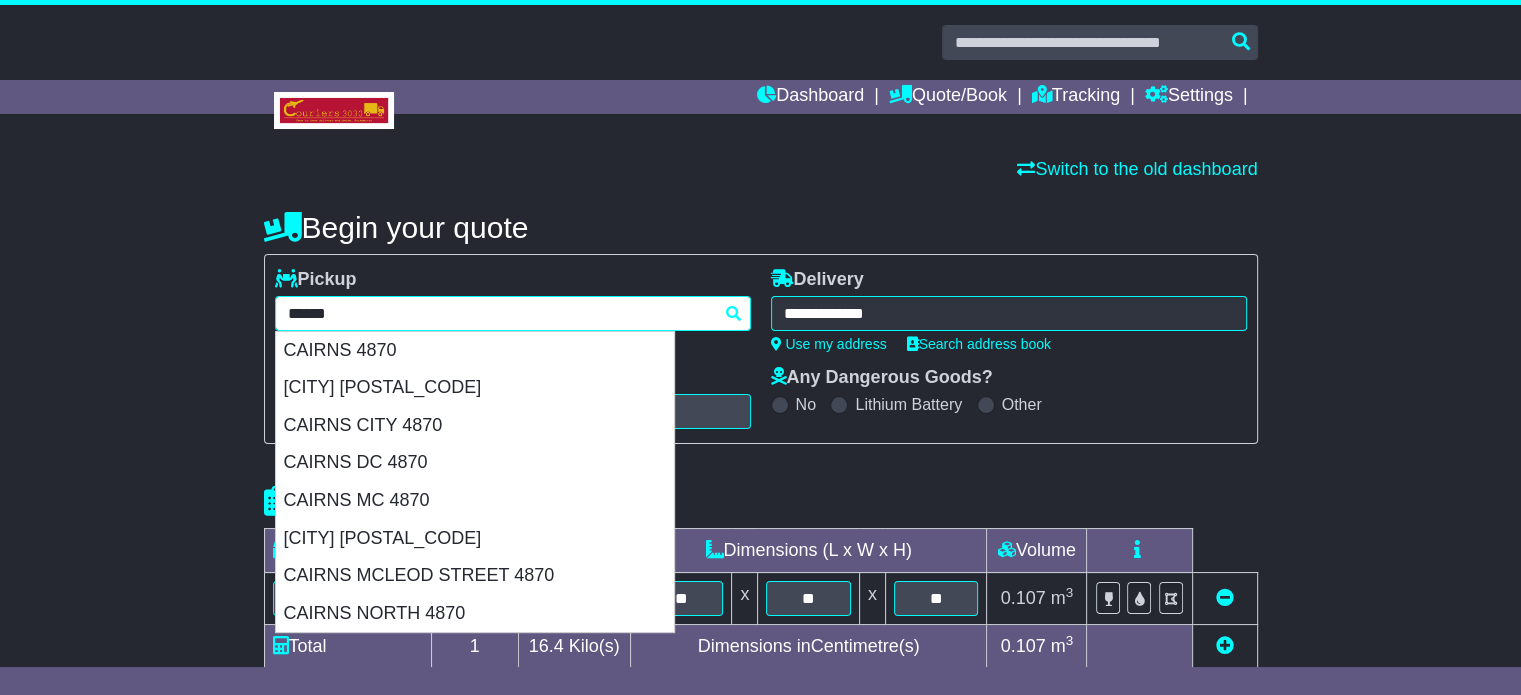 click on "**********" at bounding box center [513, 313] 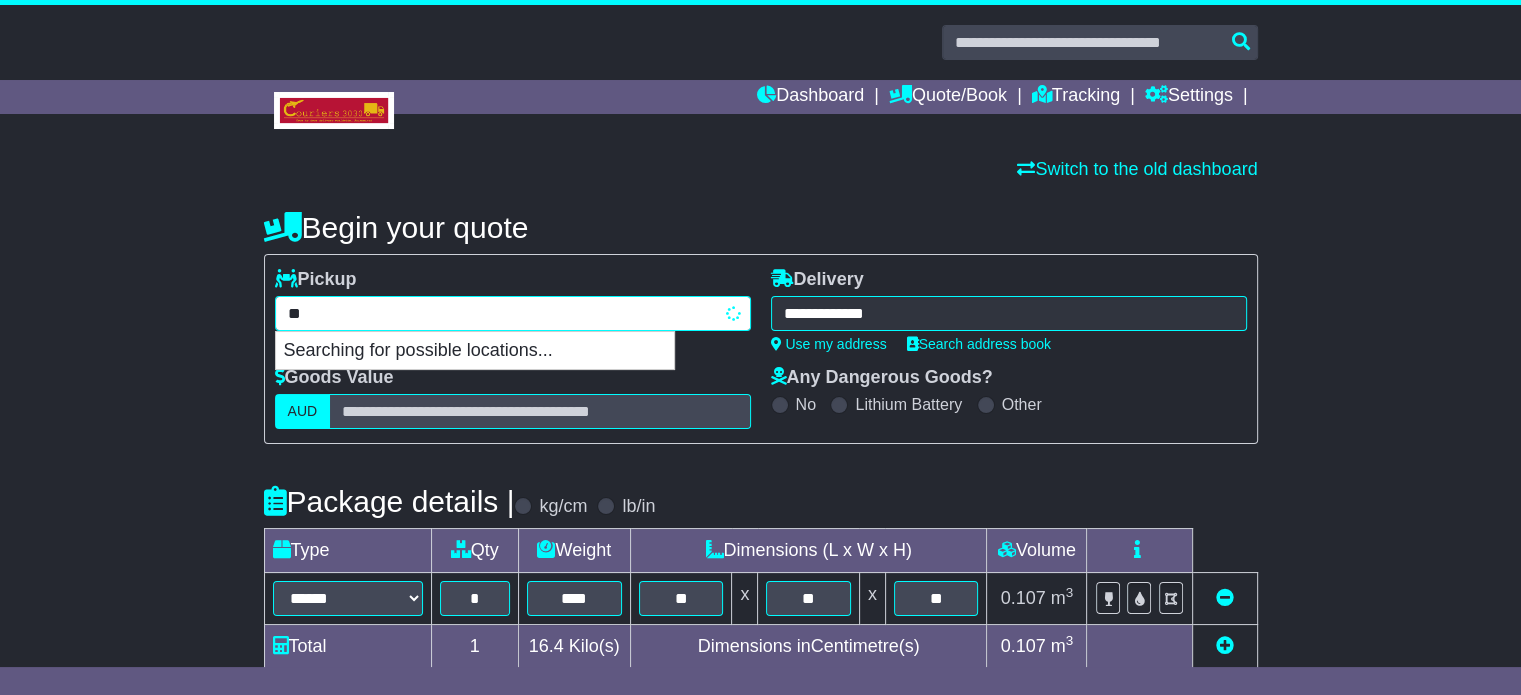 type on "*" 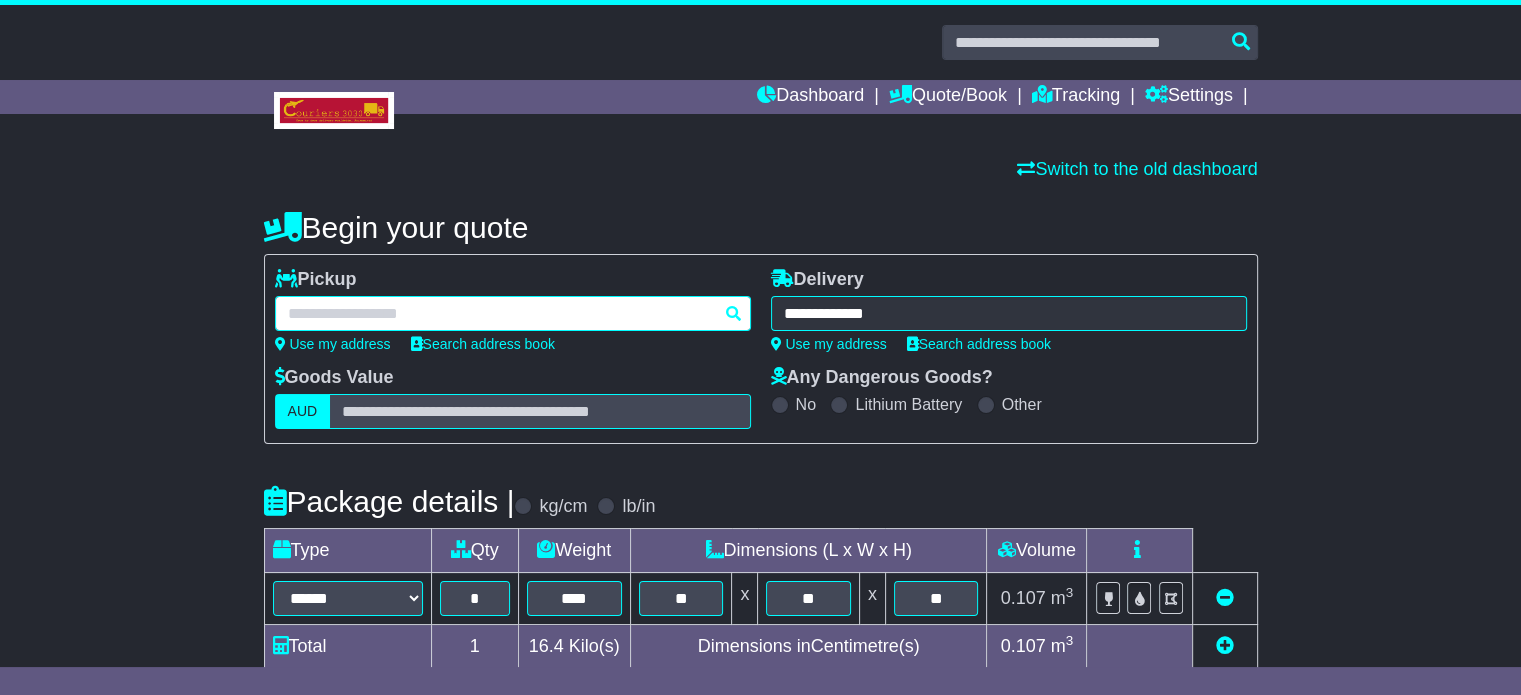 paste on "*********" 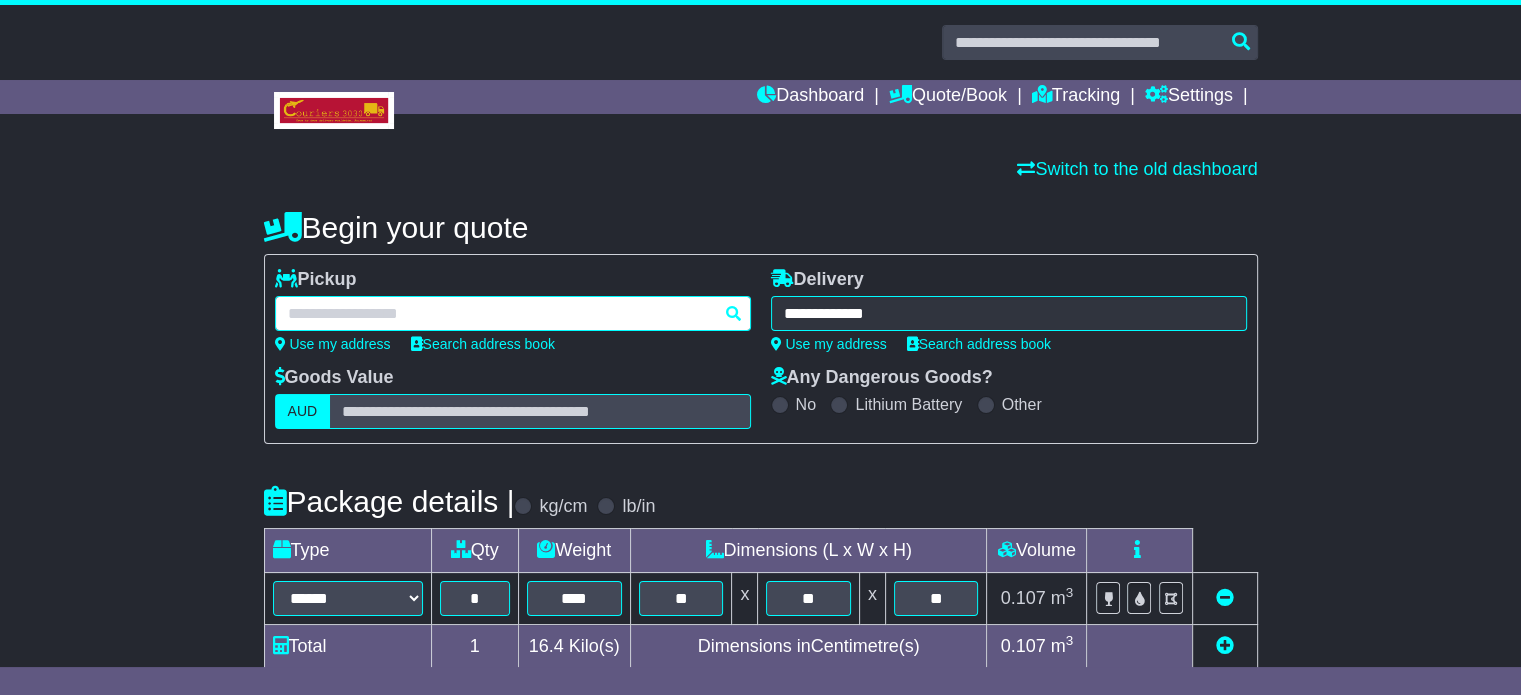 type on "*********" 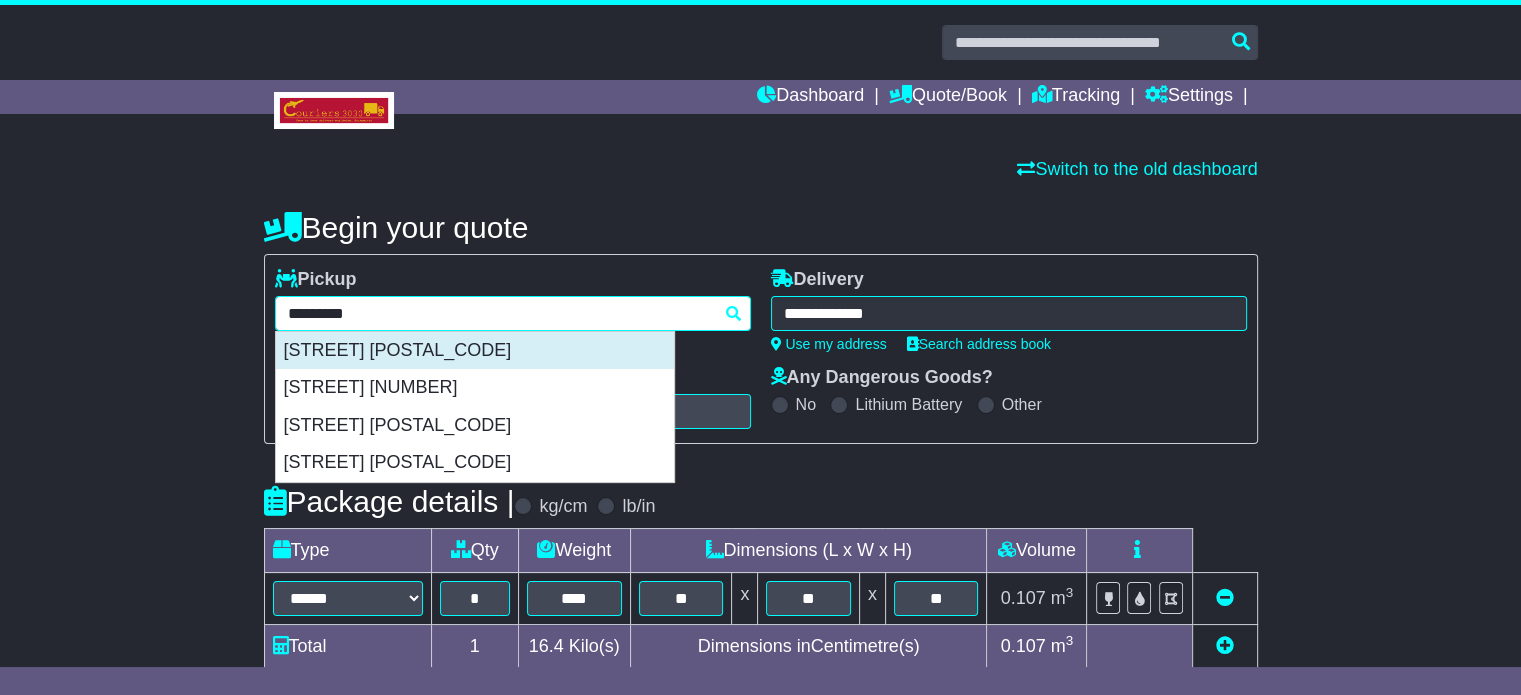 click on "GRANVILLE 2142" at bounding box center [475, 351] 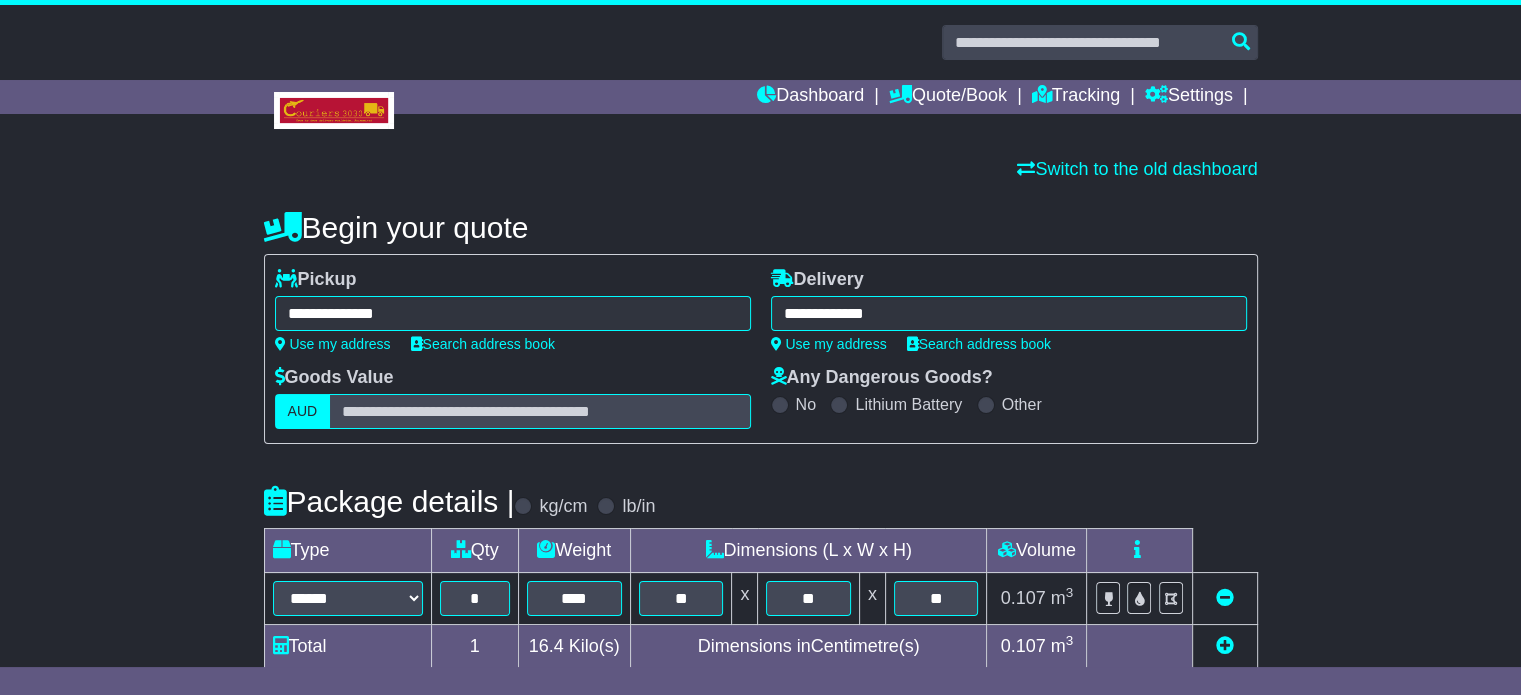 type on "**********" 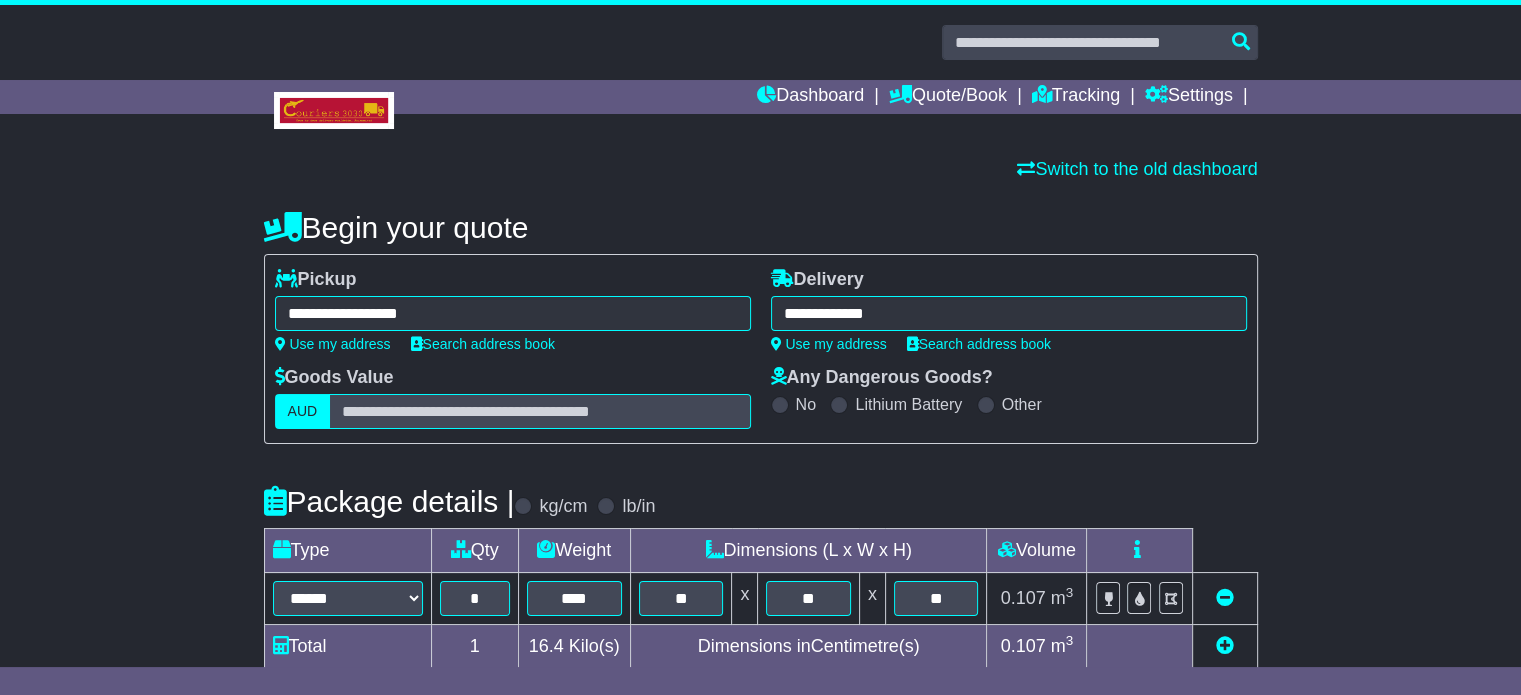 click on "**********" at bounding box center (1009, 313) 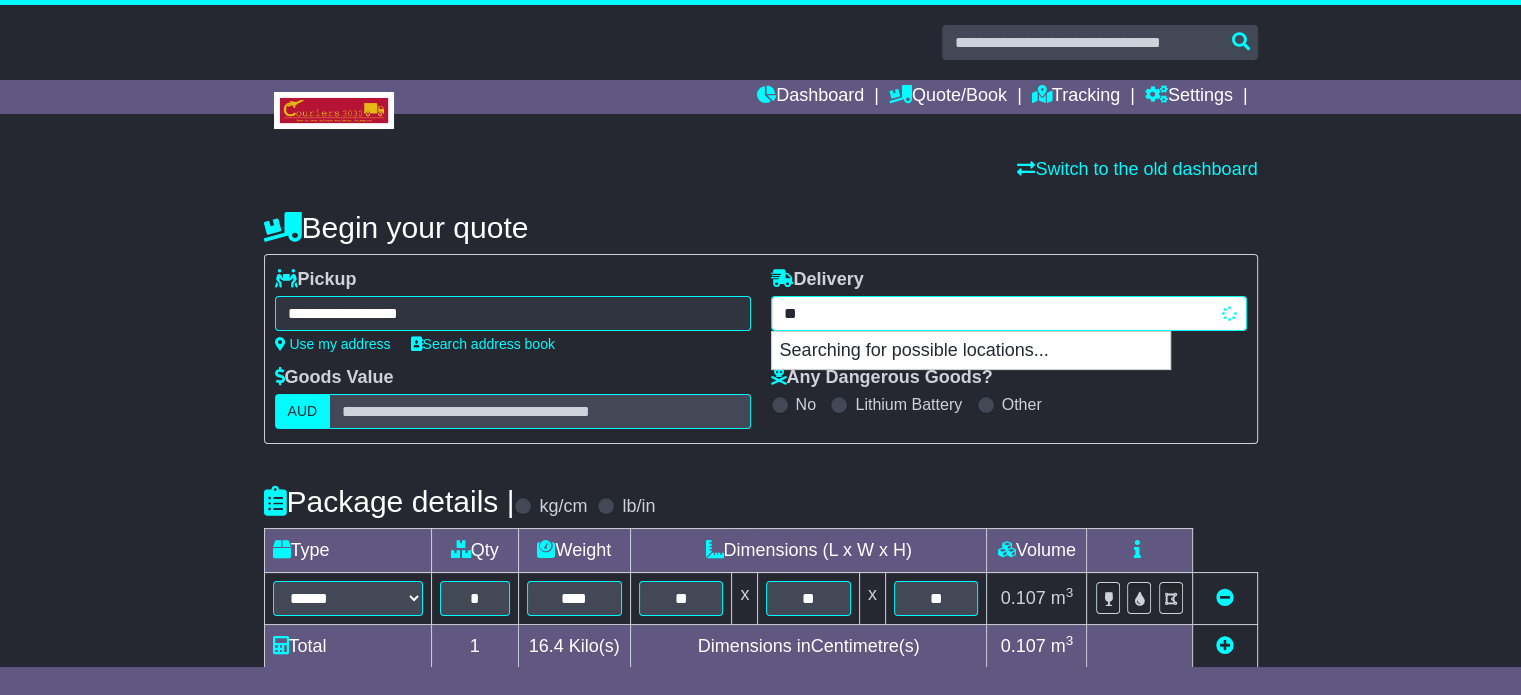 type on "*" 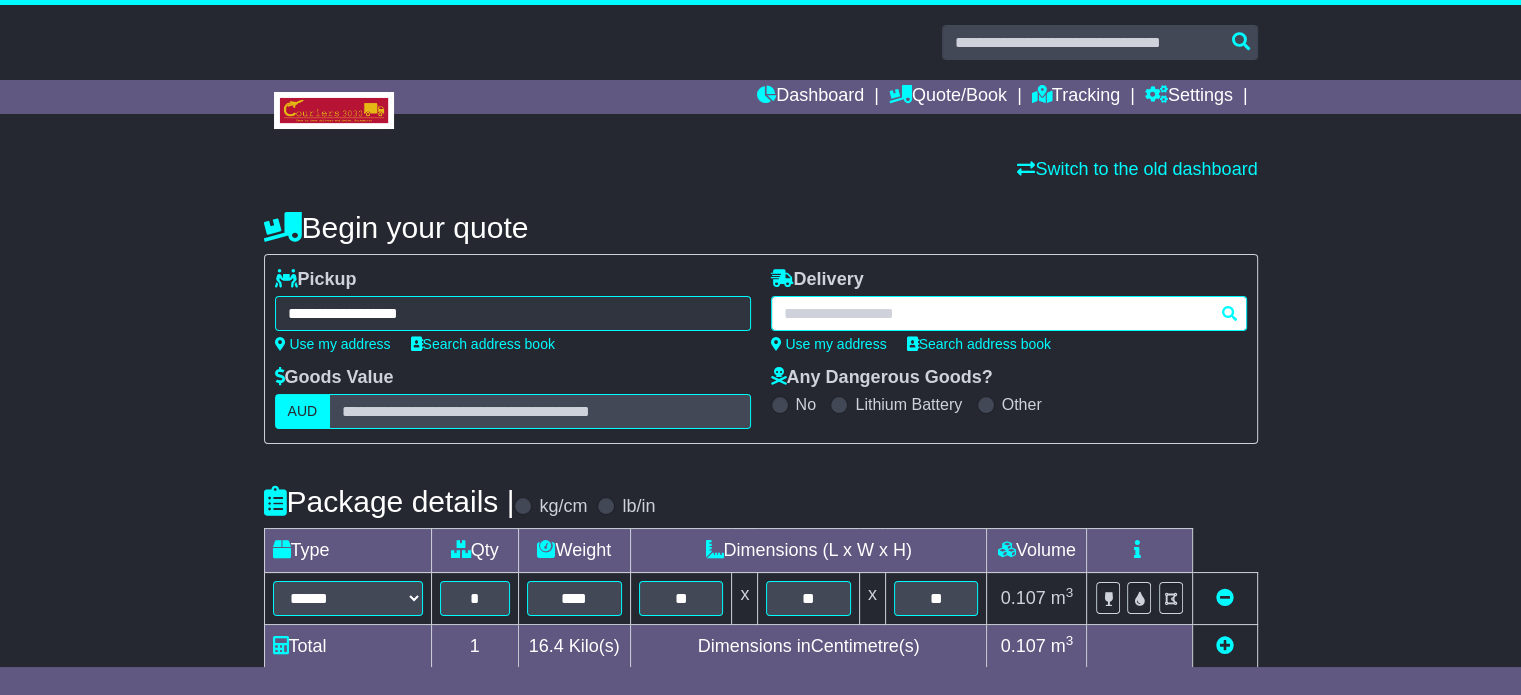 paste on "**********" 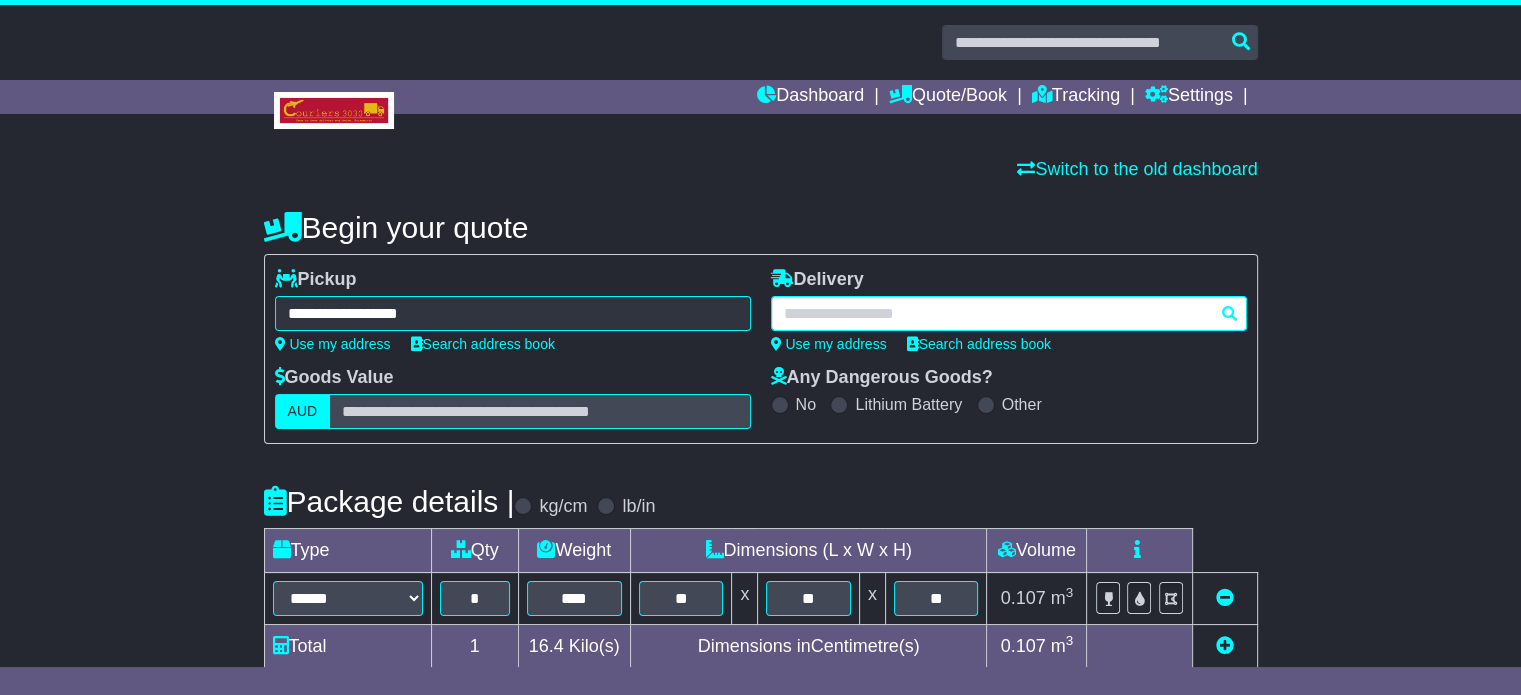type on "**********" 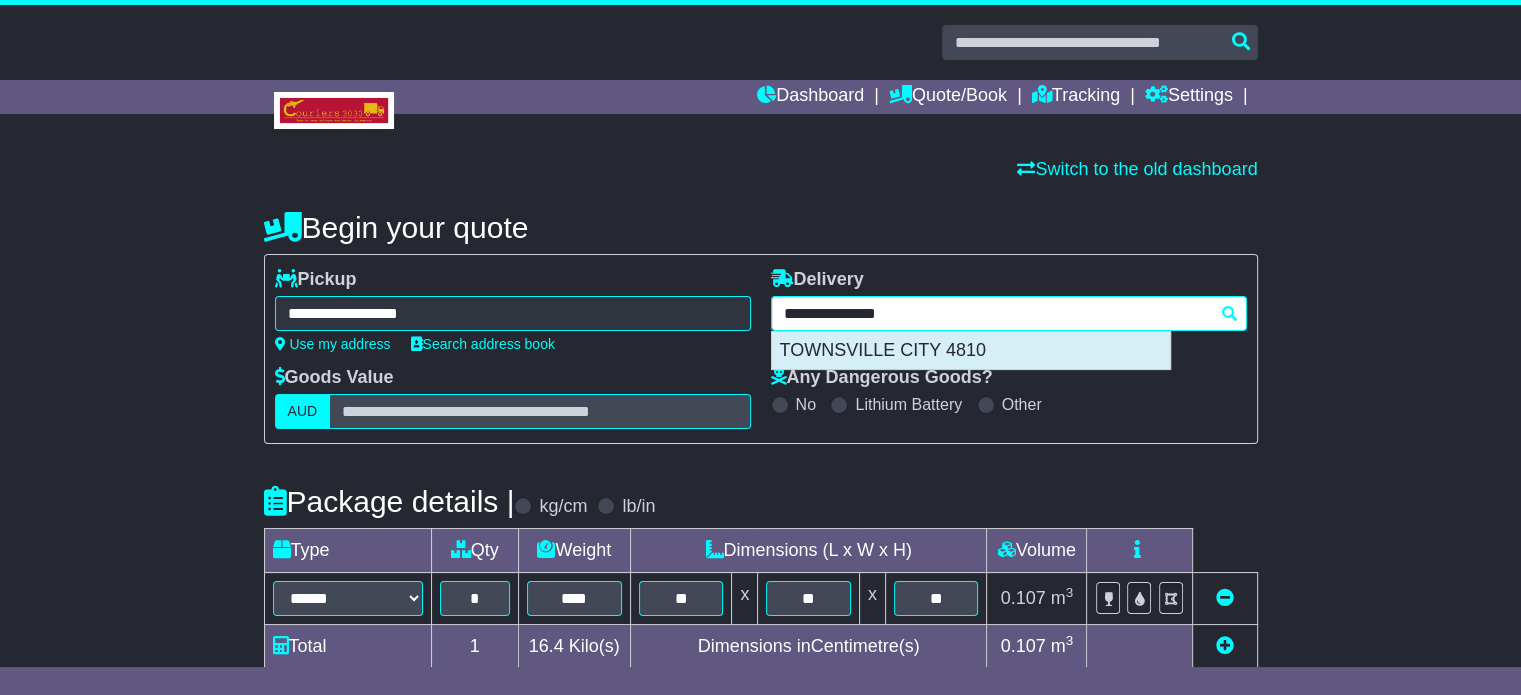 click on "TOWNSVILLE CITY 4810" at bounding box center (971, 351) 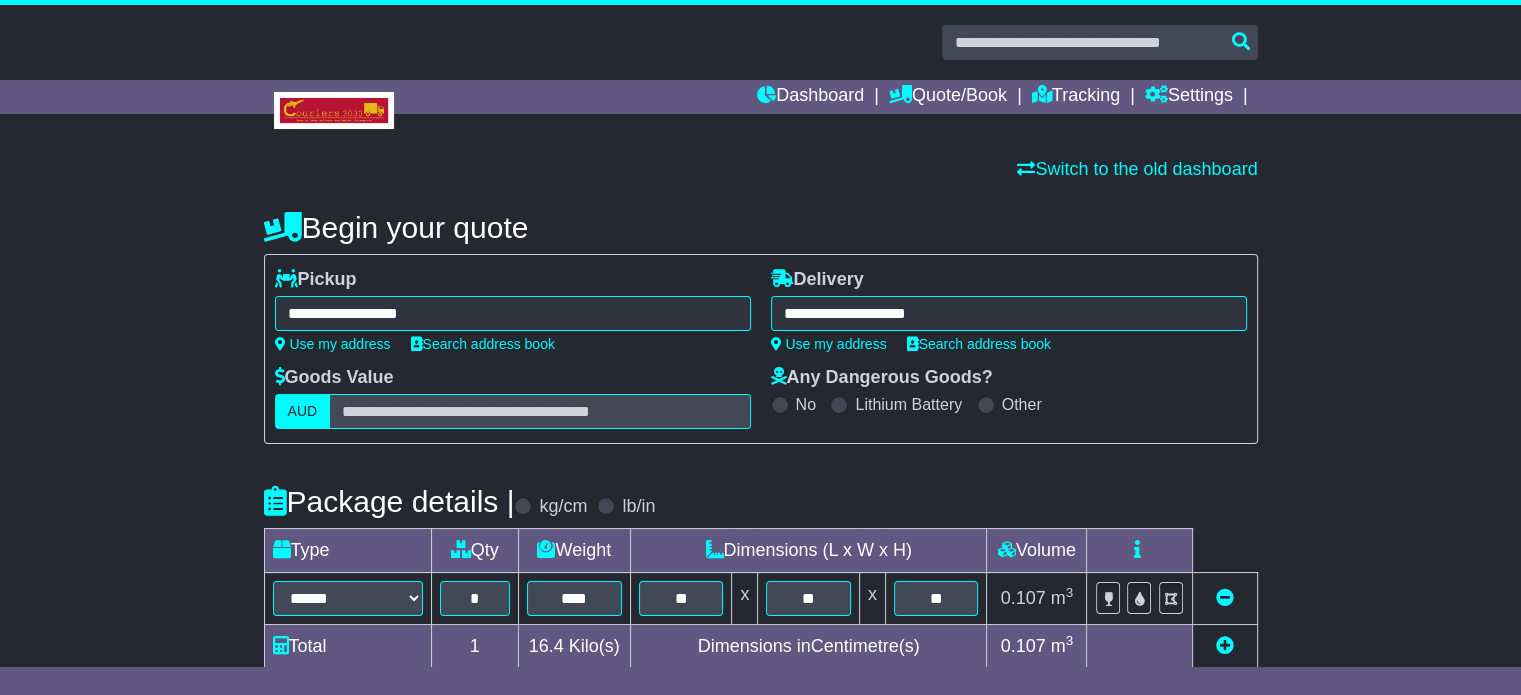 type on "**********" 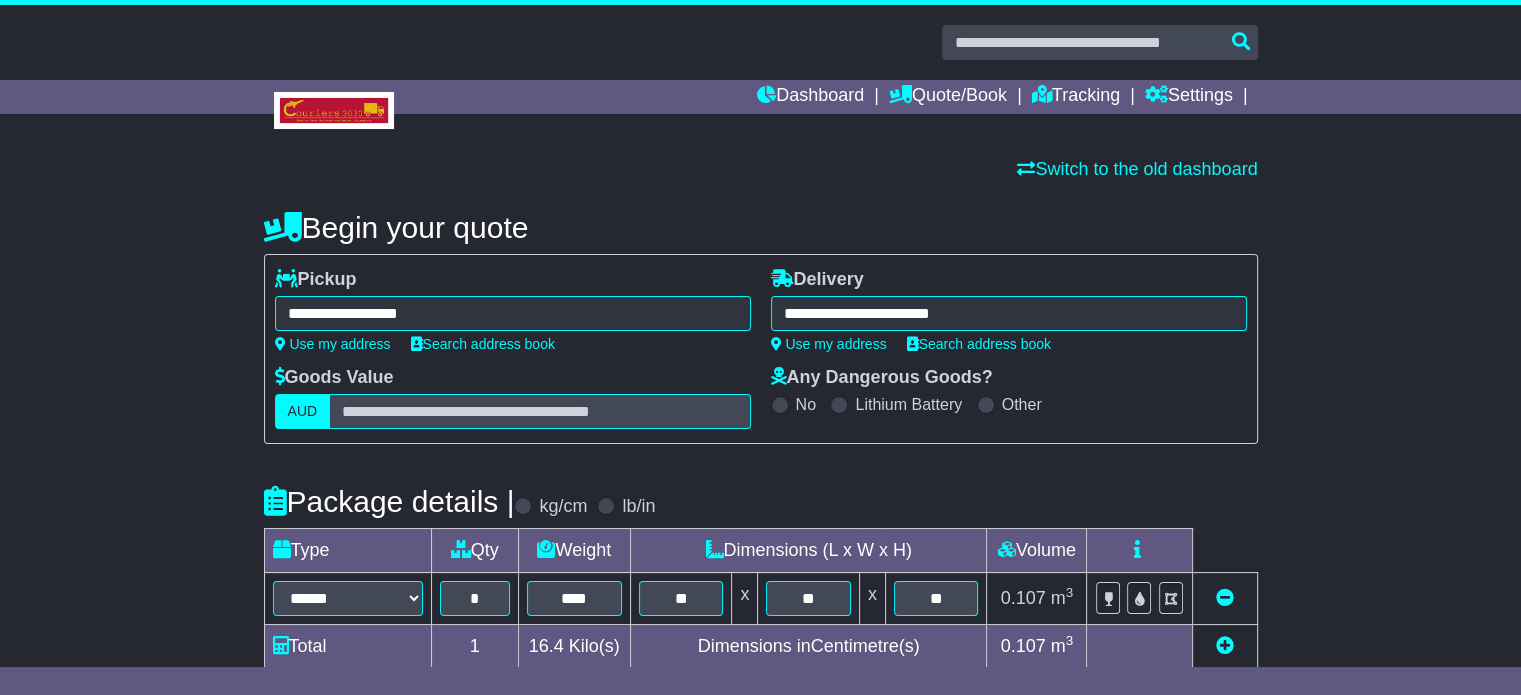 click on "**********" at bounding box center (761, 571) 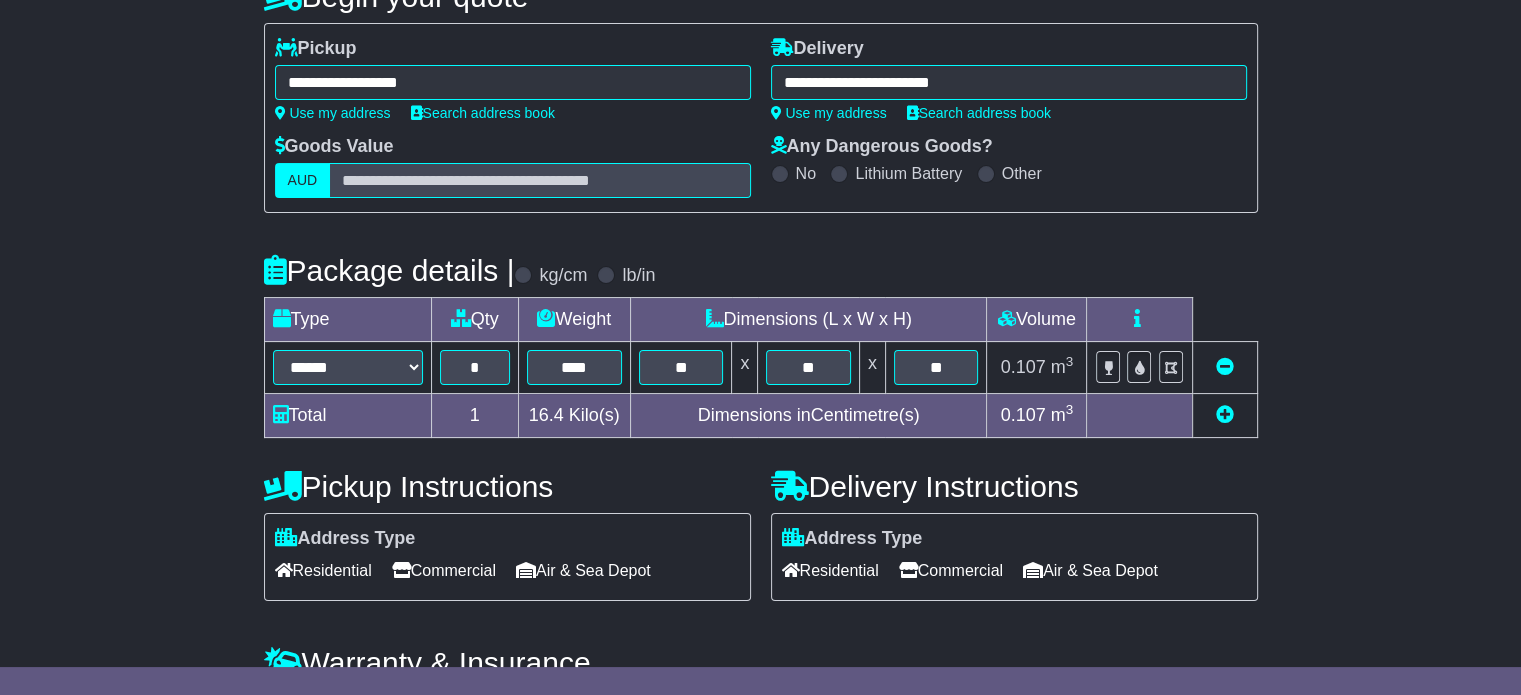 scroll, scrollTop: 240, scrollLeft: 0, axis: vertical 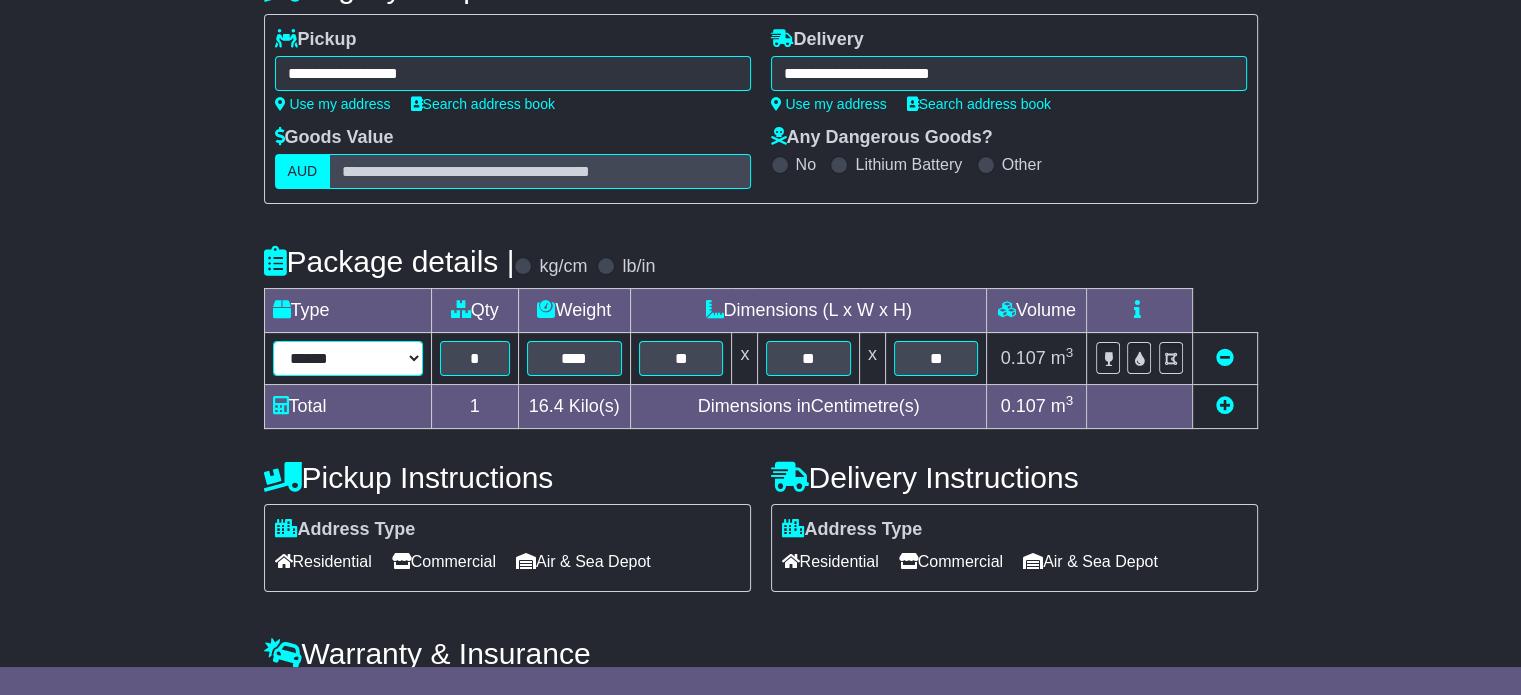 click on "****** ****** *** ******** ***** **** **** ****** *** *******" at bounding box center [348, 358] 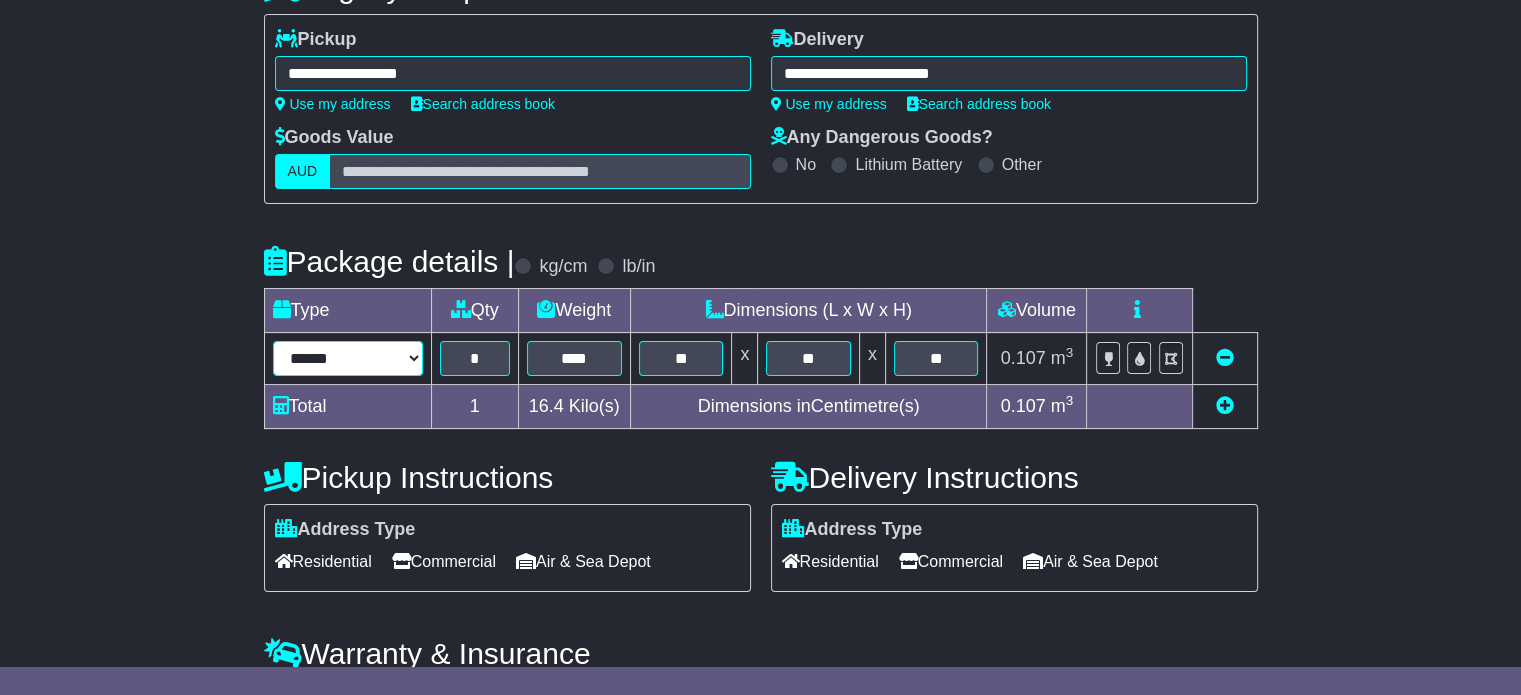 select on "*****" 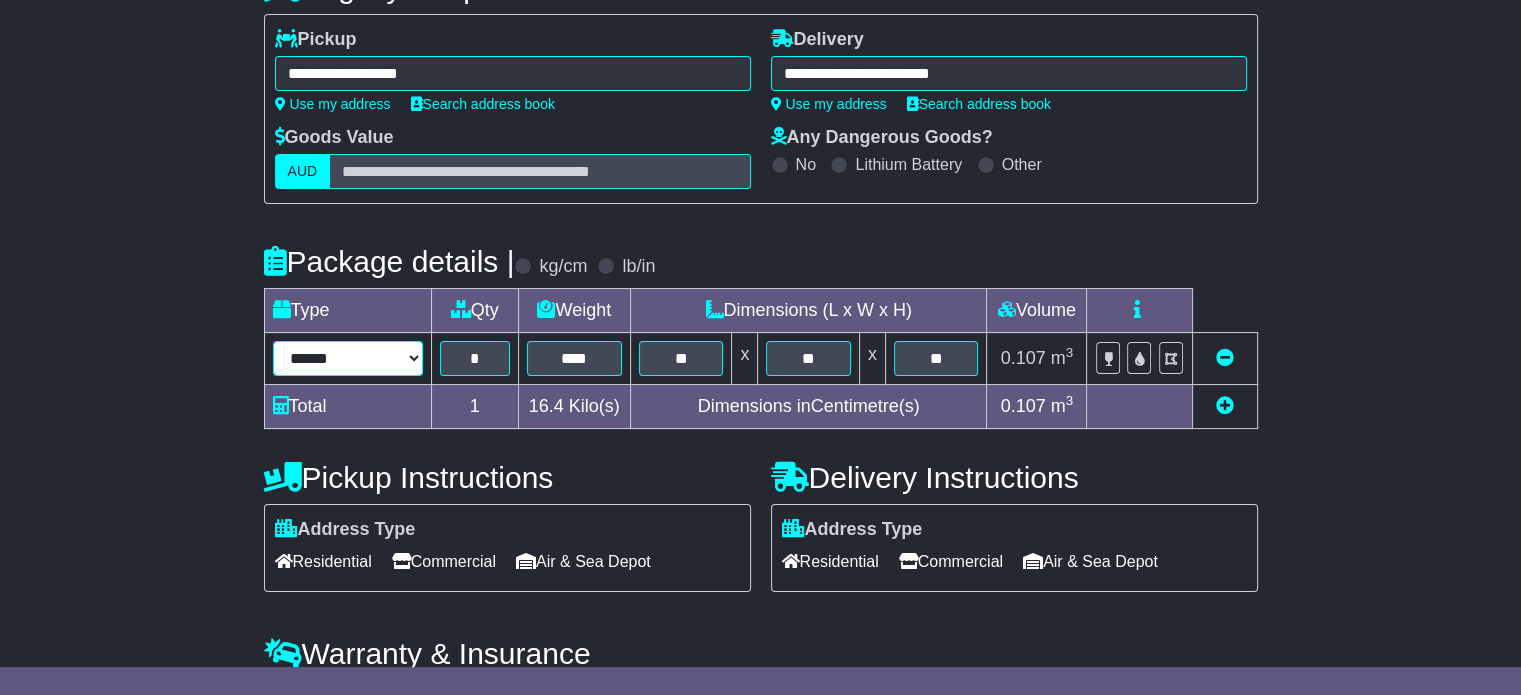 click on "****** ****** *** ******** ***** **** **** ****** *** *******" at bounding box center (348, 358) 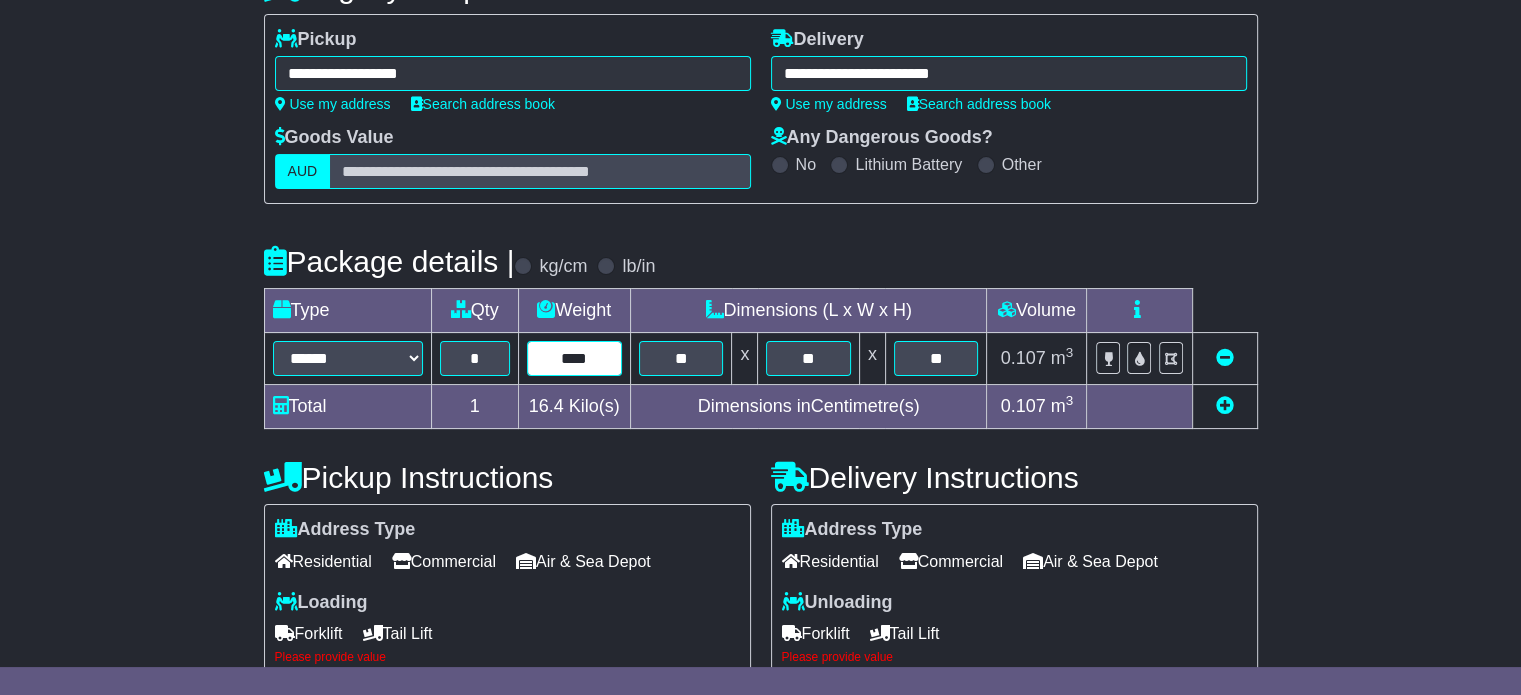 click on "****" at bounding box center (574, 358) 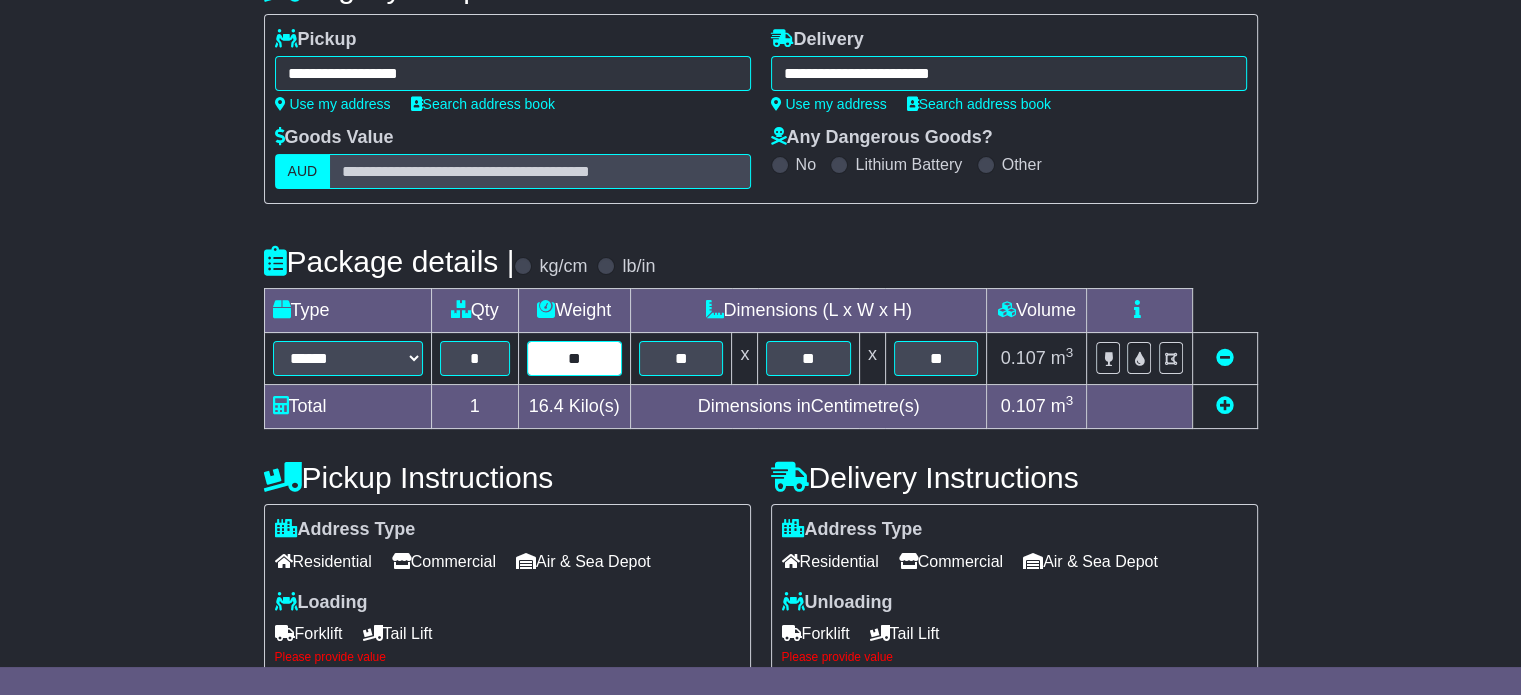 type on "*" 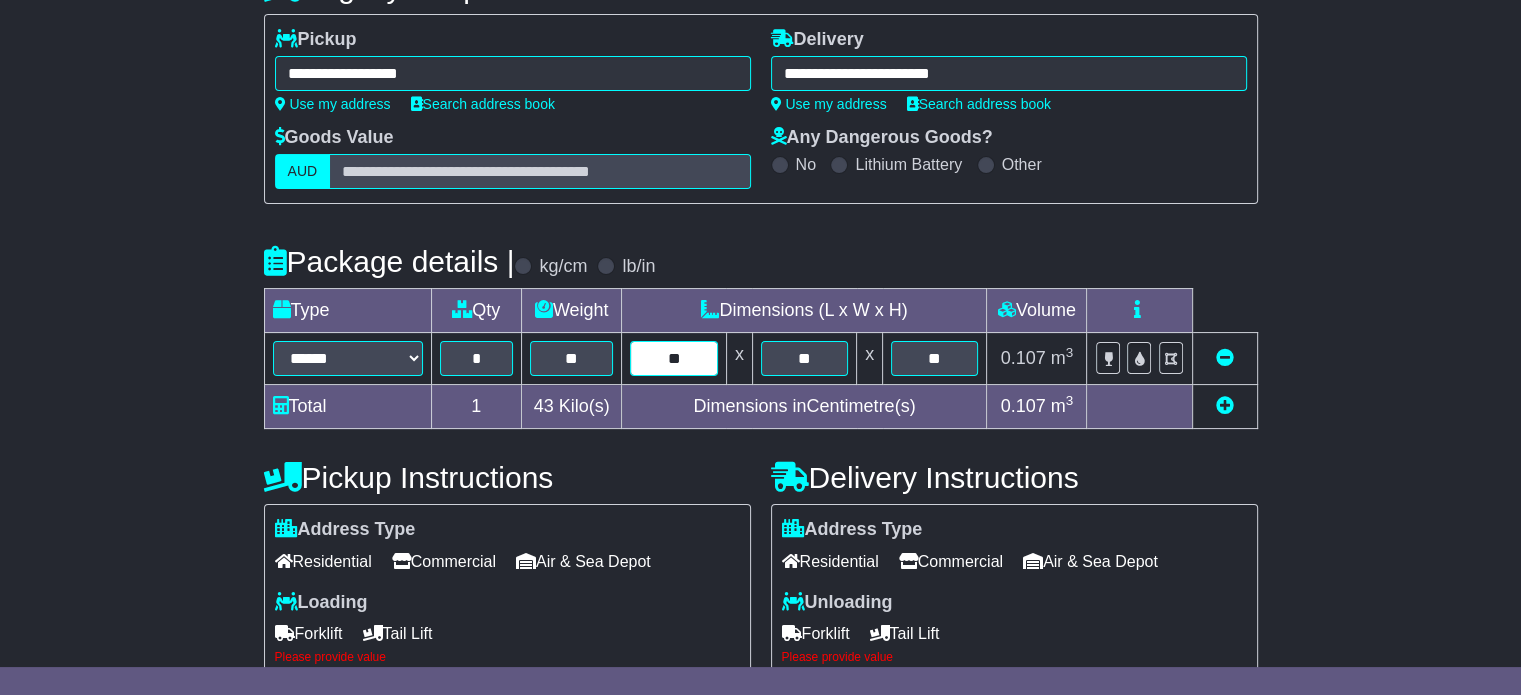 click on "**" at bounding box center (673, 358) 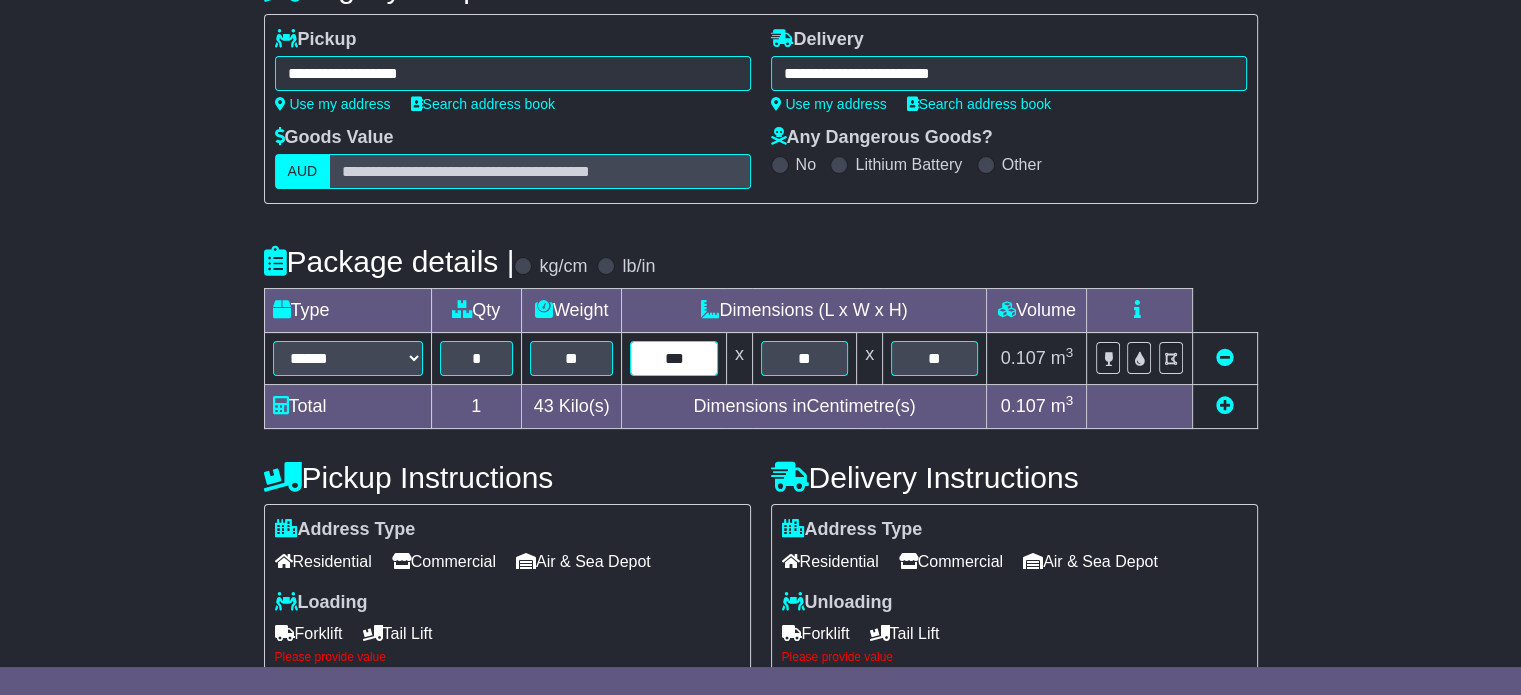 type on "***" 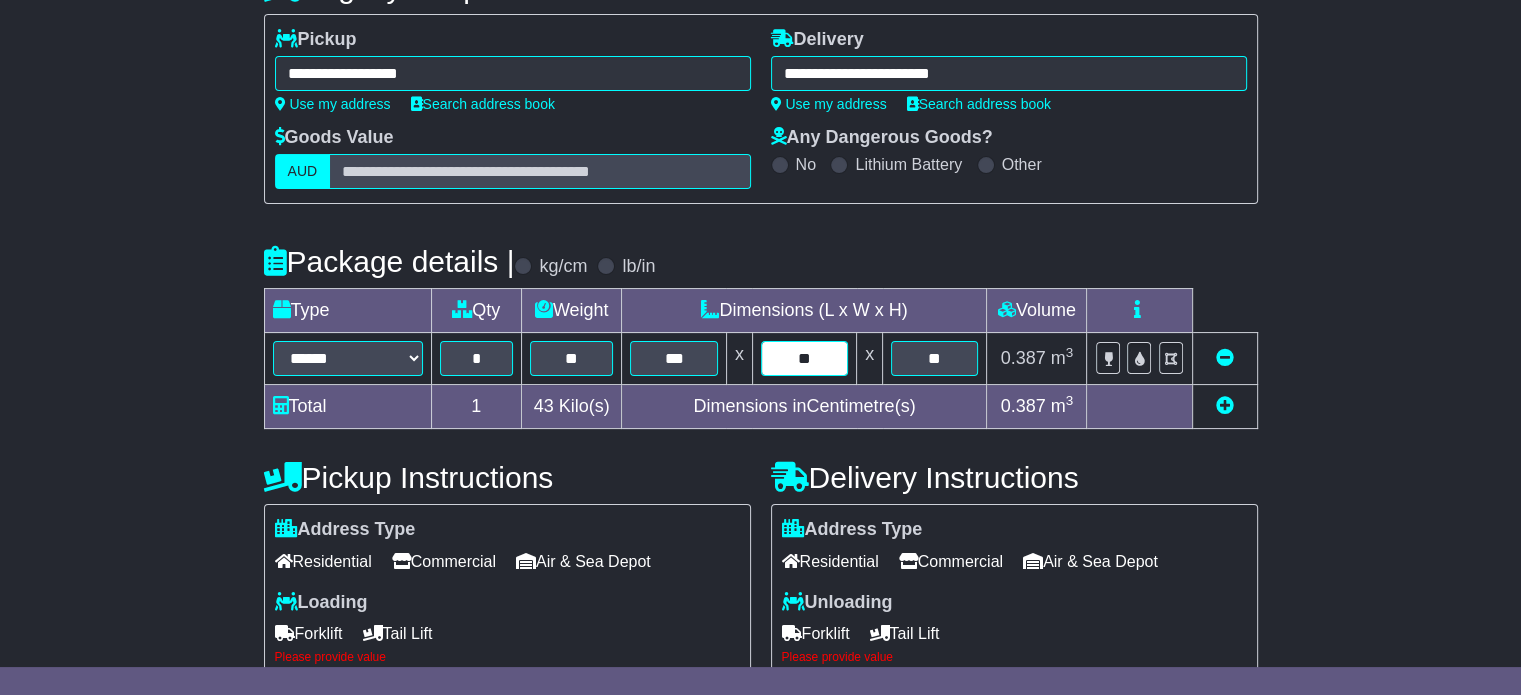 click on "**" at bounding box center [804, 358] 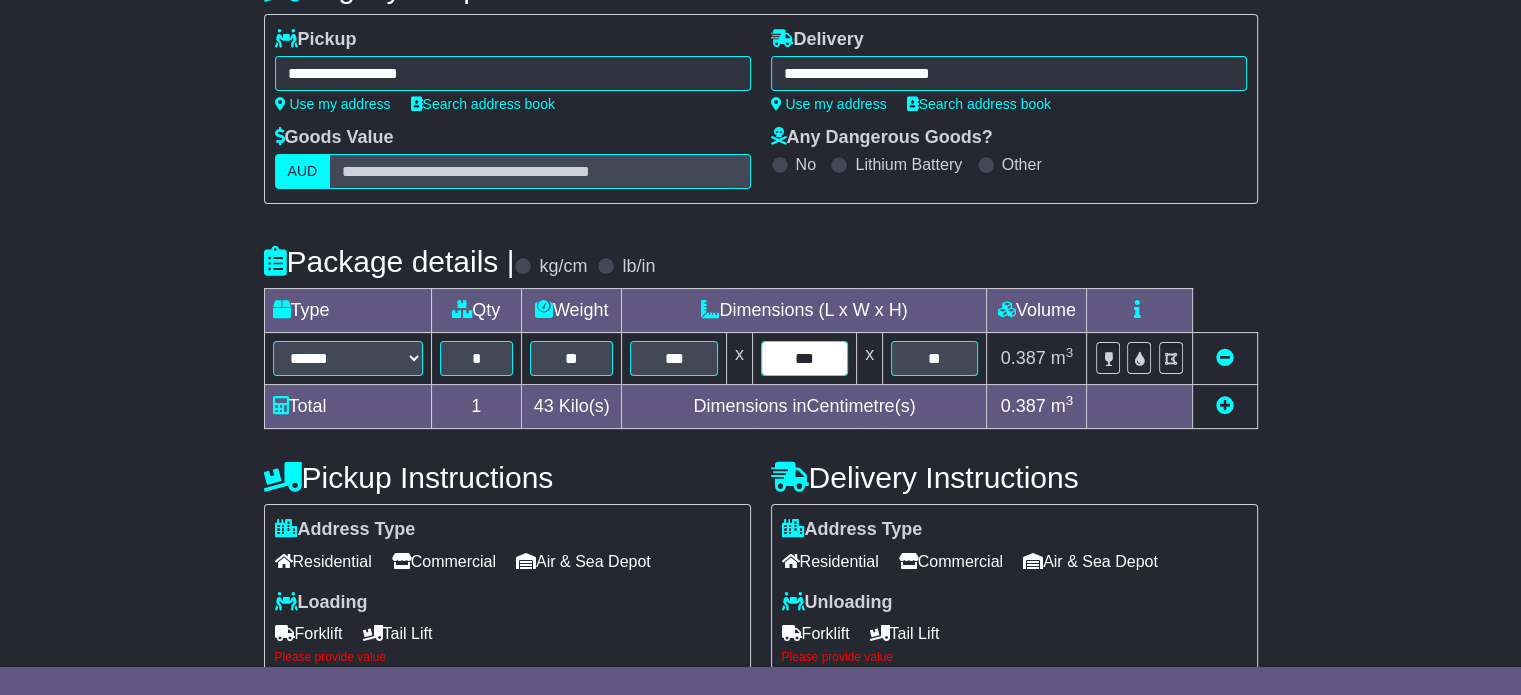 type on "***" 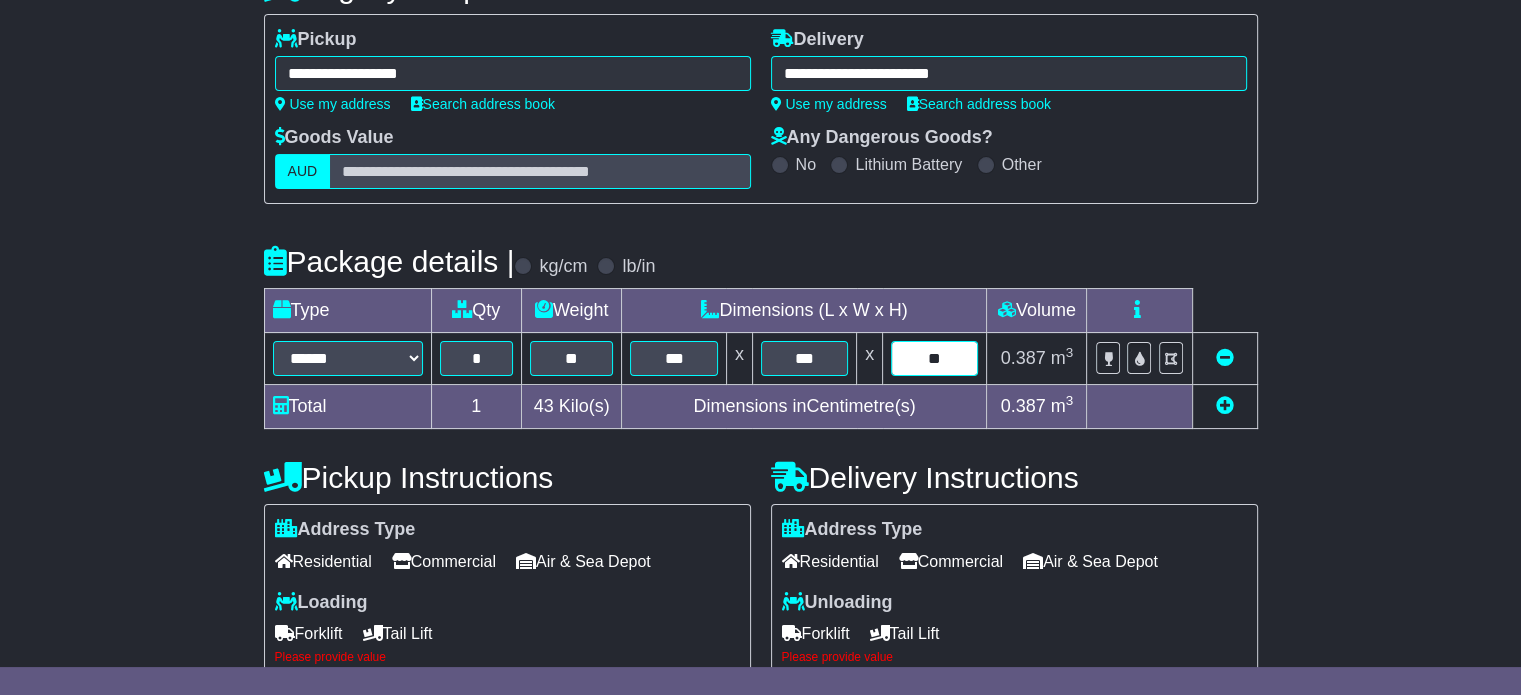 click on "**" at bounding box center [934, 358] 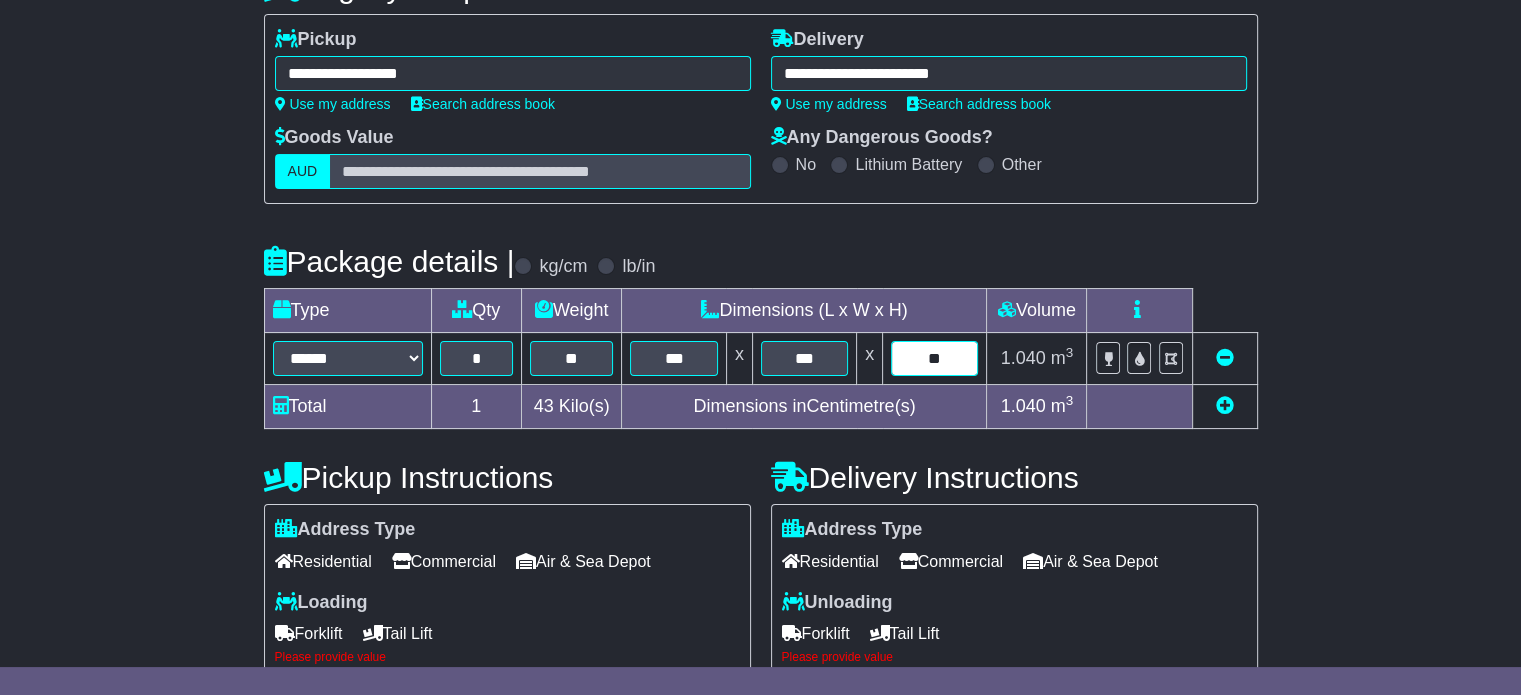type on "*" 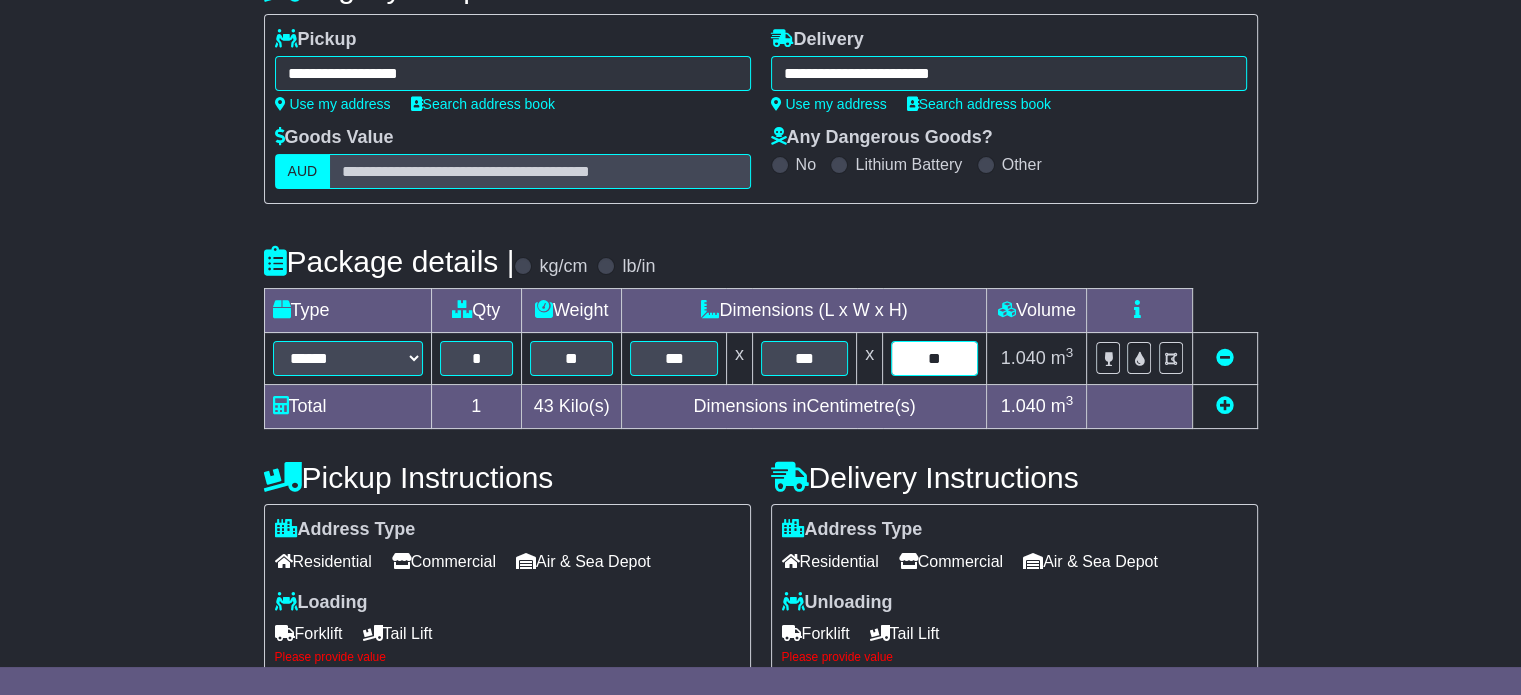 type on "**" 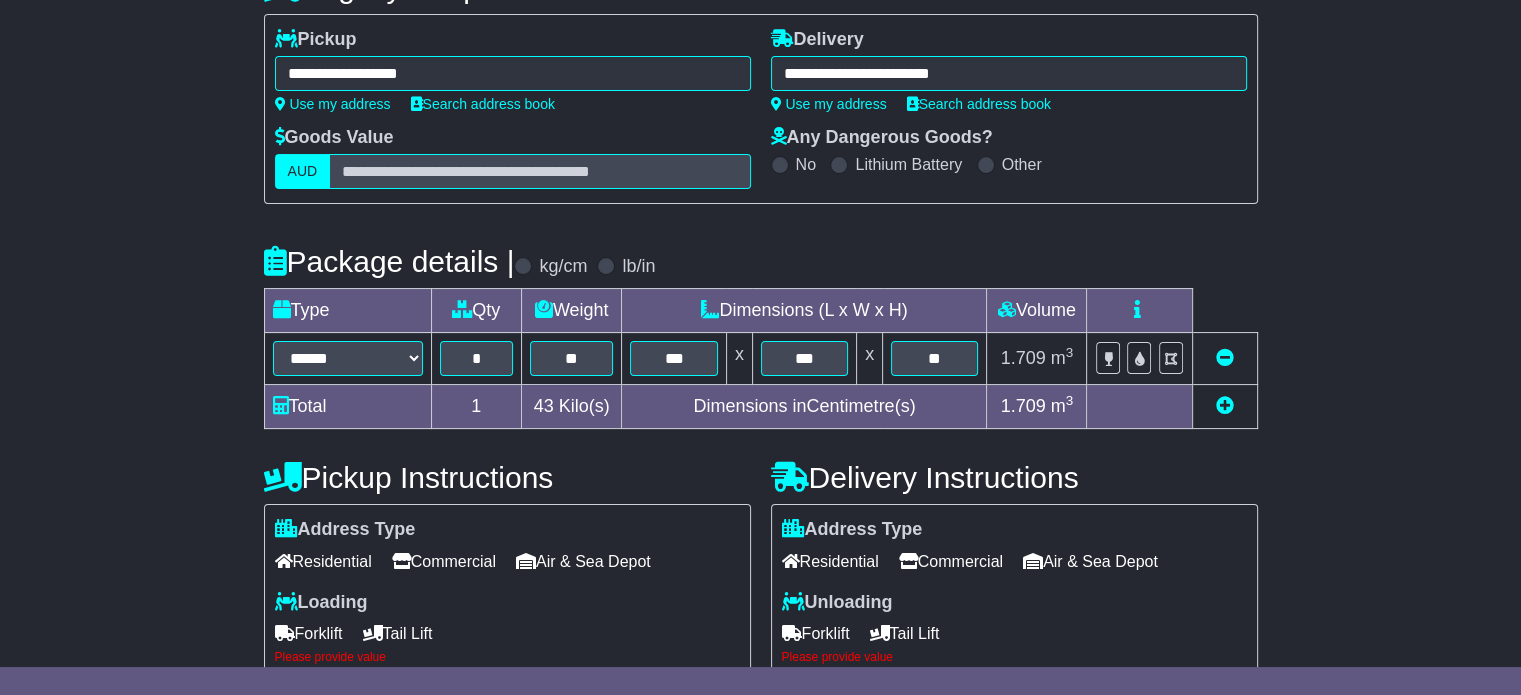 click on "Commercial" at bounding box center [444, 561] 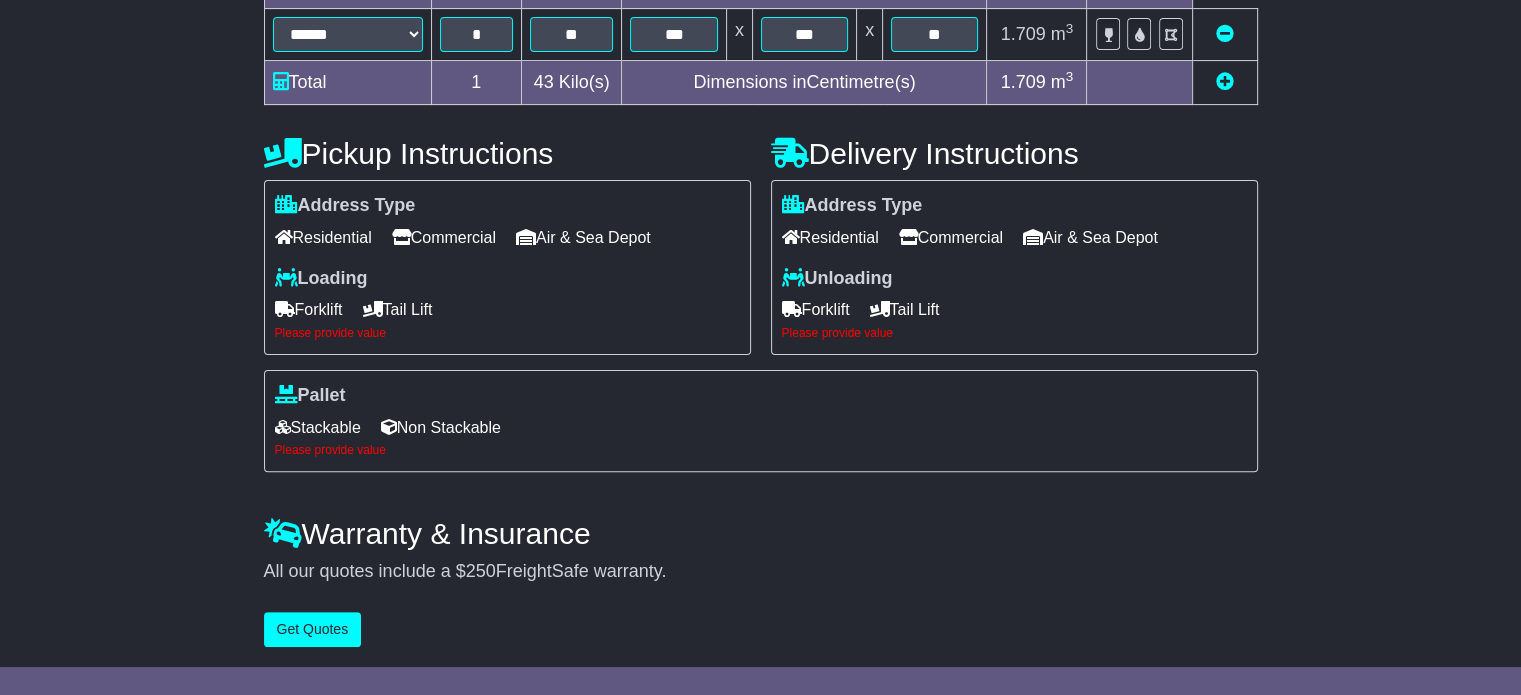 scroll, scrollTop: 565, scrollLeft: 0, axis: vertical 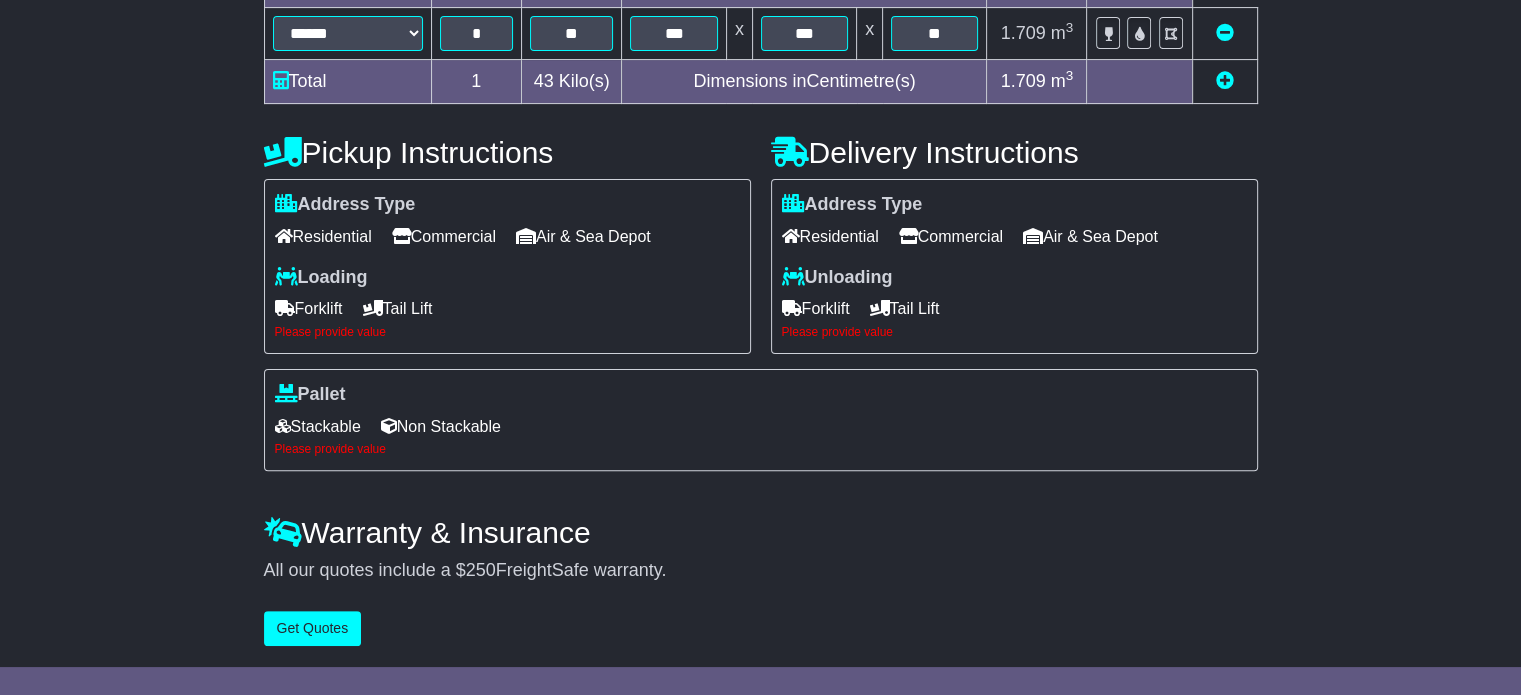 click on "Forklift" at bounding box center (309, 308) 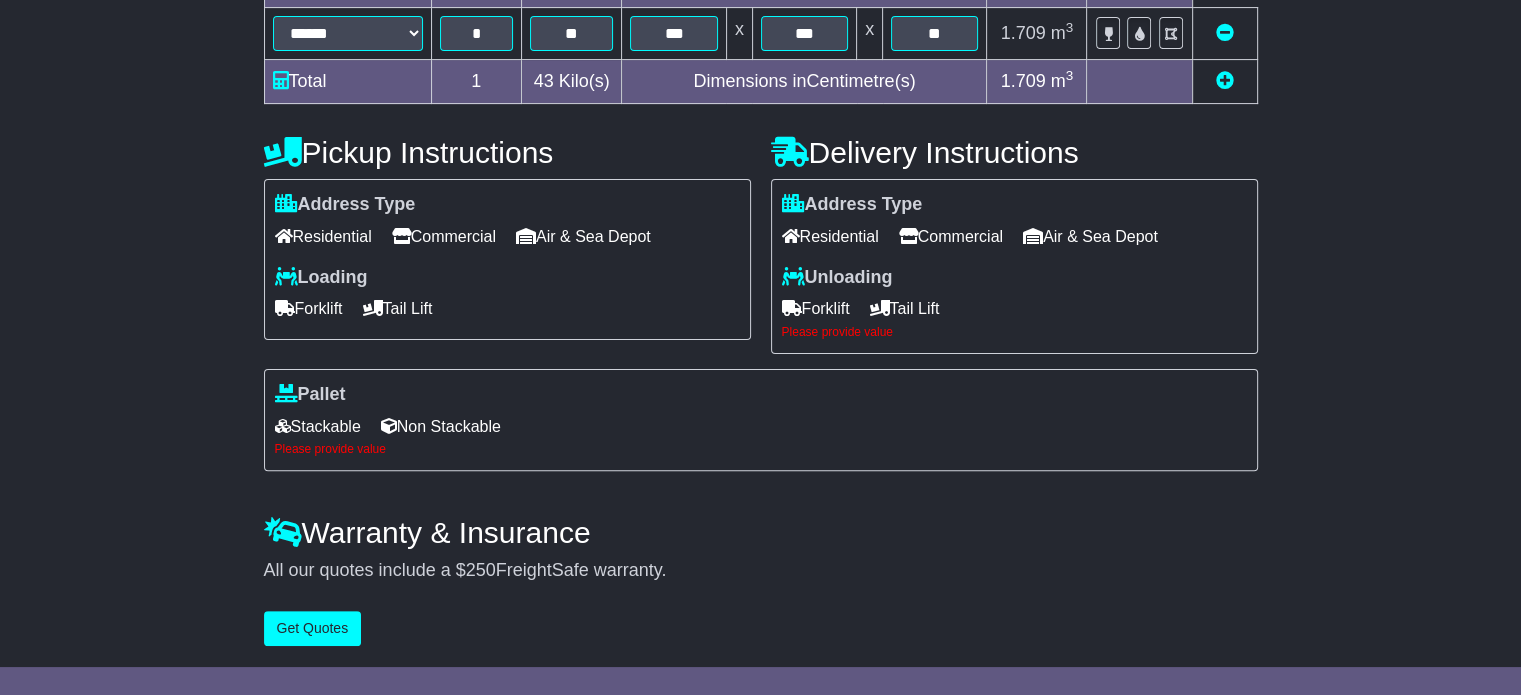 click on "Tail Lift" at bounding box center [905, 308] 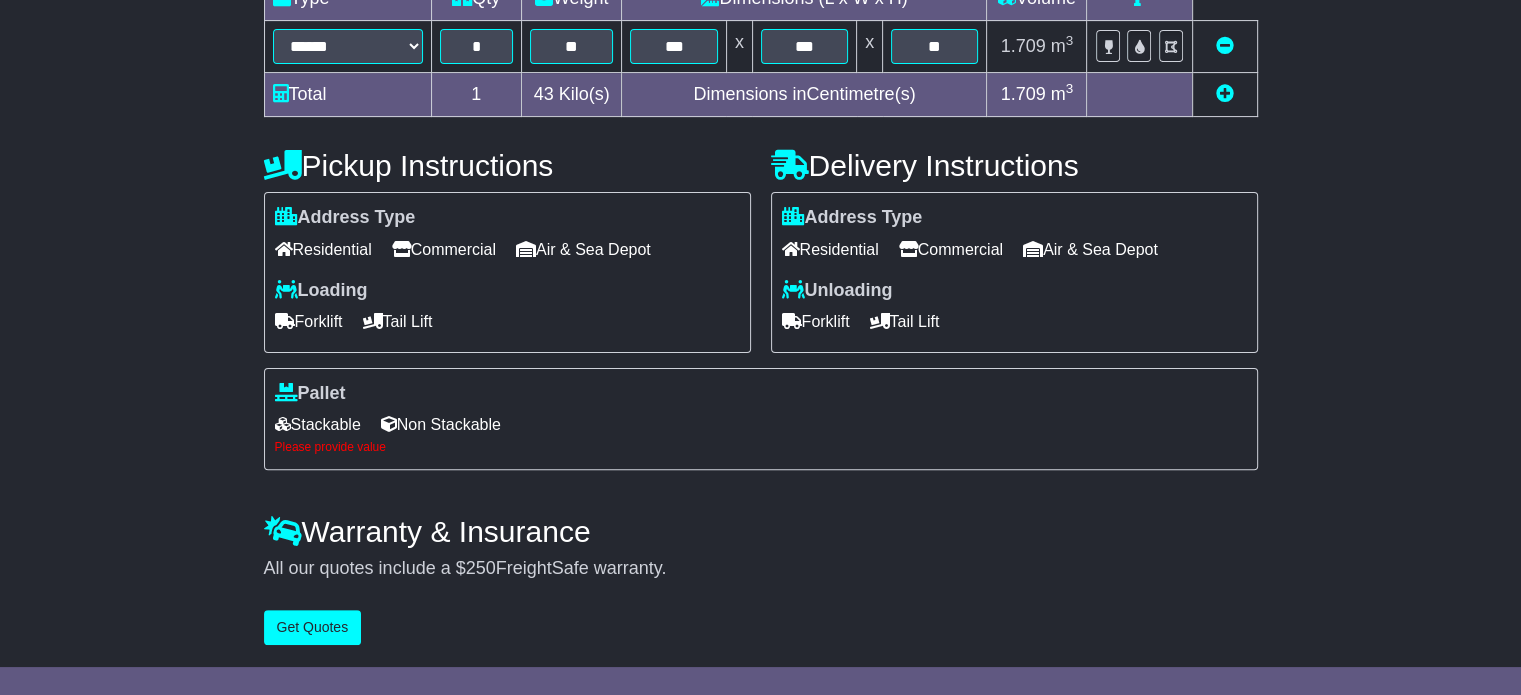 click on "Stackable" at bounding box center [318, 424] 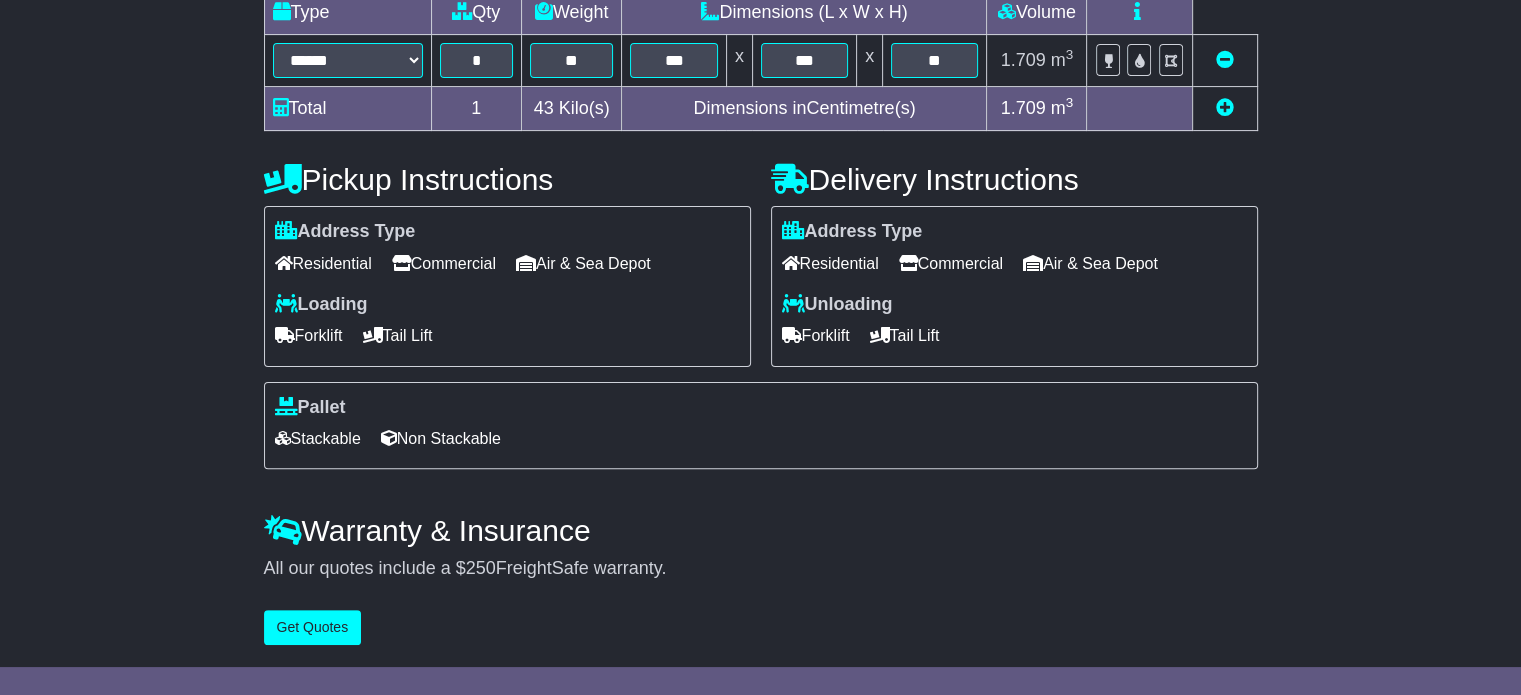 scroll, scrollTop: 540, scrollLeft: 0, axis: vertical 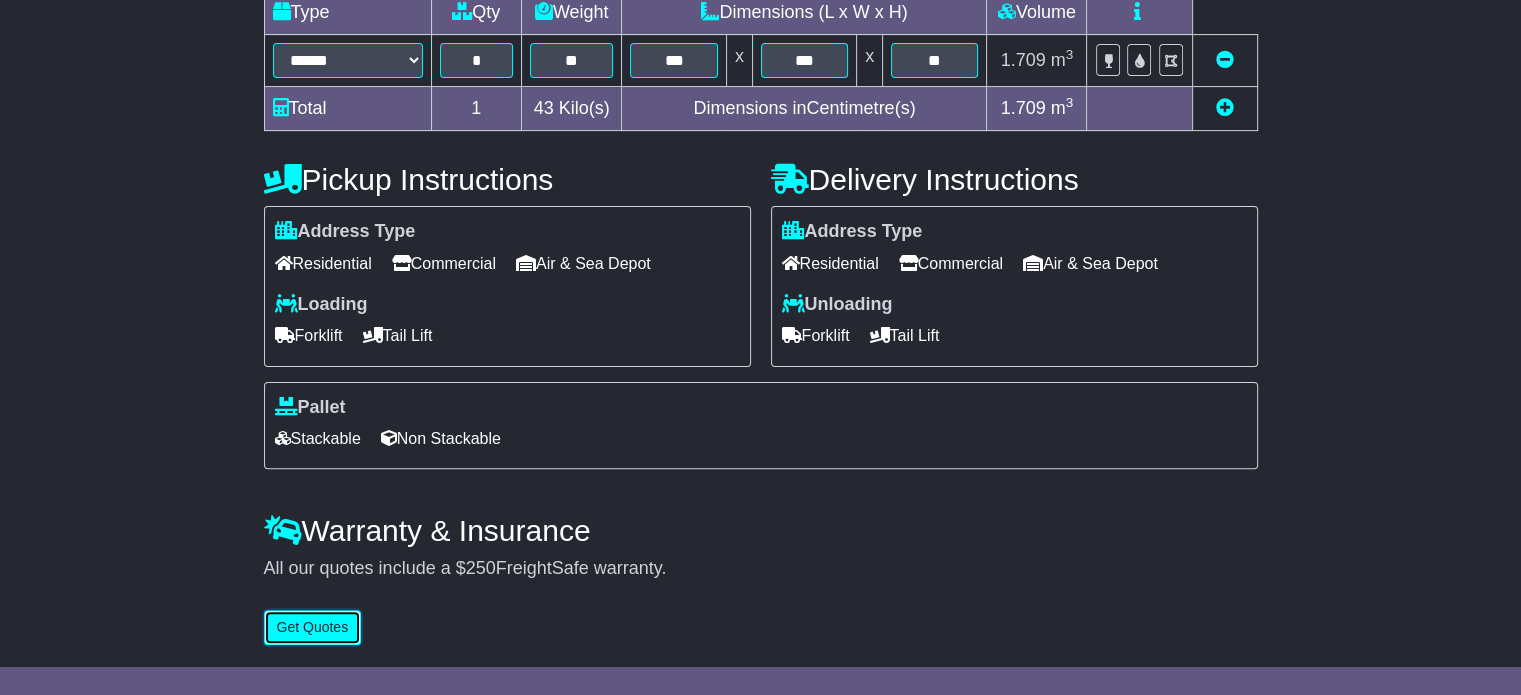 click on "Get Quotes" at bounding box center [313, 627] 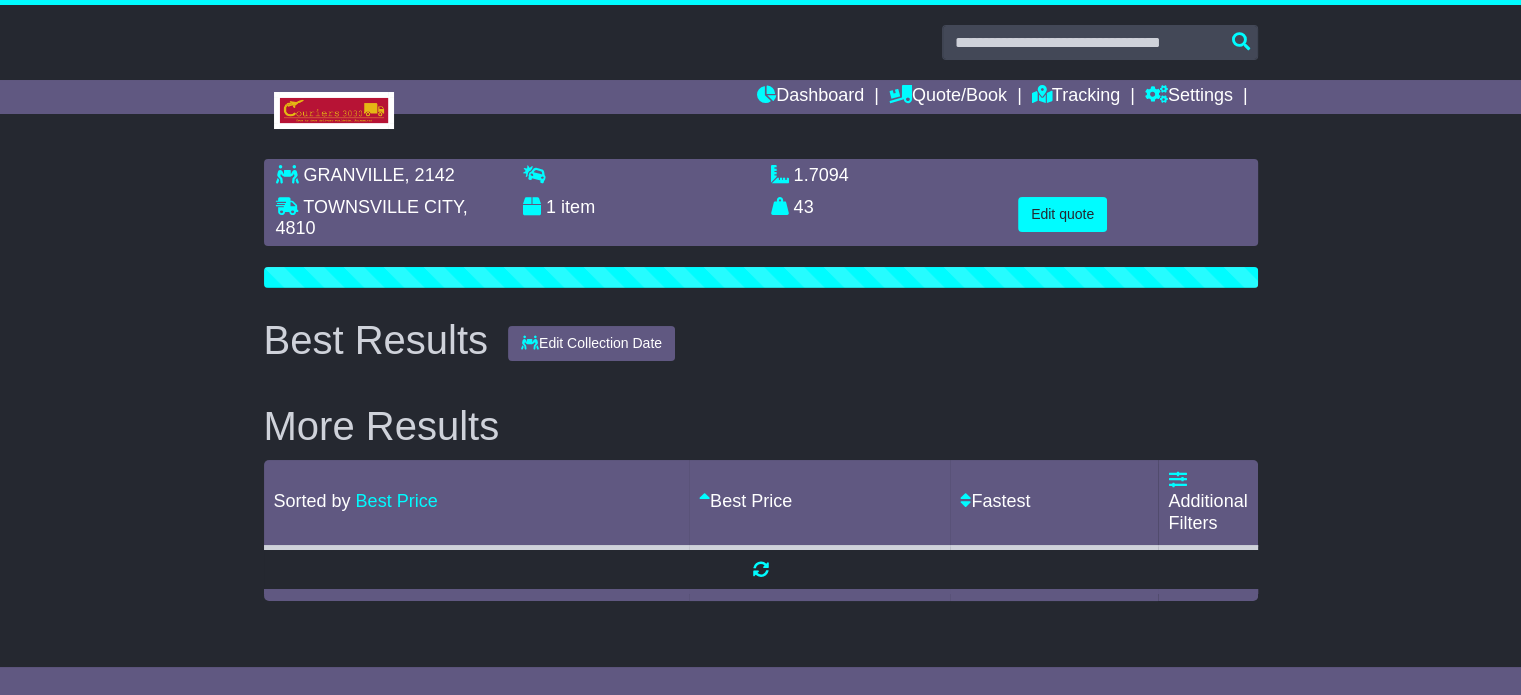 scroll, scrollTop: 0, scrollLeft: 0, axis: both 